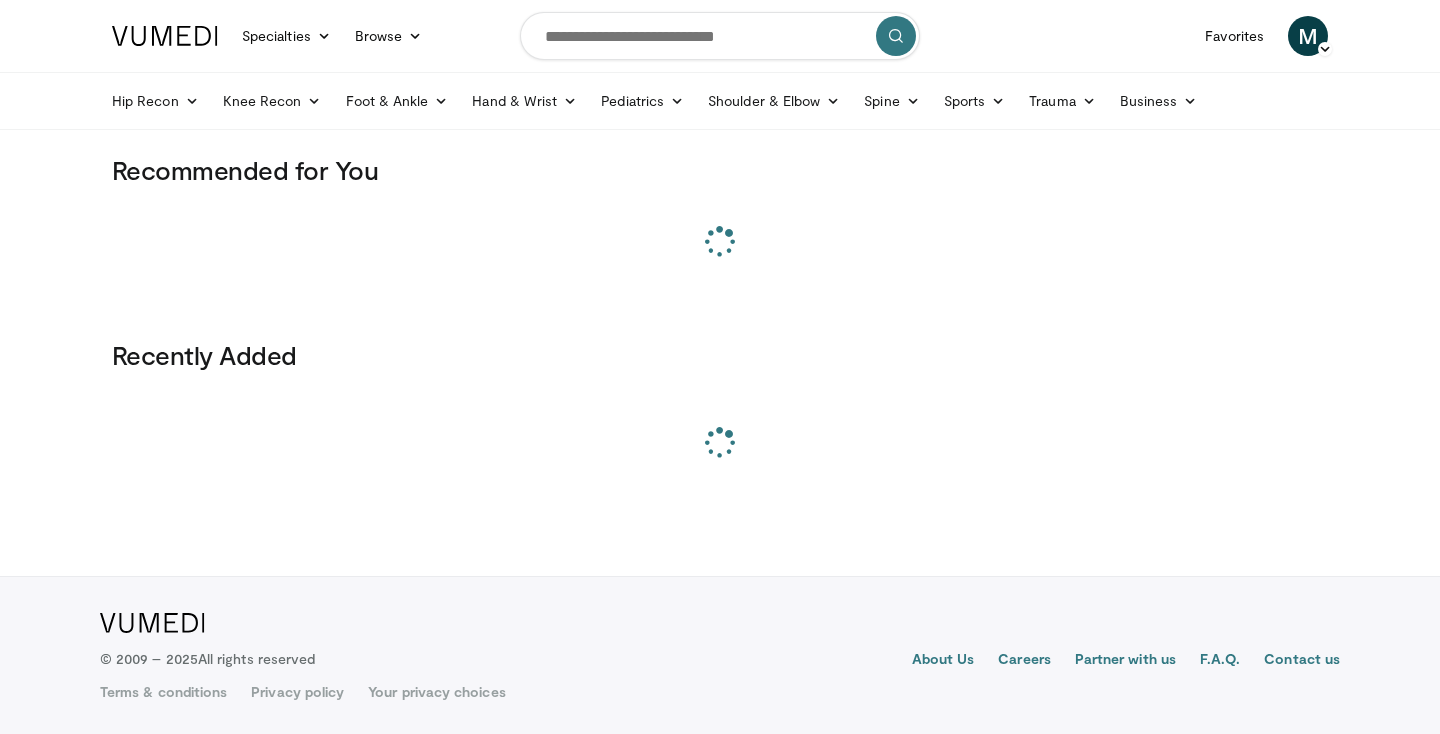 scroll, scrollTop: 0, scrollLeft: 0, axis: both 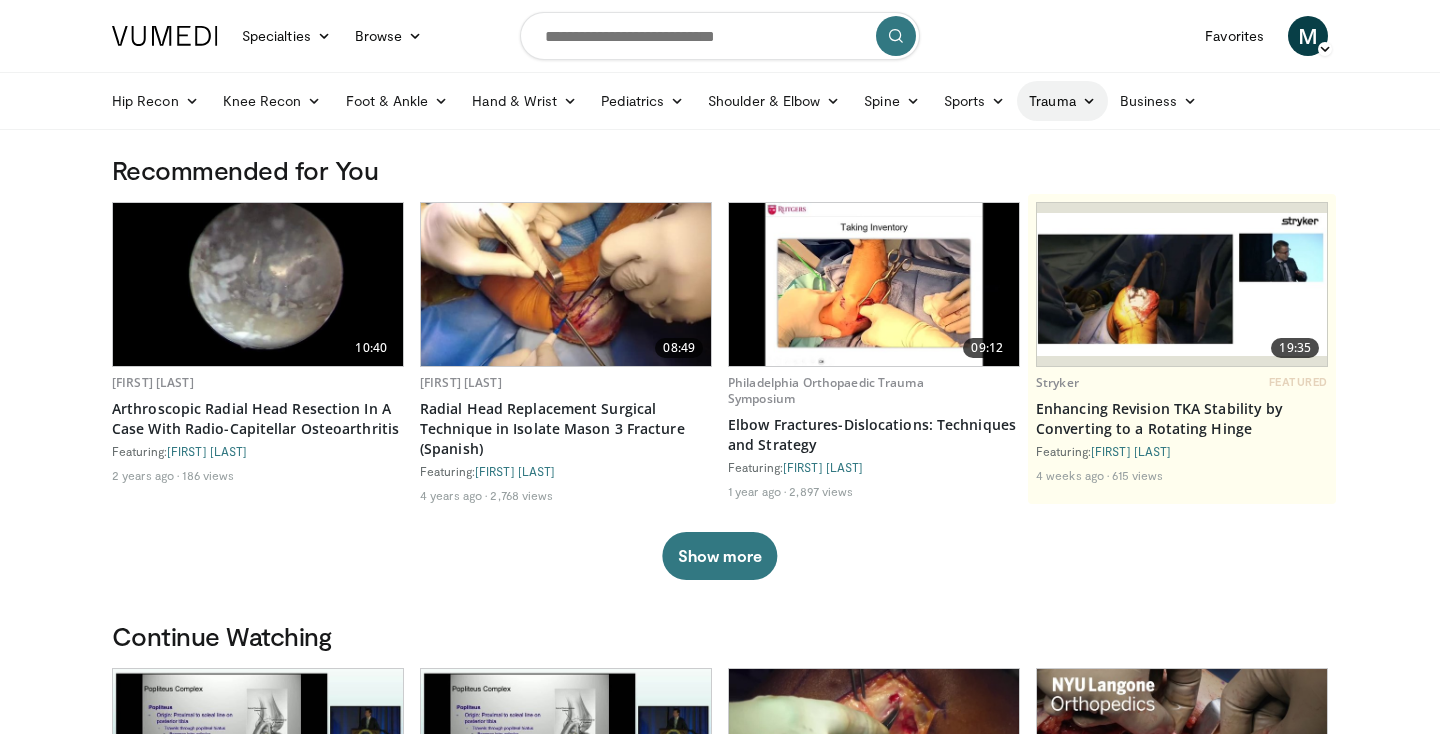 click at bounding box center [1089, 101] 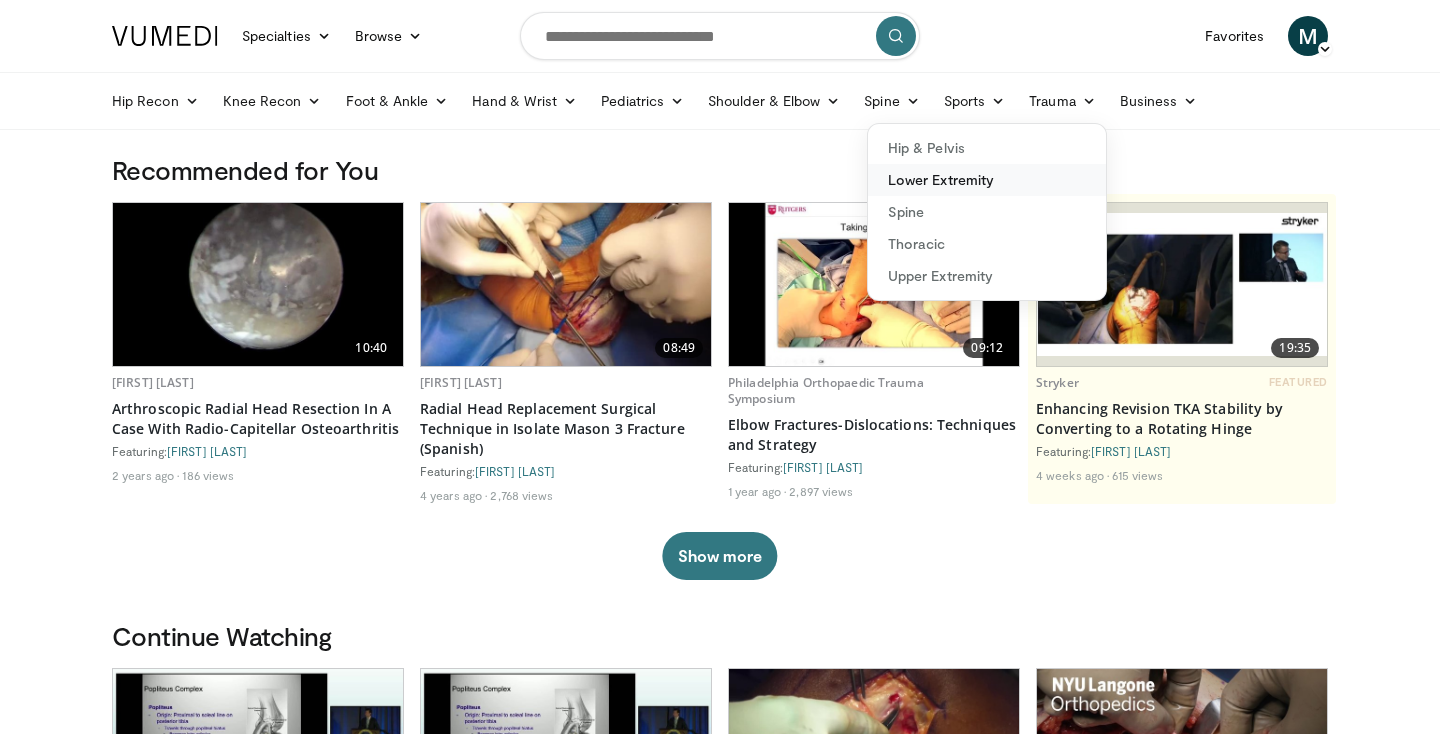 click on "Lower Extremity" at bounding box center [987, 180] 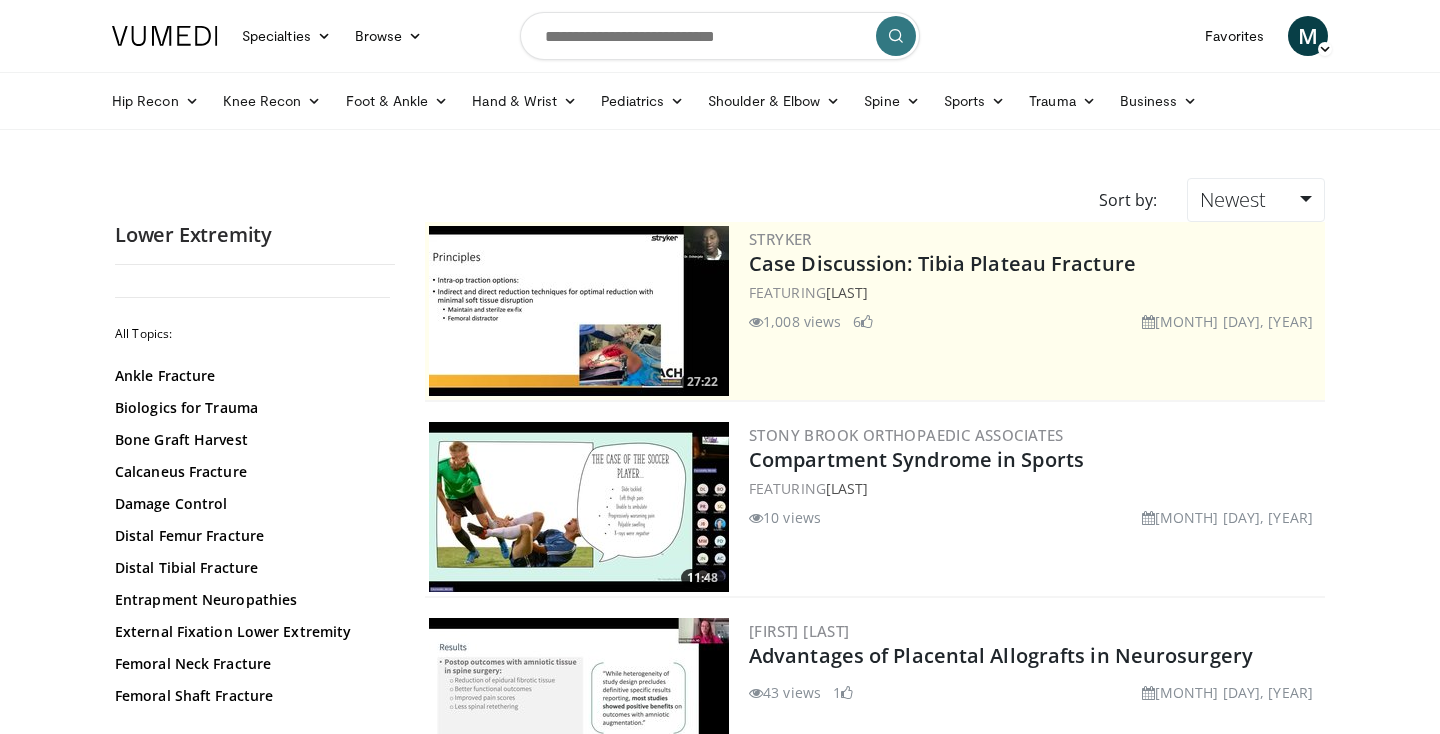 scroll, scrollTop: 0, scrollLeft: 0, axis: both 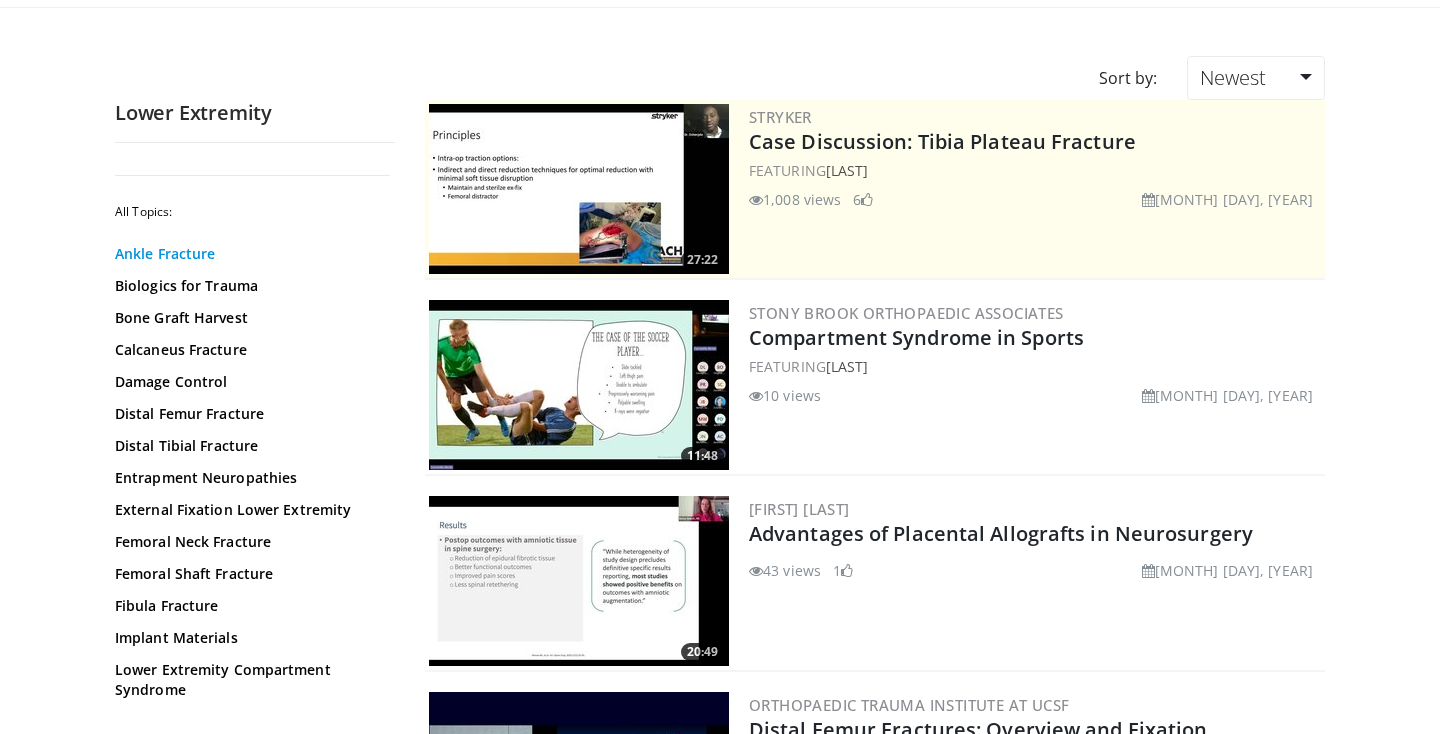 click on "Ankle Fracture" at bounding box center [250, 254] 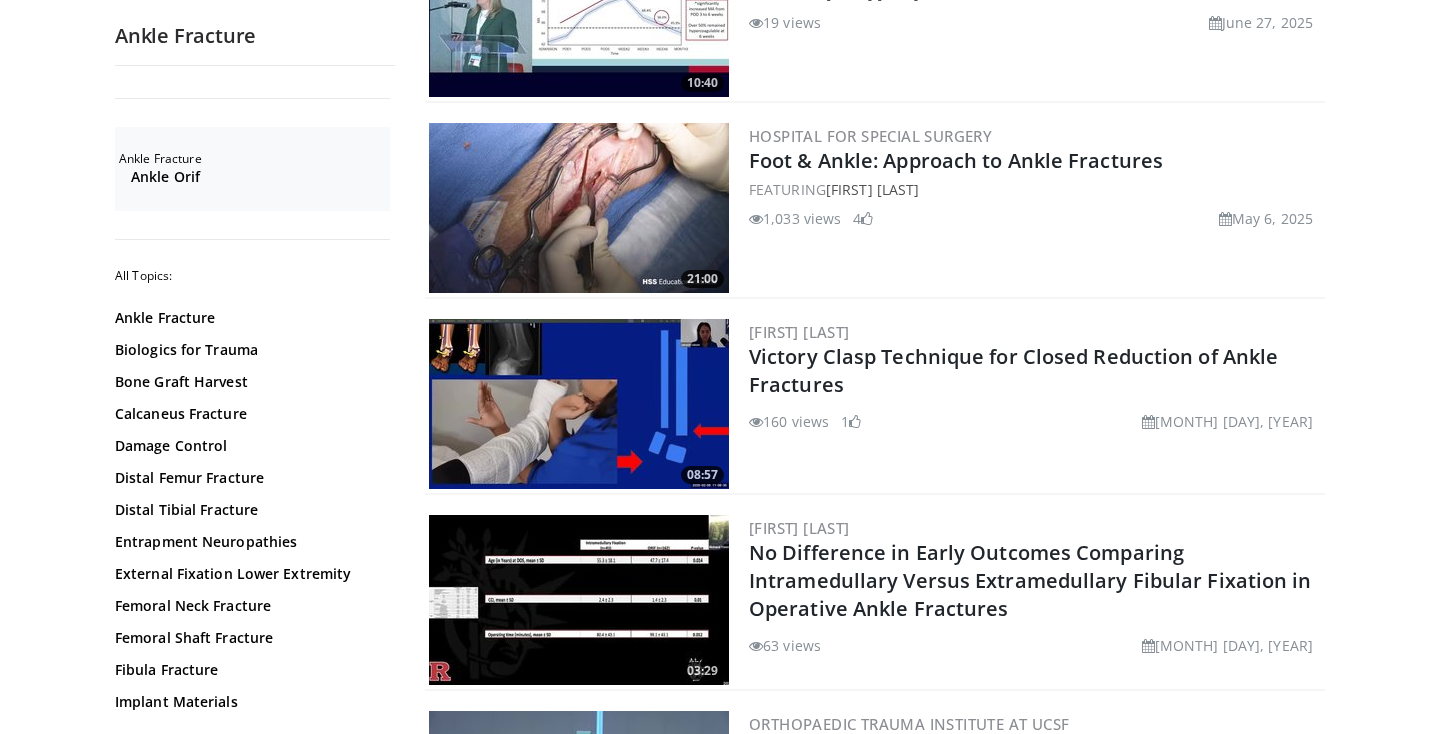 scroll, scrollTop: 1110, scrollLeft: 0, axis: vertical 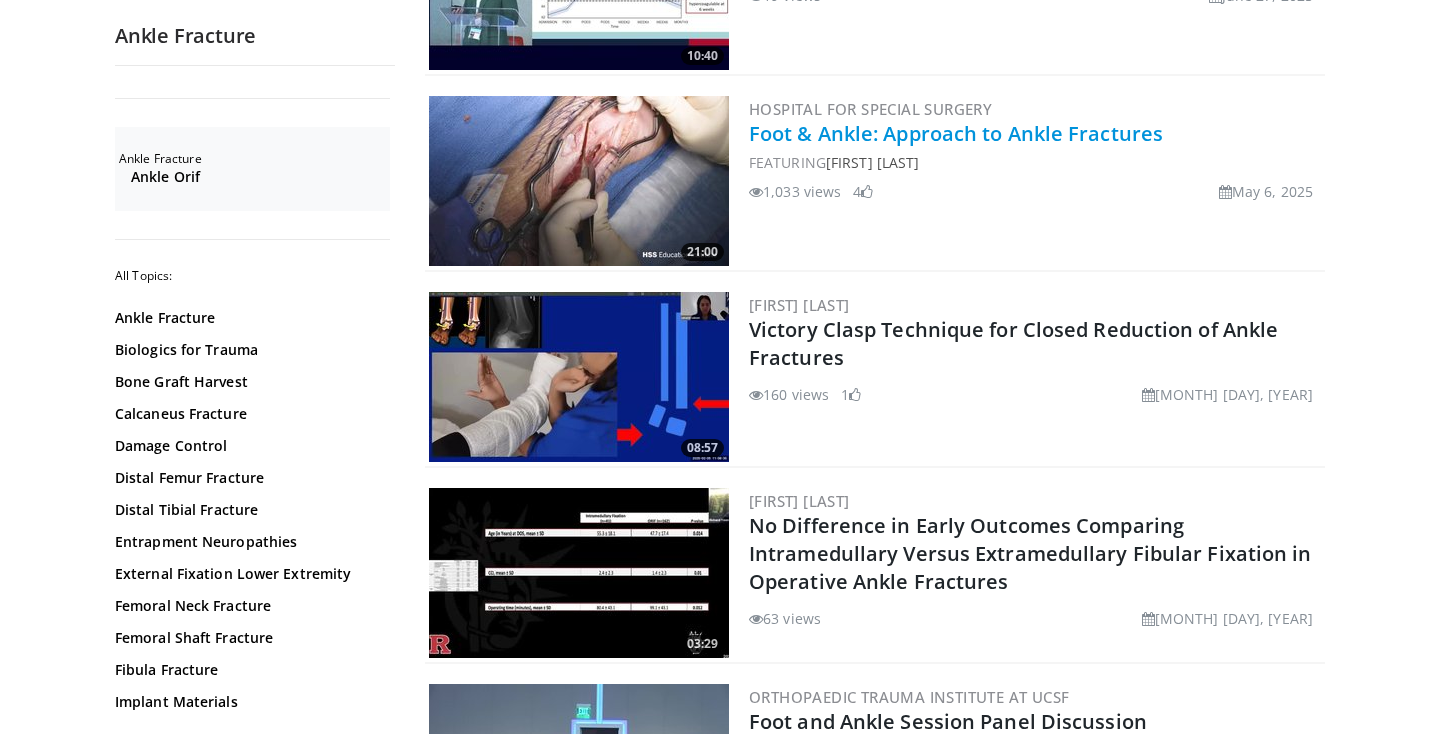 click on "Foot & Ankle: Approach to Ankle Fractures" at bounding box center [956, 133] 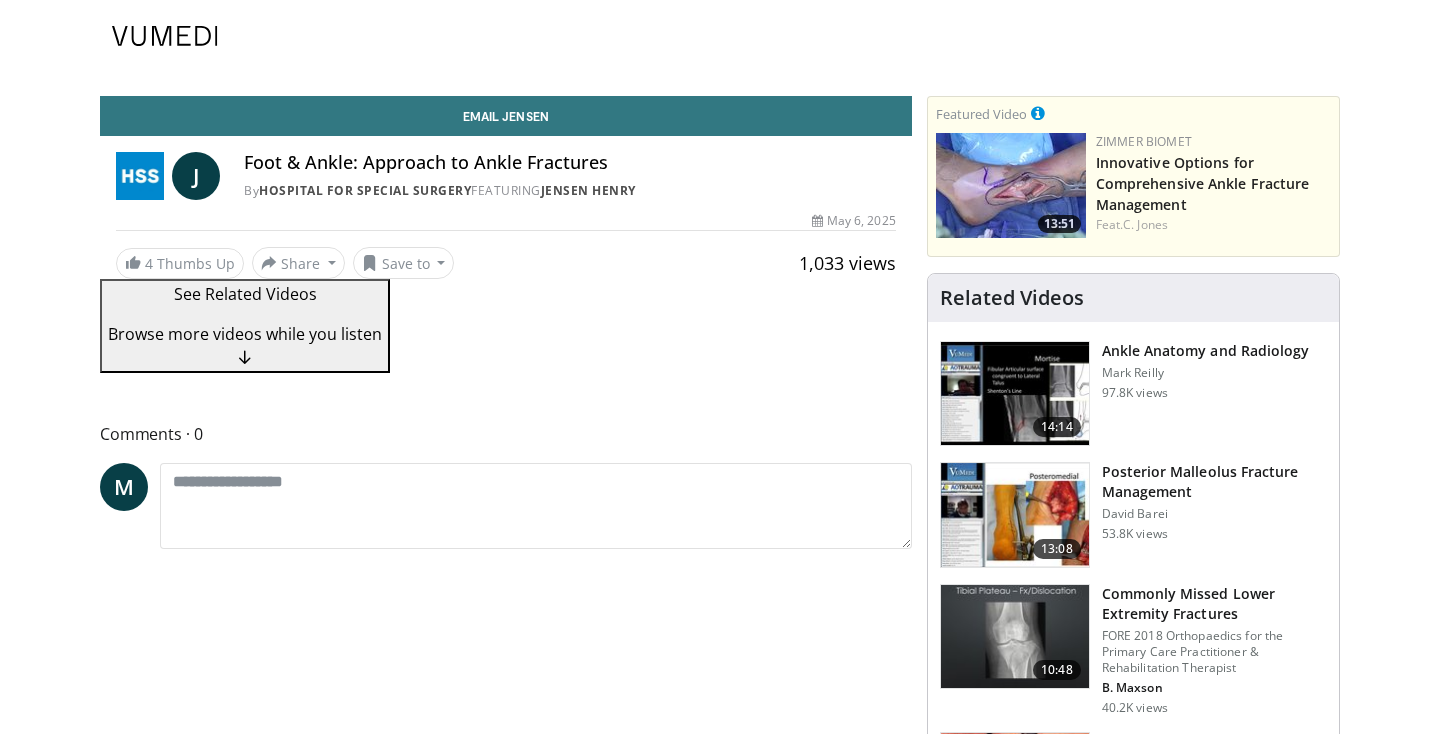 scroll, scrollTop: 0, scrollLeft: 0, axis: both 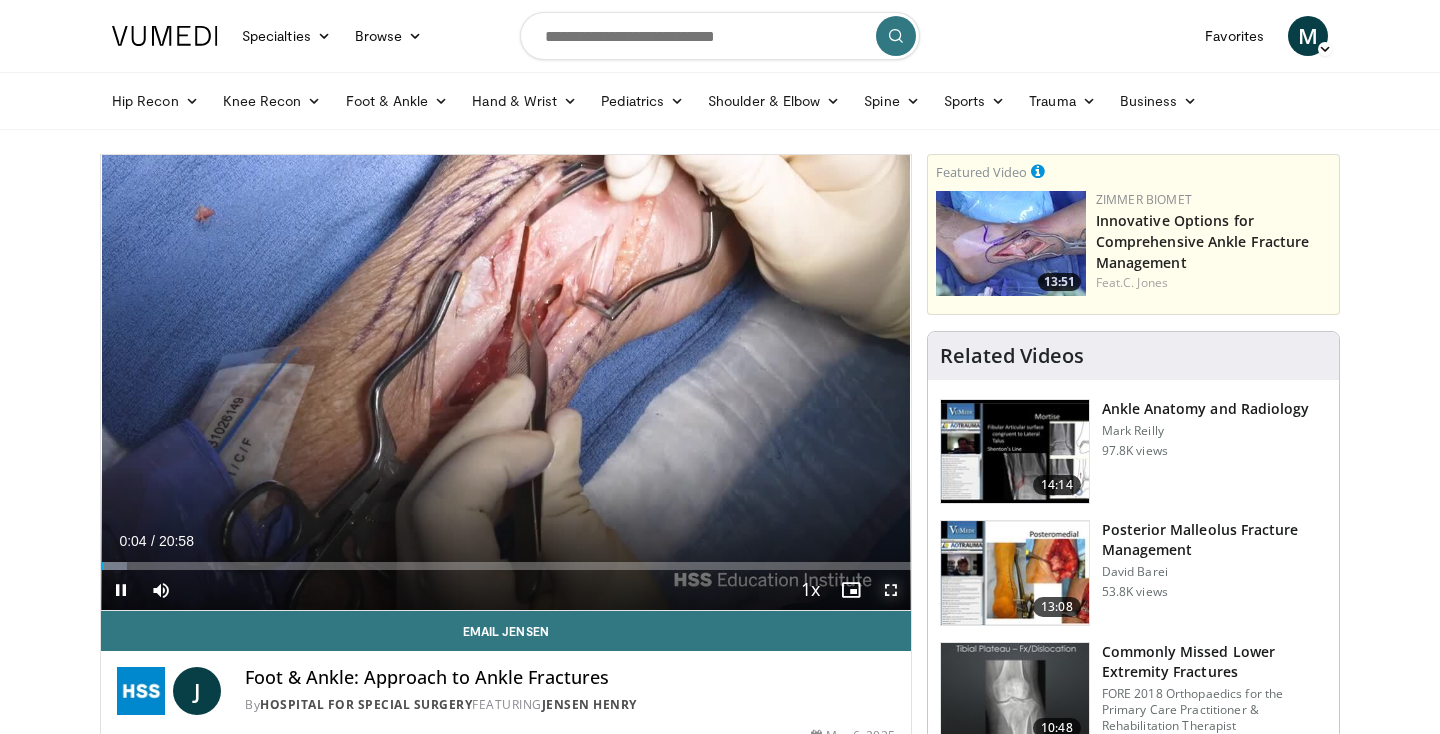 click at bounding box center [891, 590] 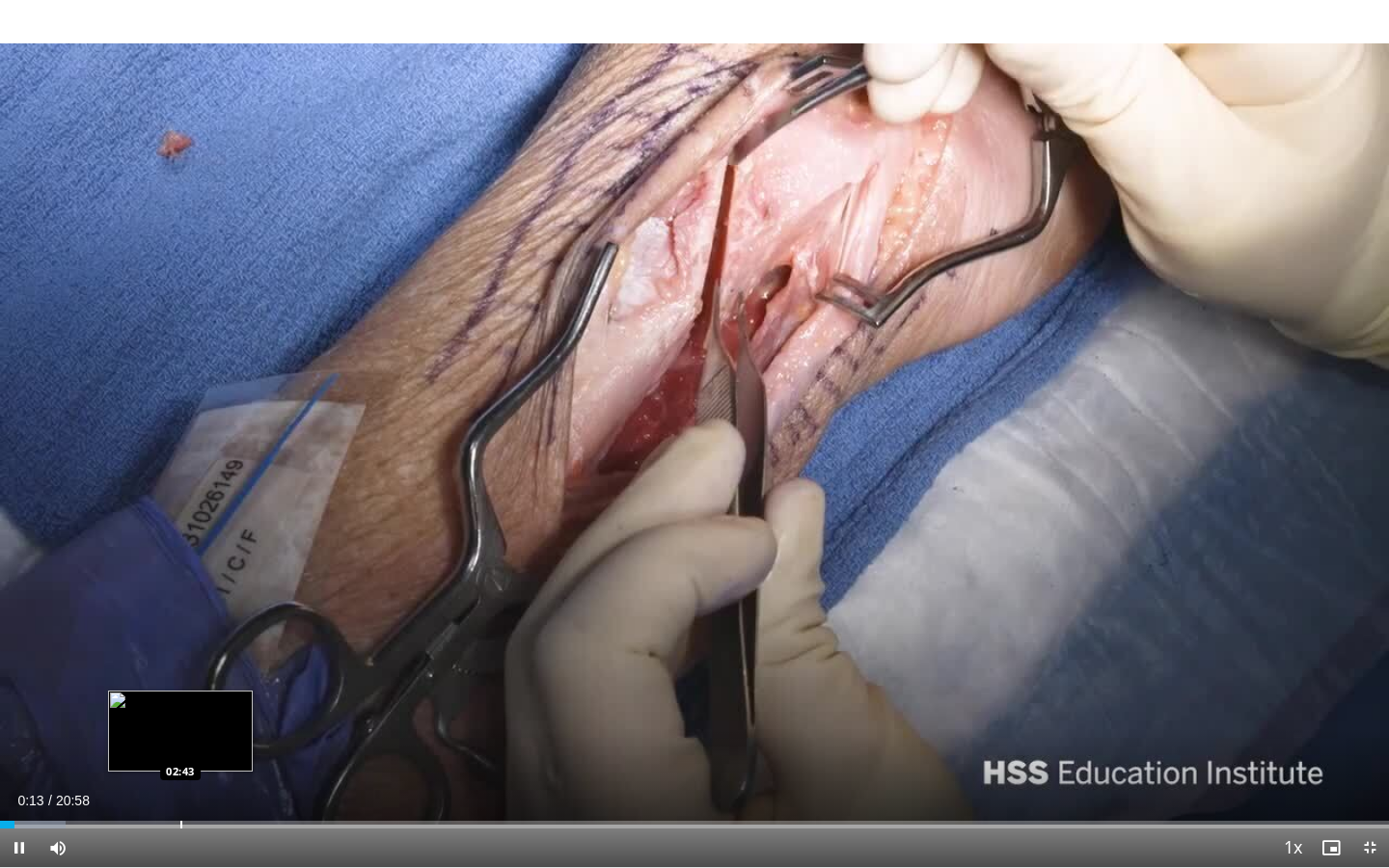 click on "**********" at bounding box center (694, 434) 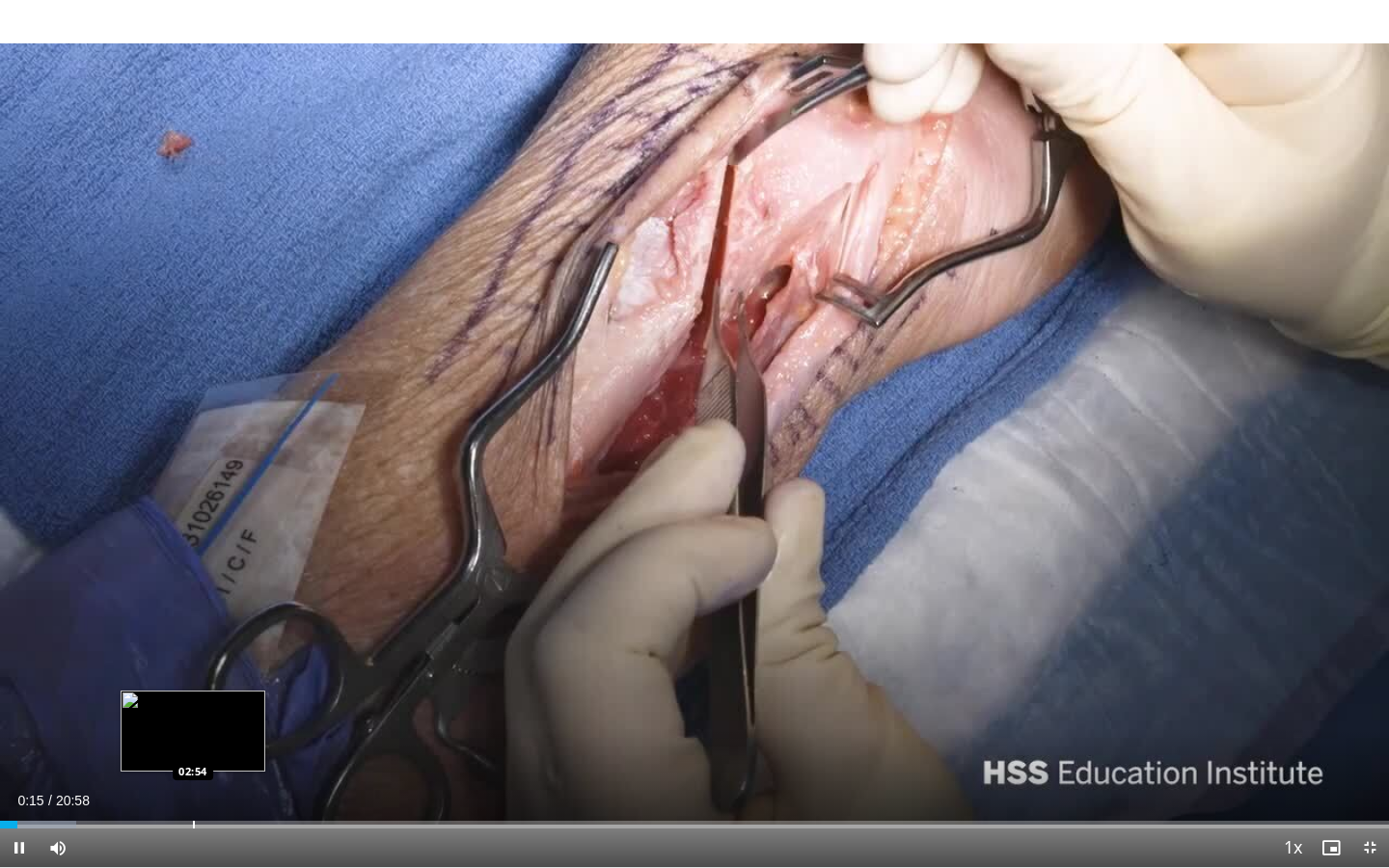 click at bounding box center [194, 825] 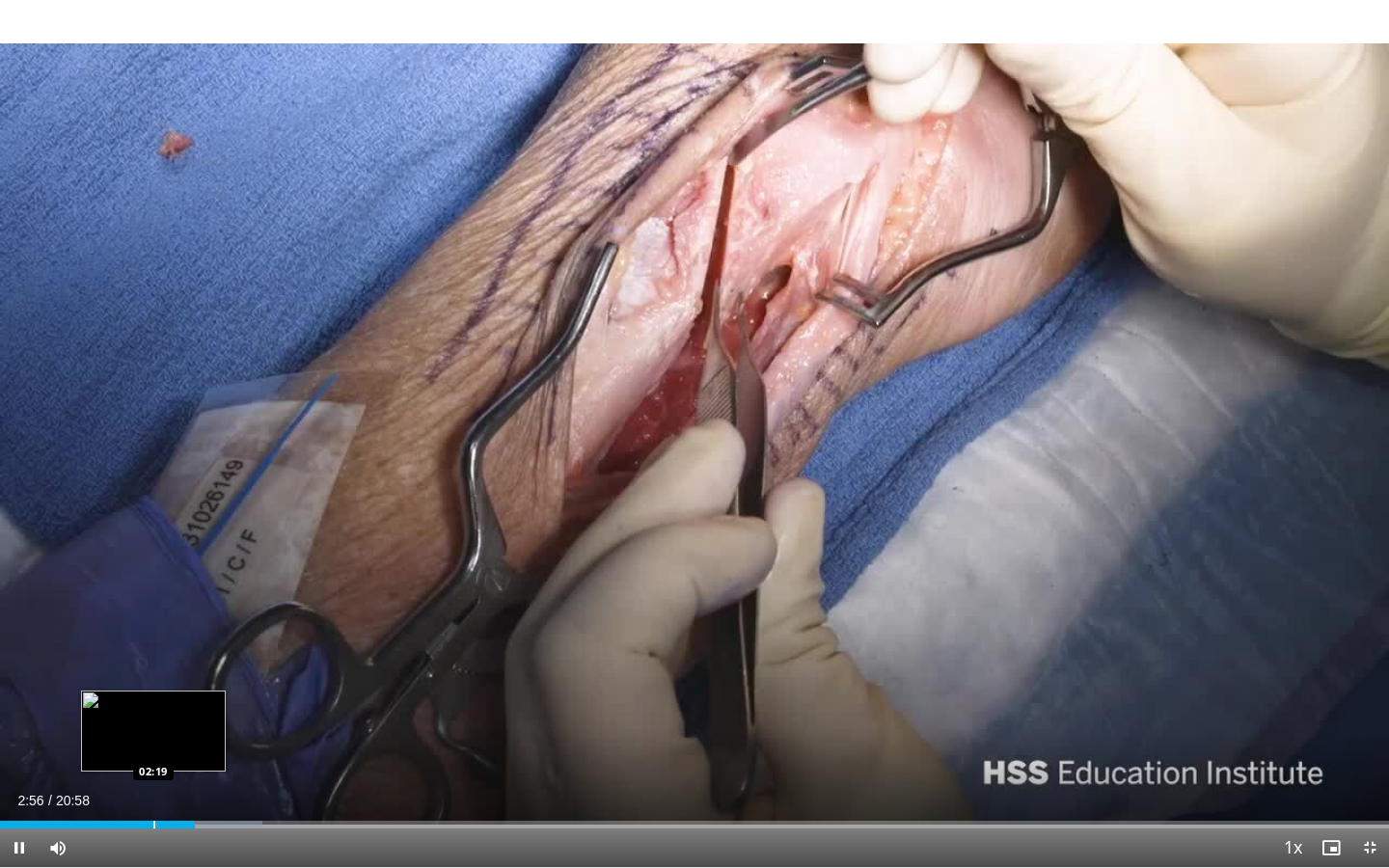 click on "Loaded :  18.90% 02:56 02:19" at bounding box center [694, 819] 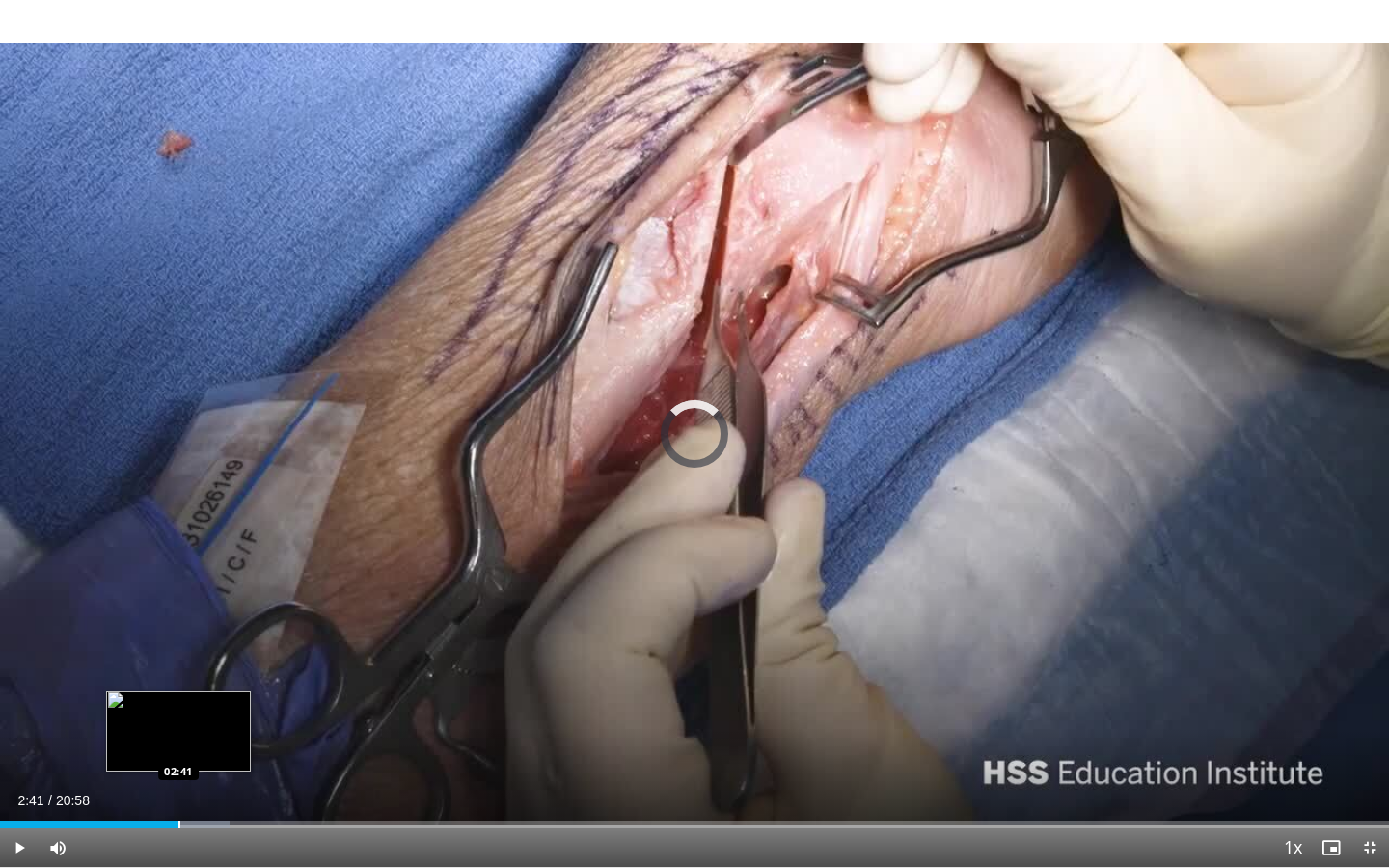 click at bounding box center [179, 825] 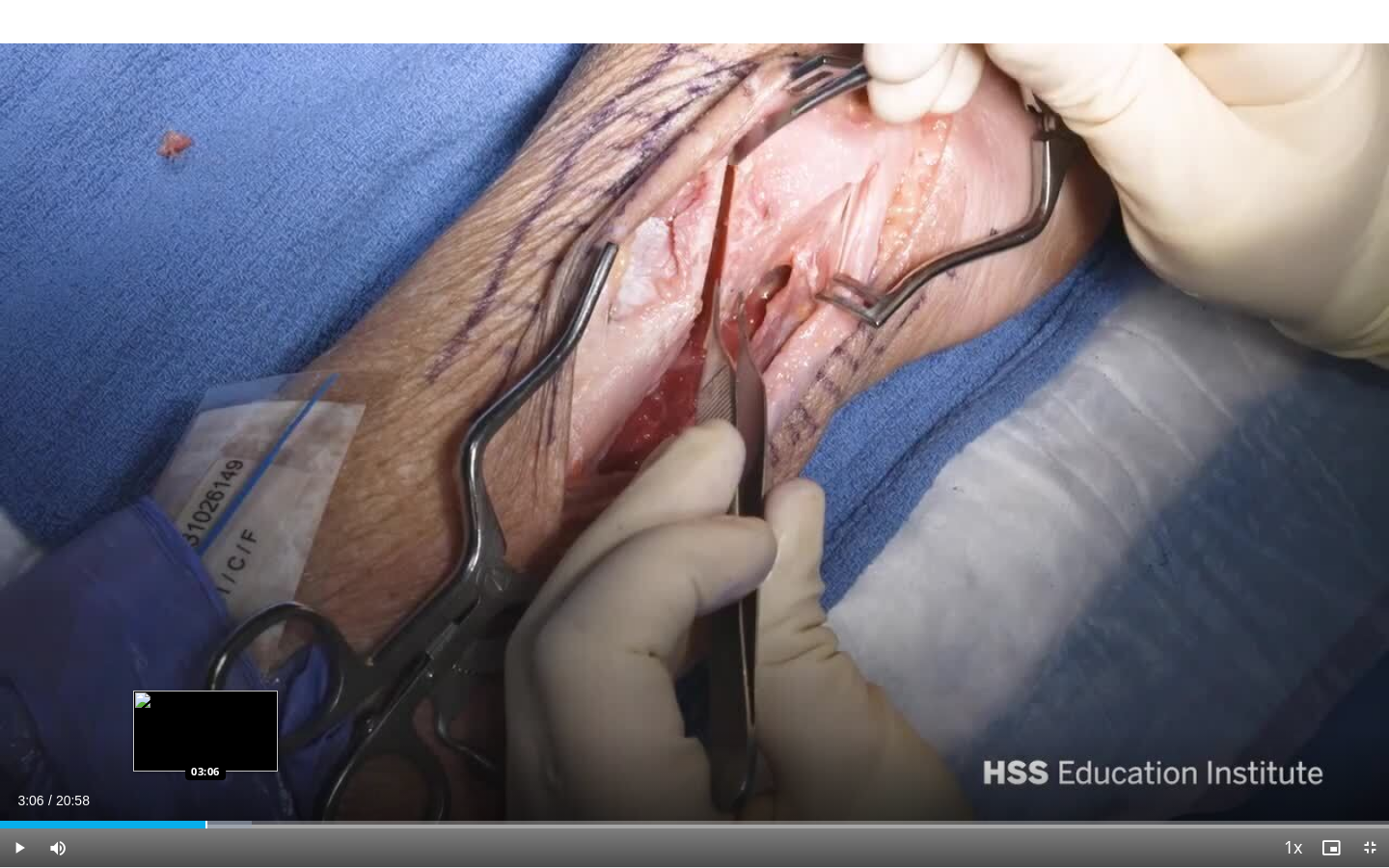 click at bounding box center [206, 825] 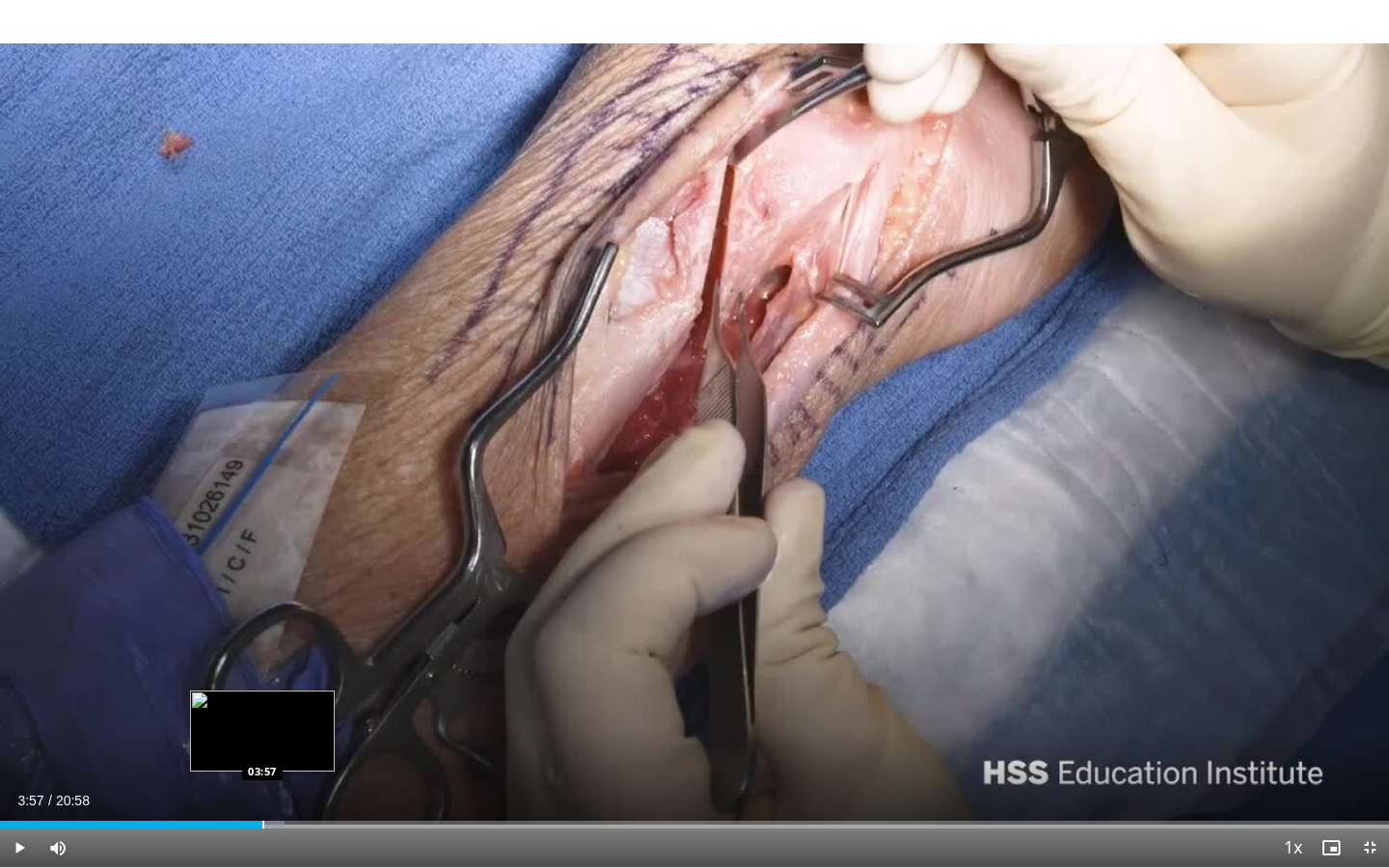 click on "Loaded :  20.48% 03:12 03:57" at bounding box center (694, 819) 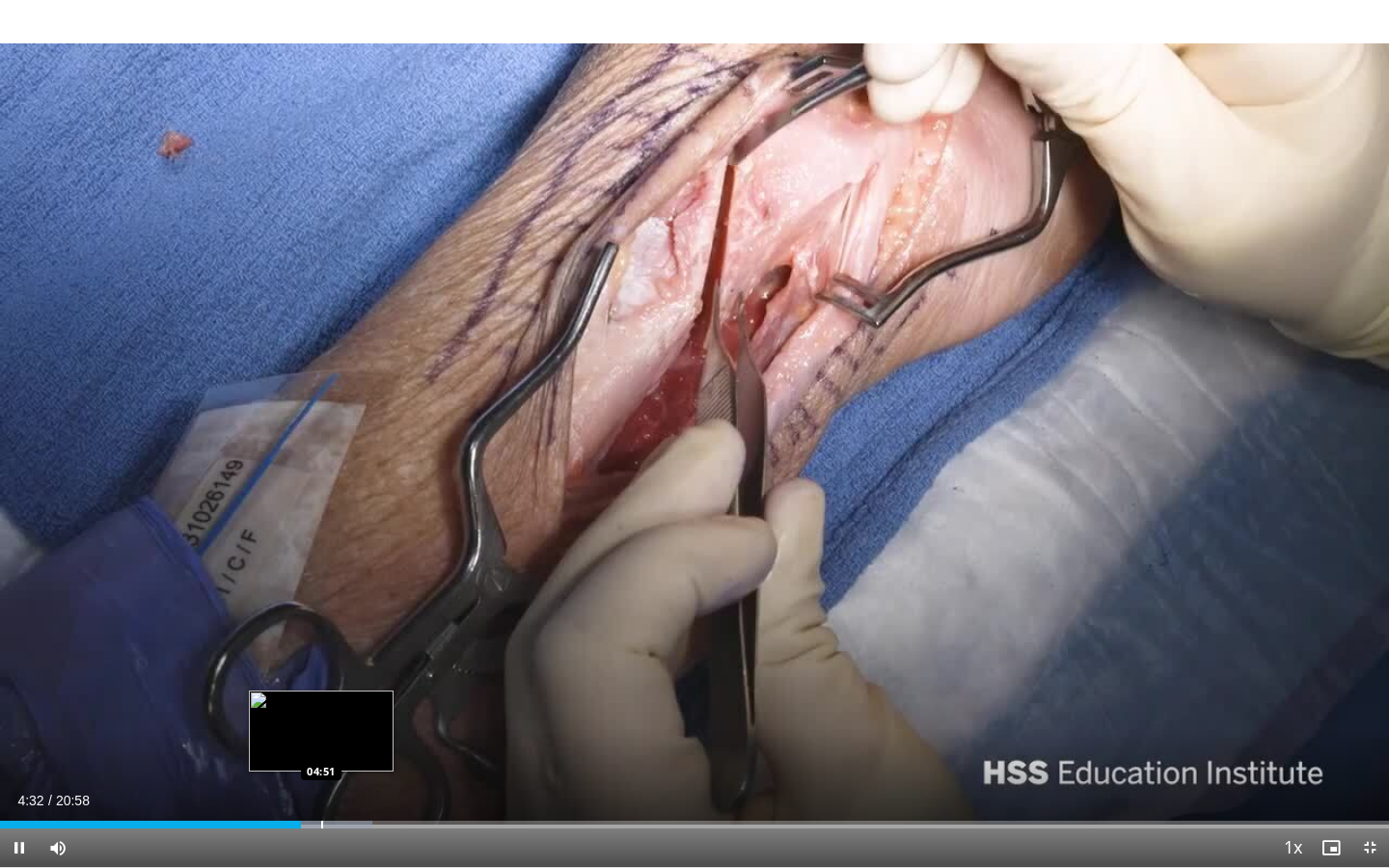 click at bounding box center [322, 825] 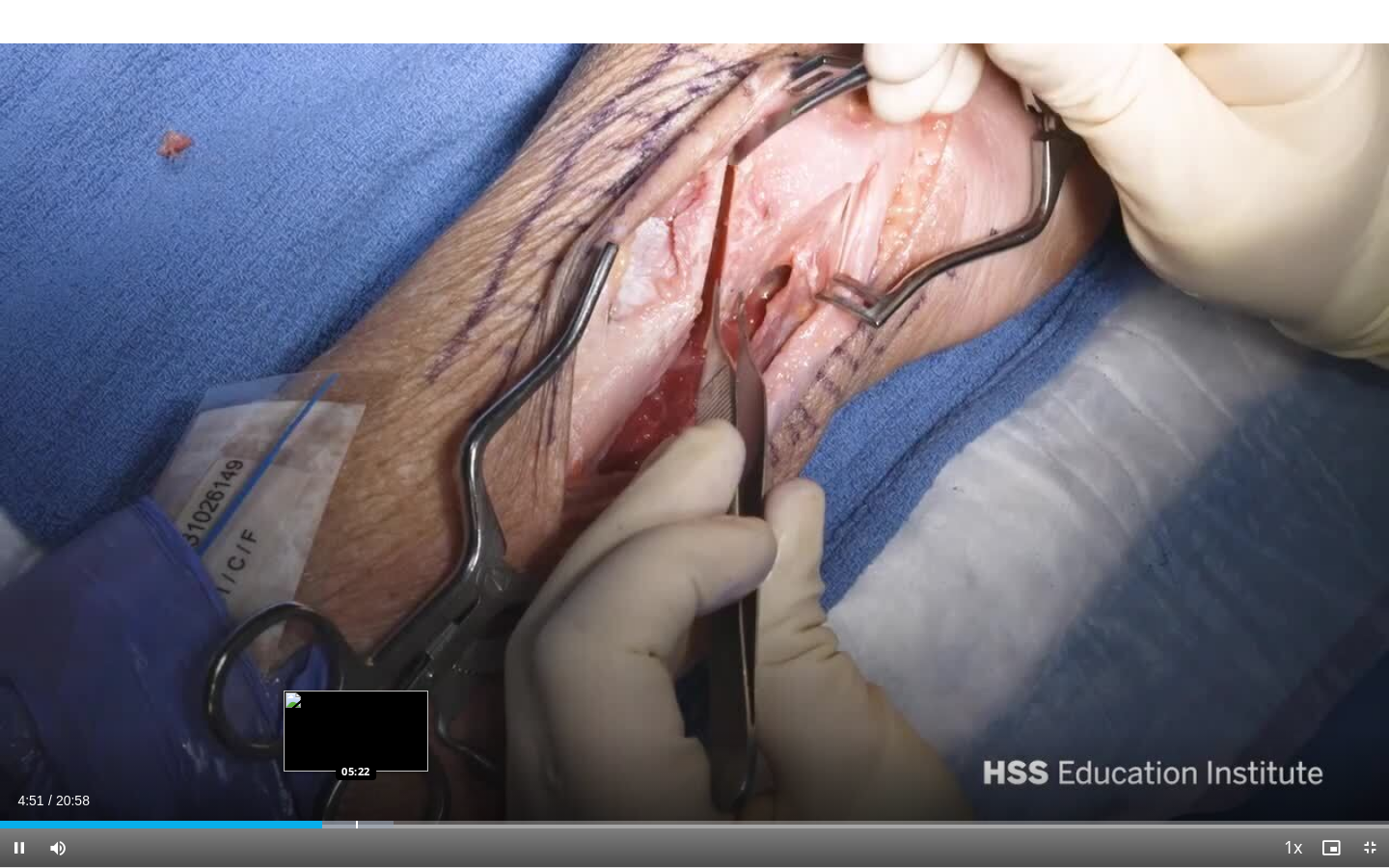 click at bounding box center (357, 825) 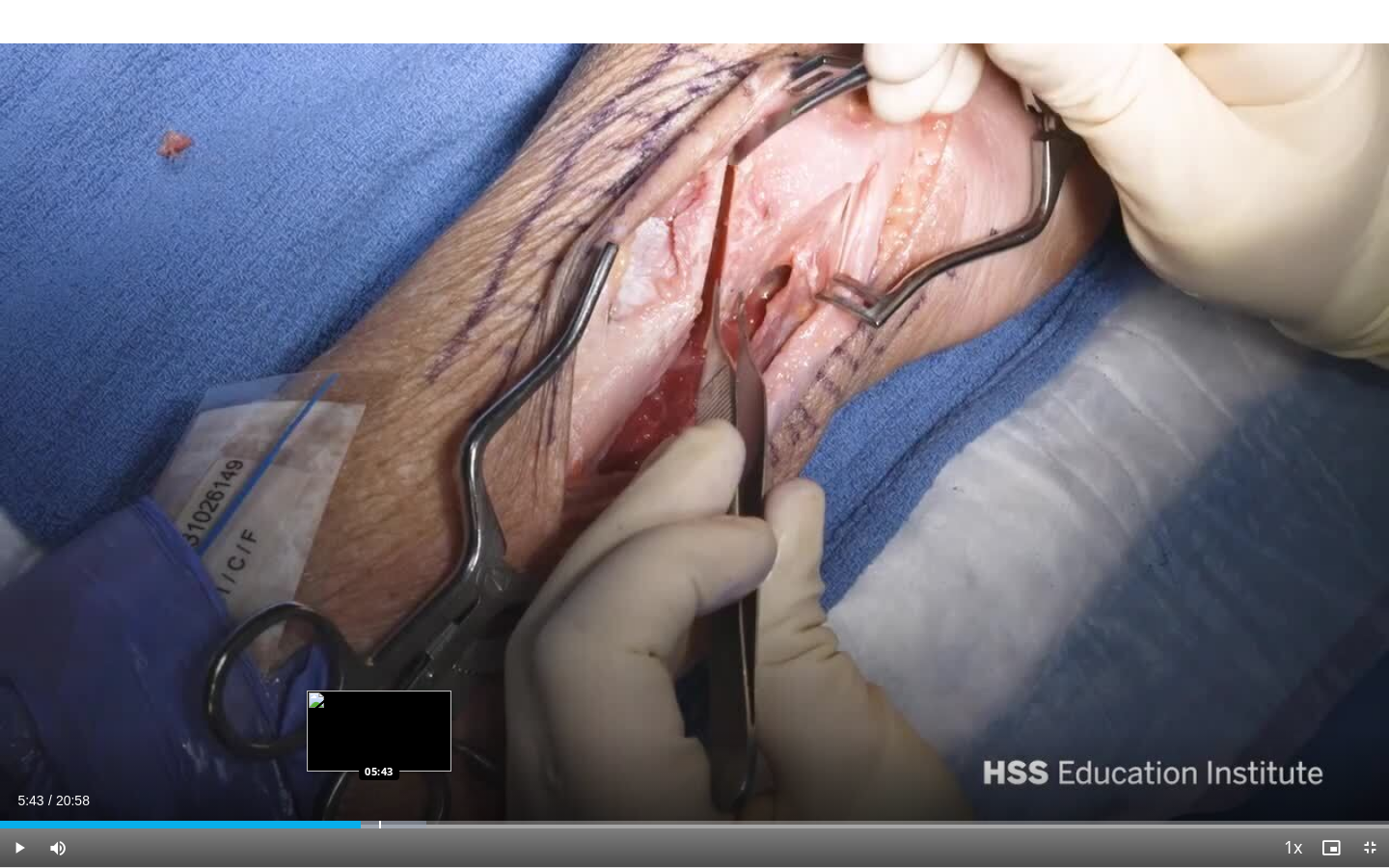 click at bounding box center [380, 825] 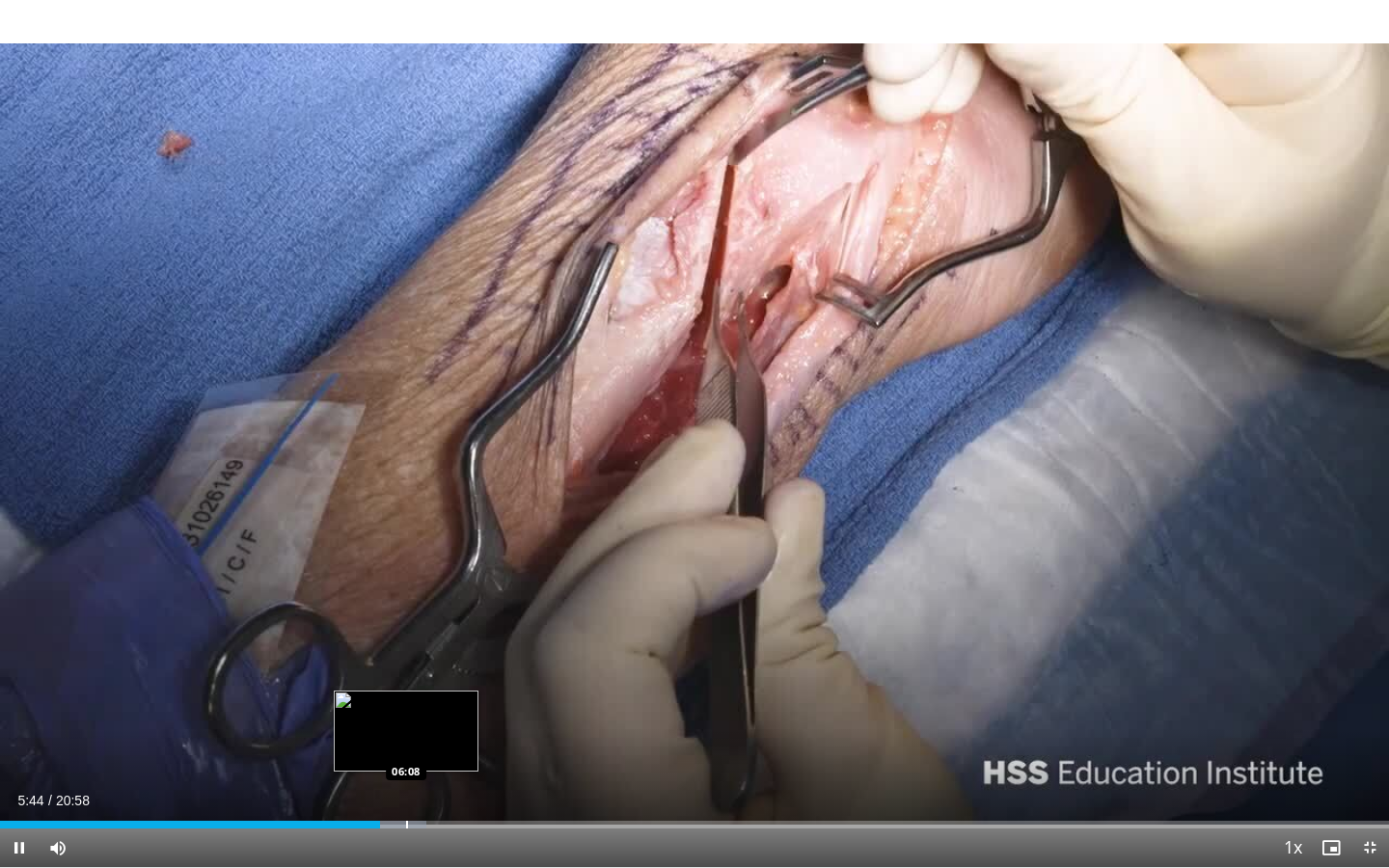 click at bounding box center (407, 825) 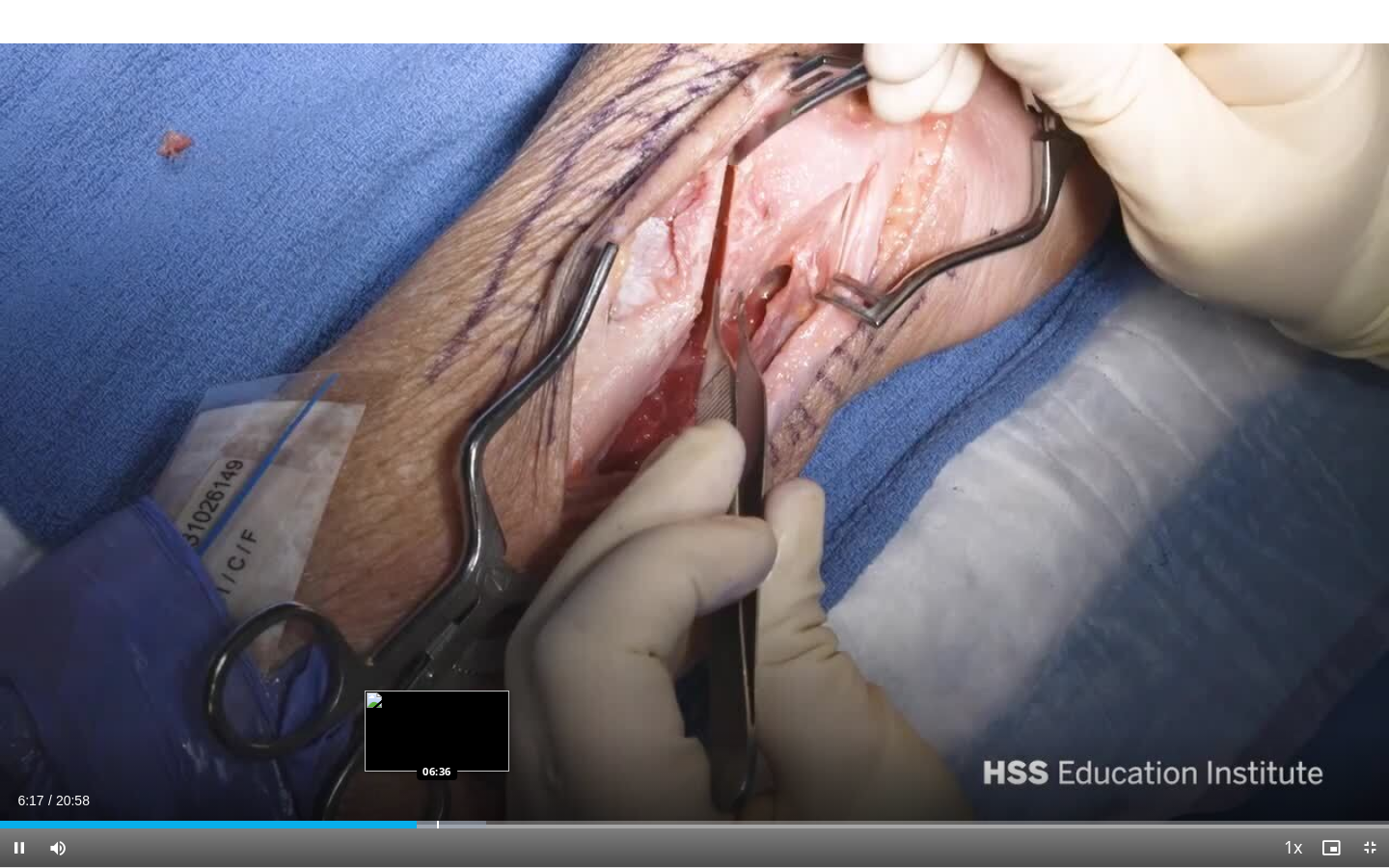 click at bounding box center [438, 825] 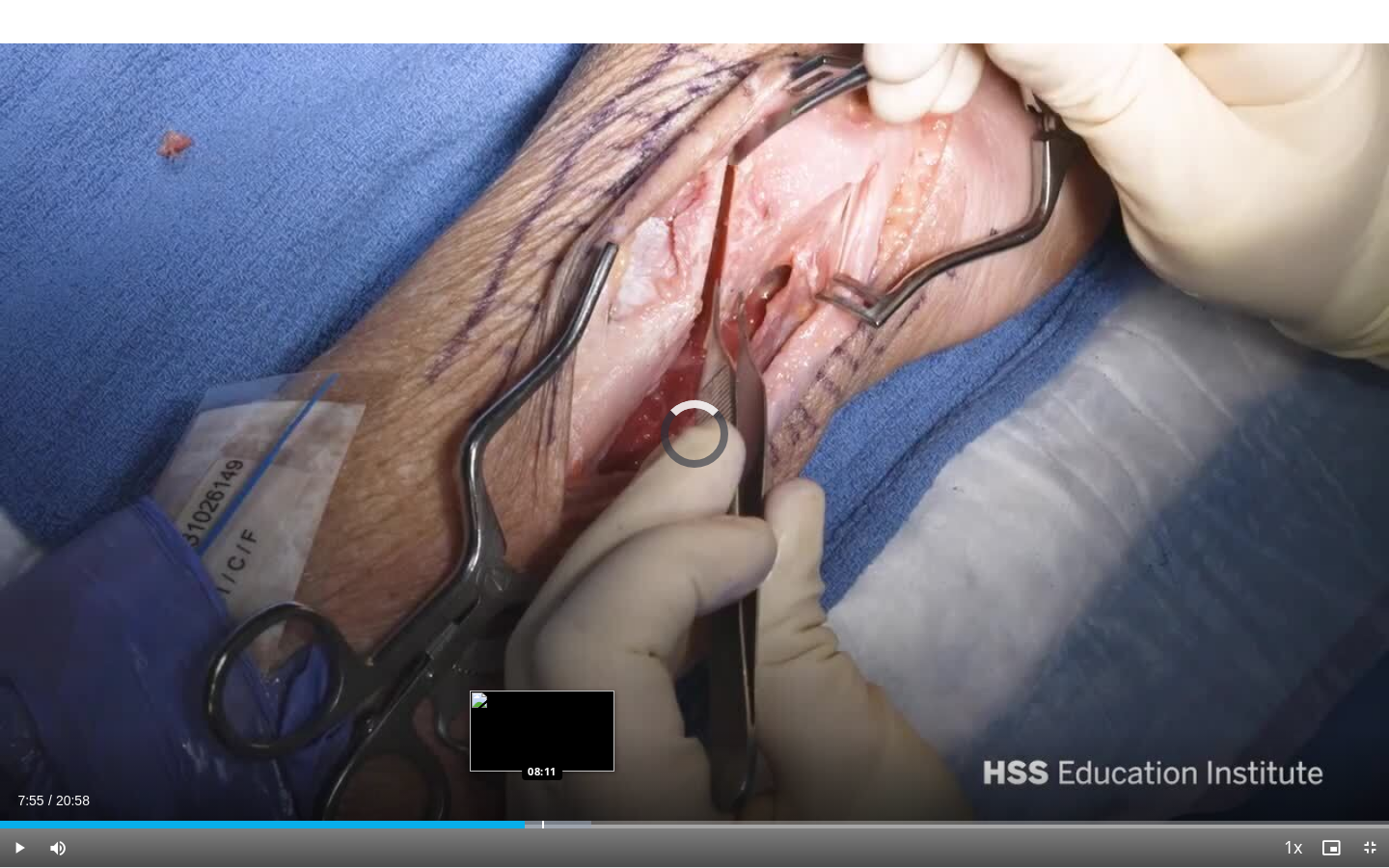 click on "Loaded :  42.54% 07:55 08:11" at bounding box center [694, 819] 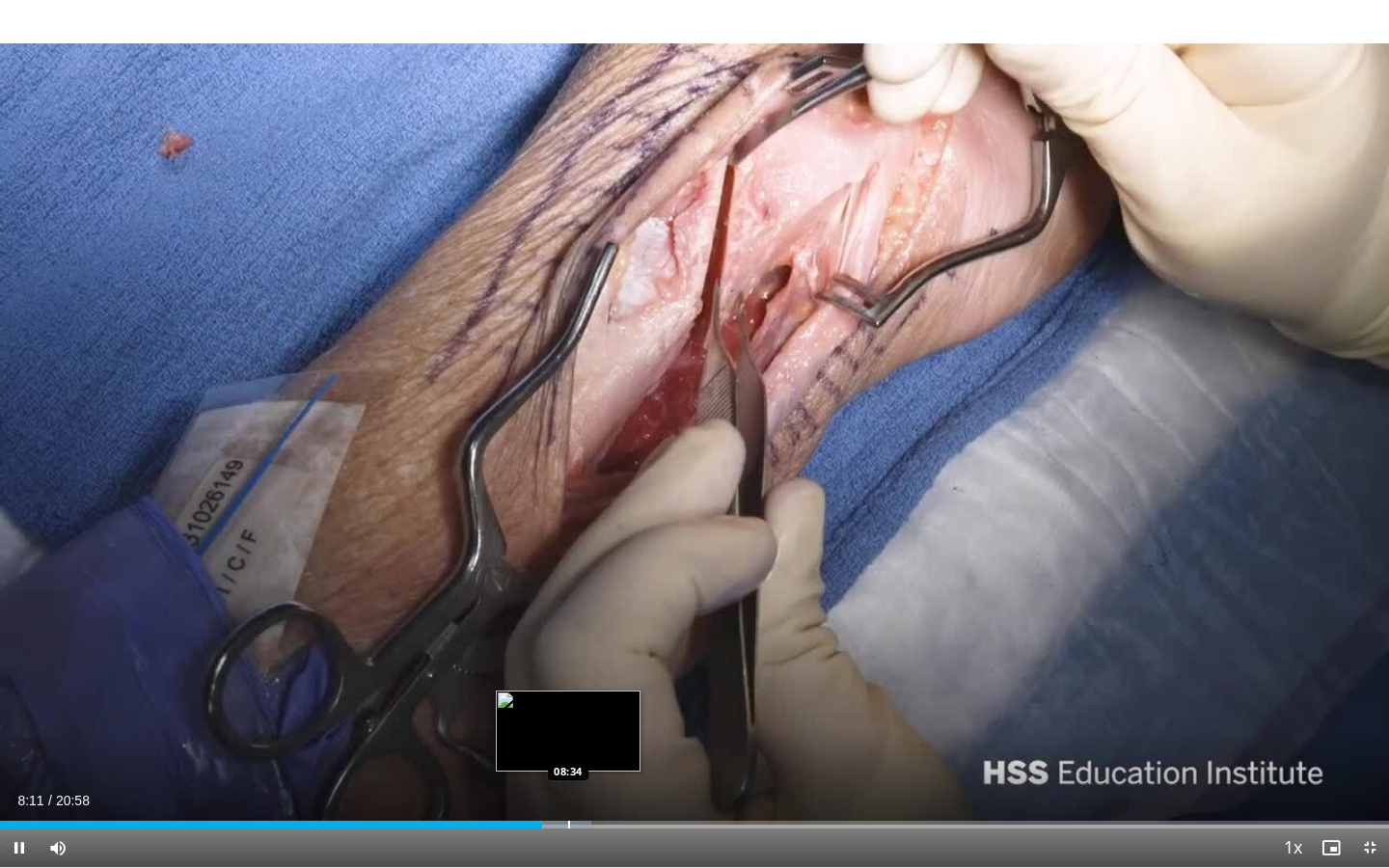 click on "Loaded :  42.54% 08:11 08:34" at bounding box center [694, 819] 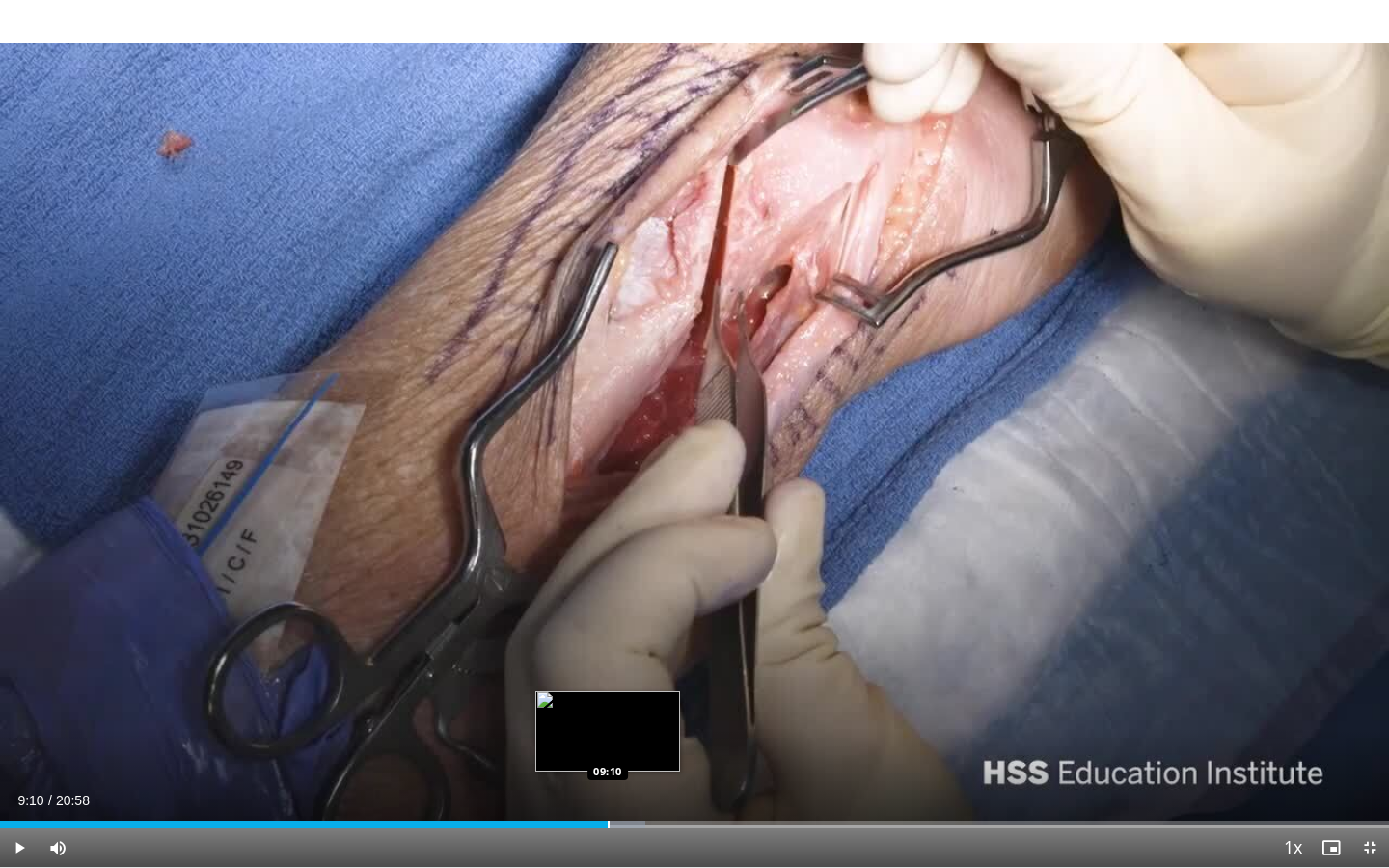 click on "Loaded :  46.48% 09:10 09:10" at bounding box center (694, 819) 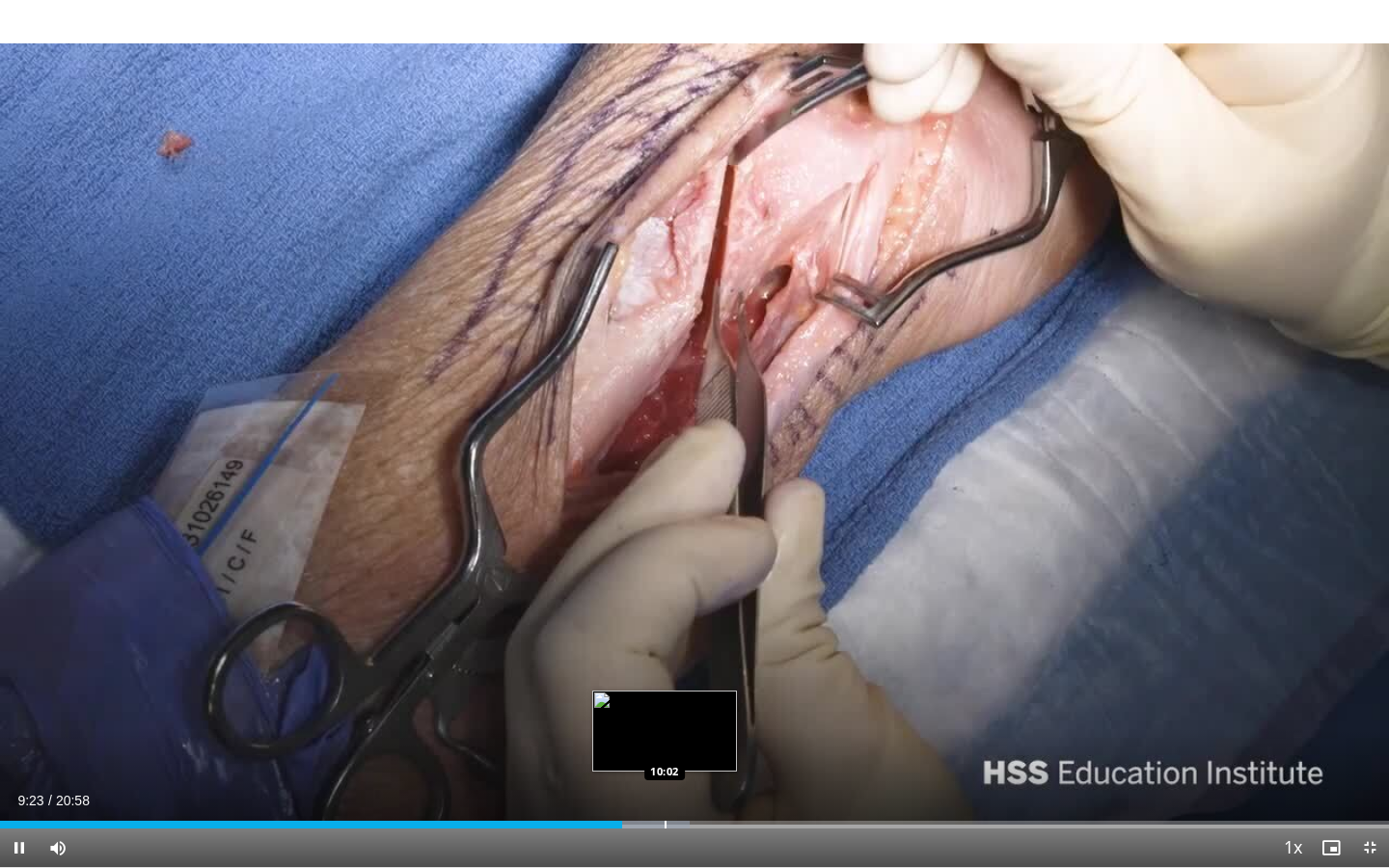 click on "Loaded :  49.63% 09:23 10:02" at bounding box center (694, 819) 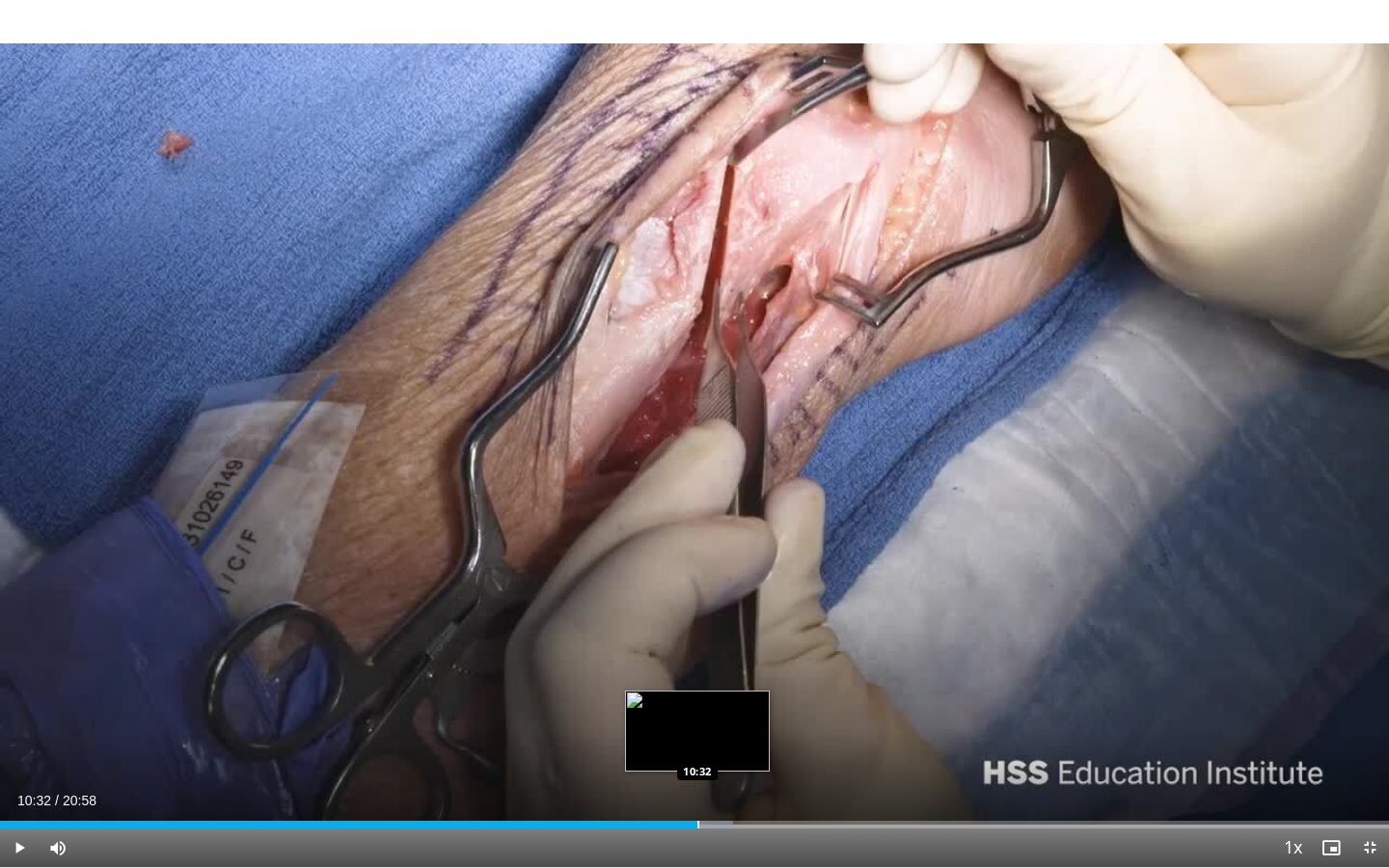 click on "Loaded :  52.79% 10:32 10:32" at bounding box center [694, 819] 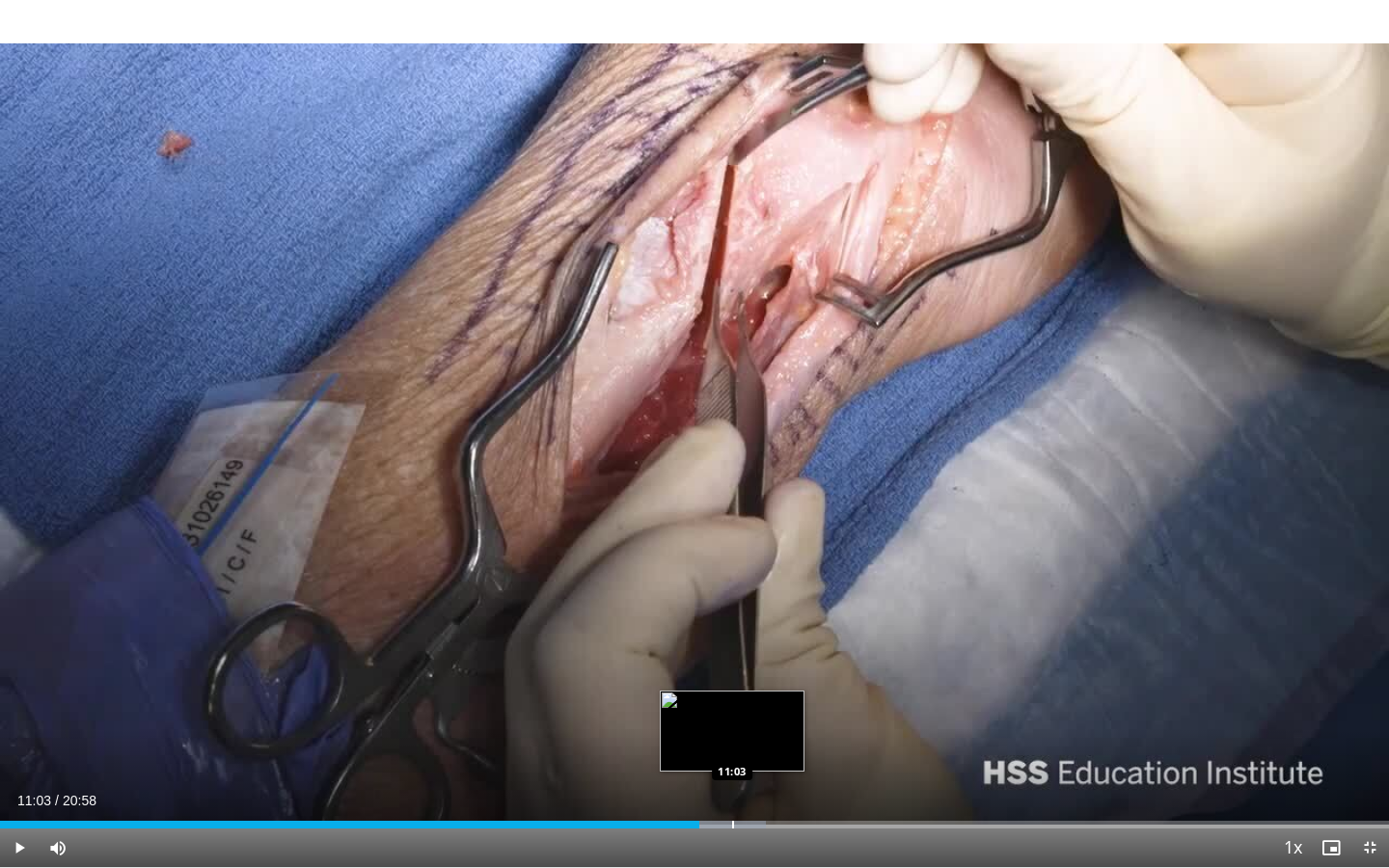 click at bounding box center (733, 825) 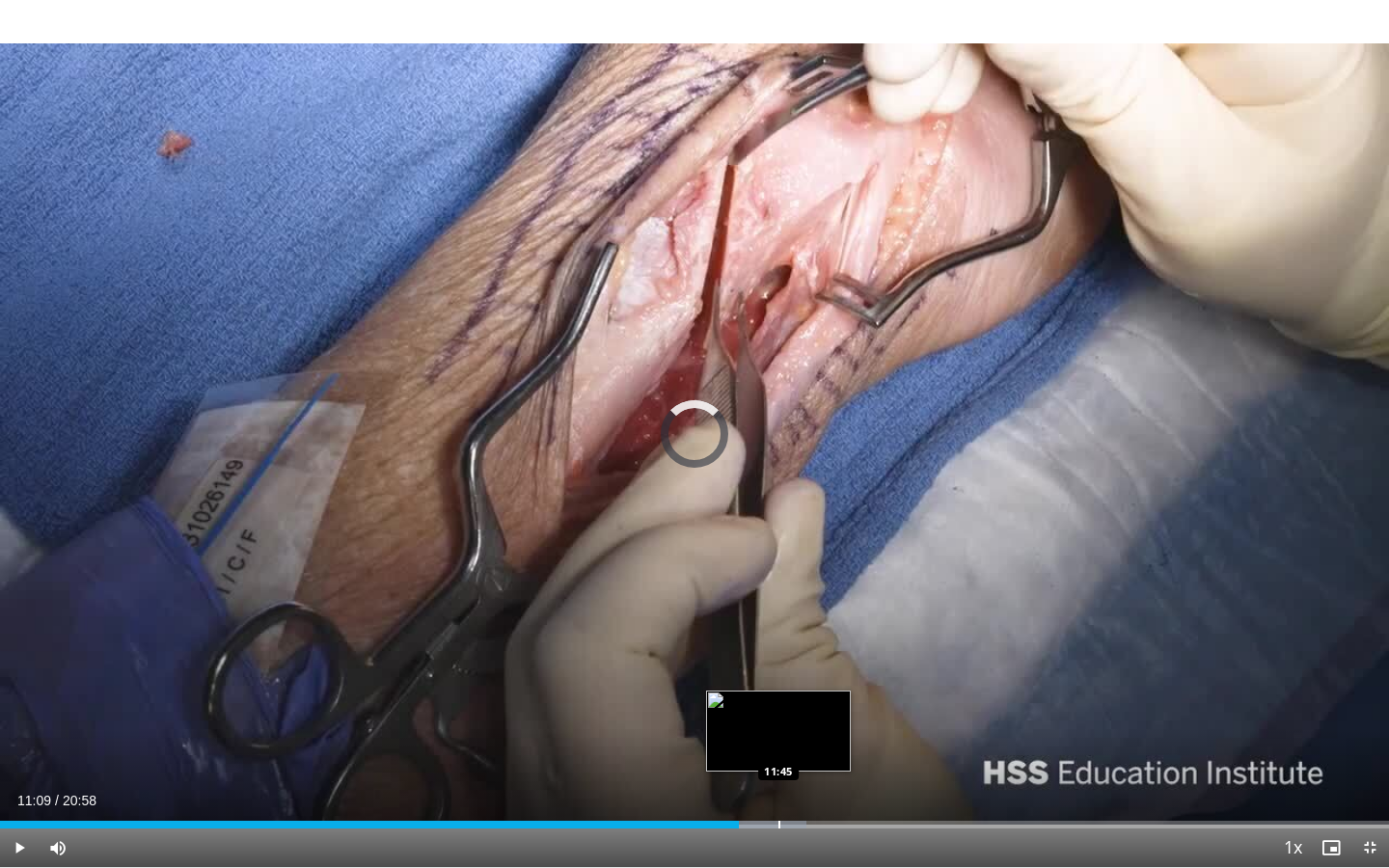 click at bounding box center [779, 825] 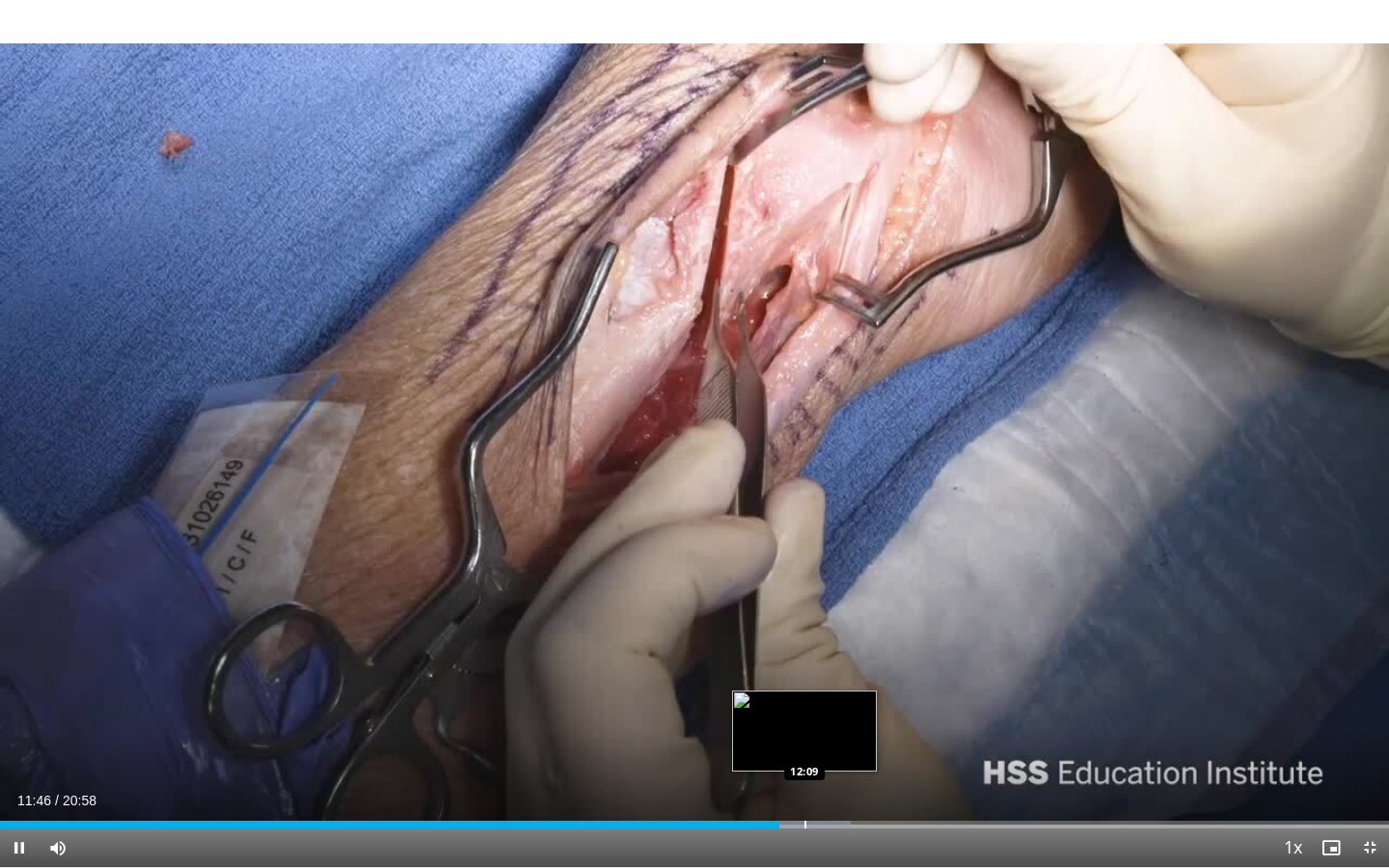 click at bounding box center [805, 825] 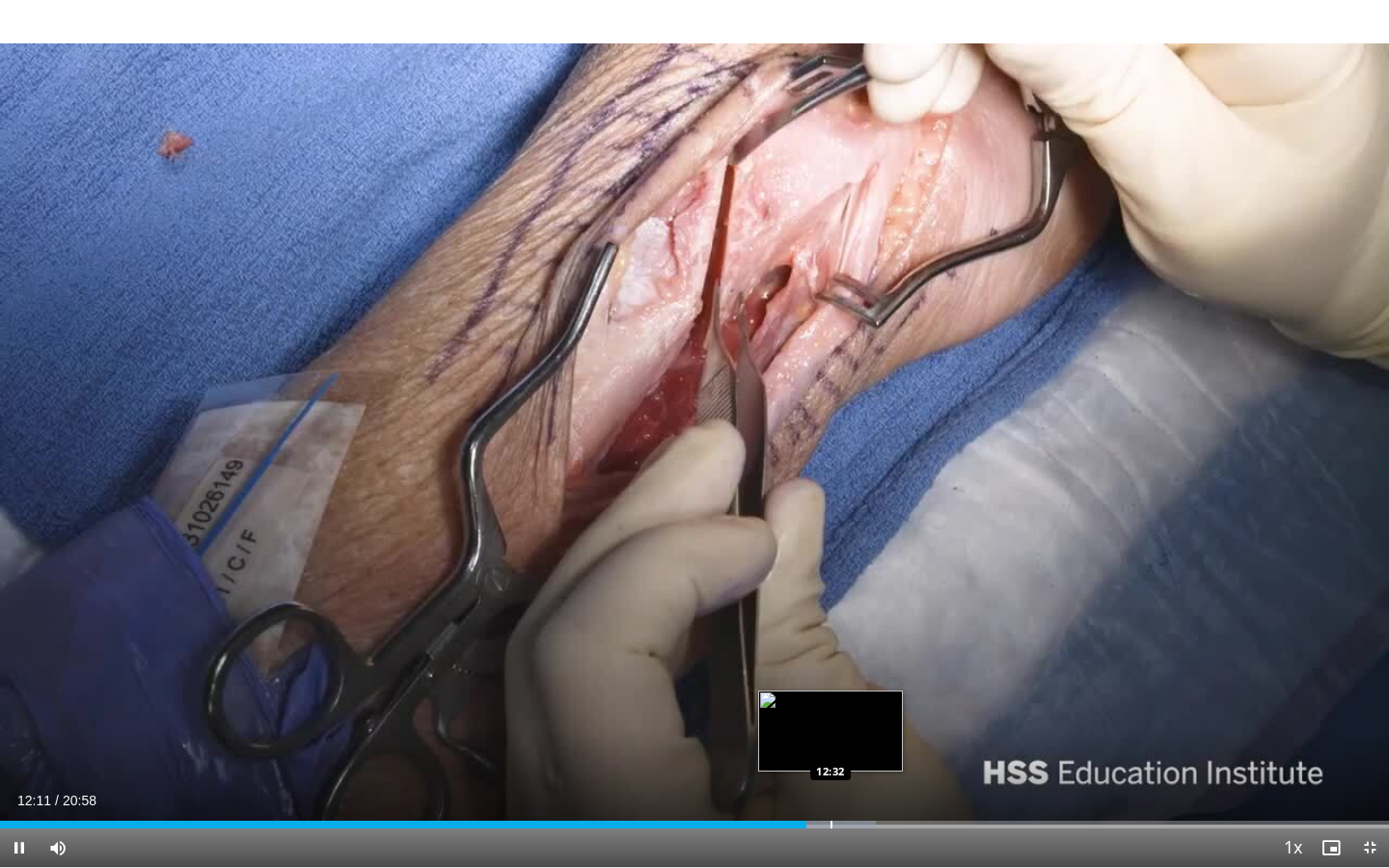 click on "**********" at bounding box center (694, 434) 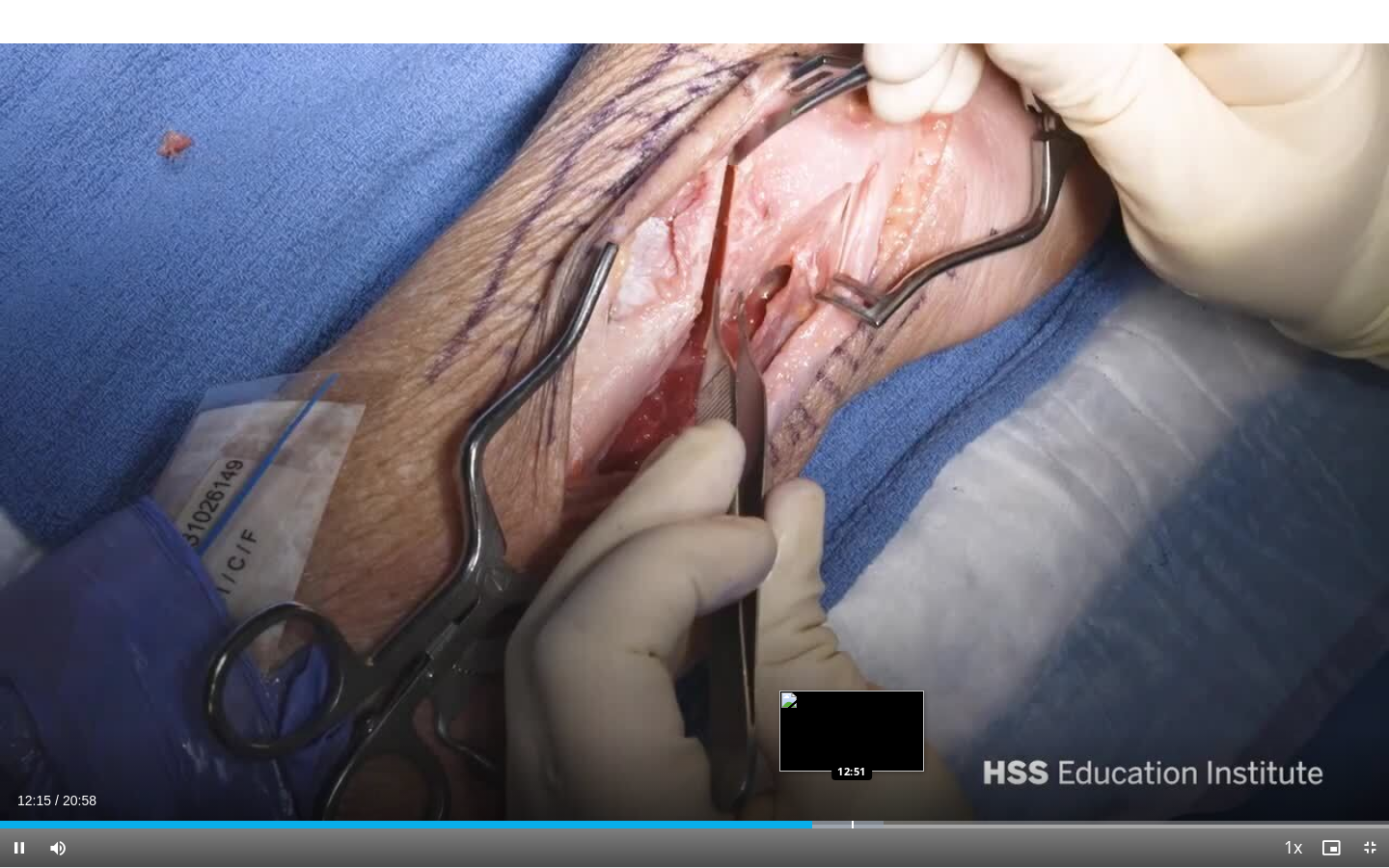 click at bounding box center [853, 825] 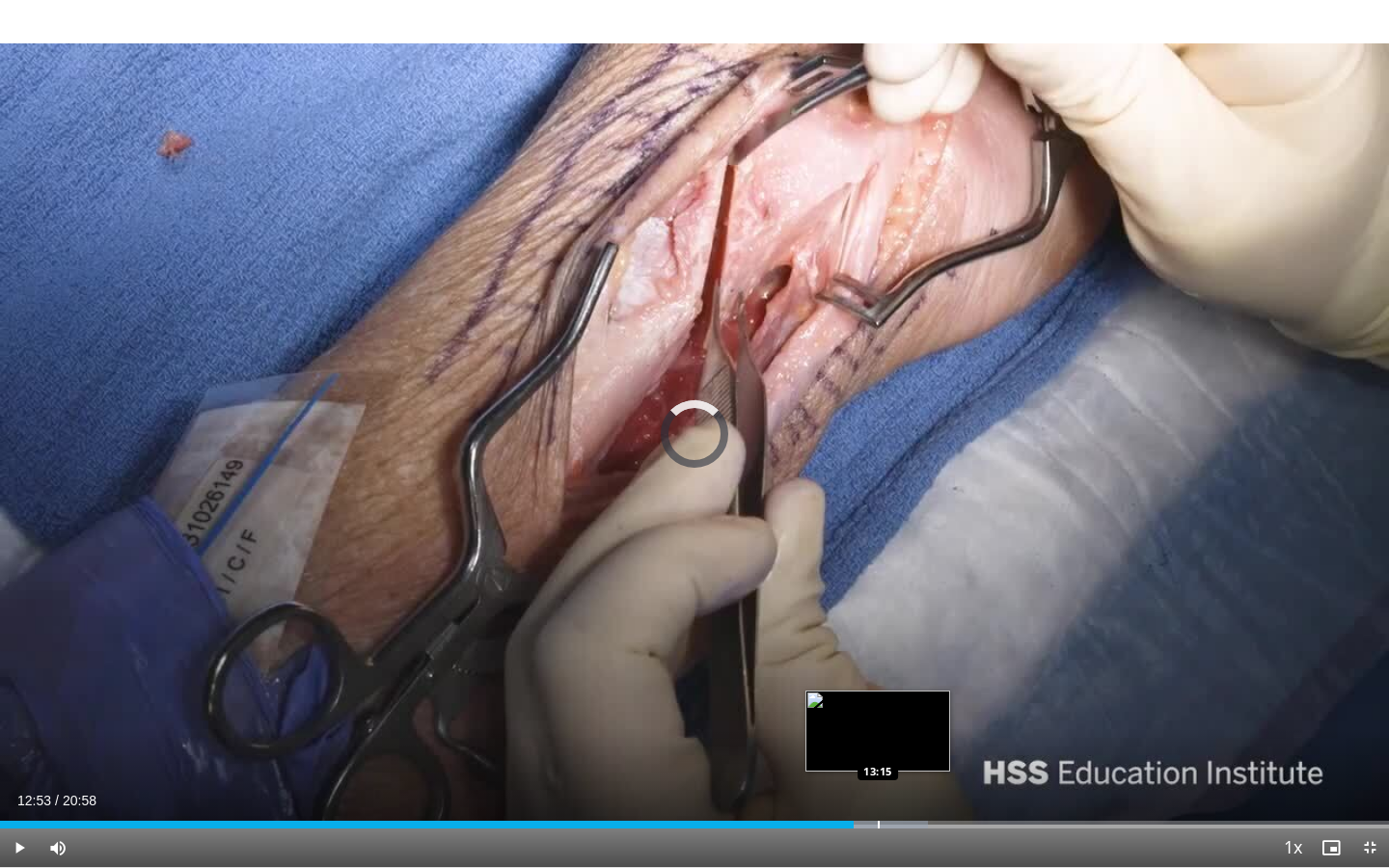 click at bounding box center (879, 825) 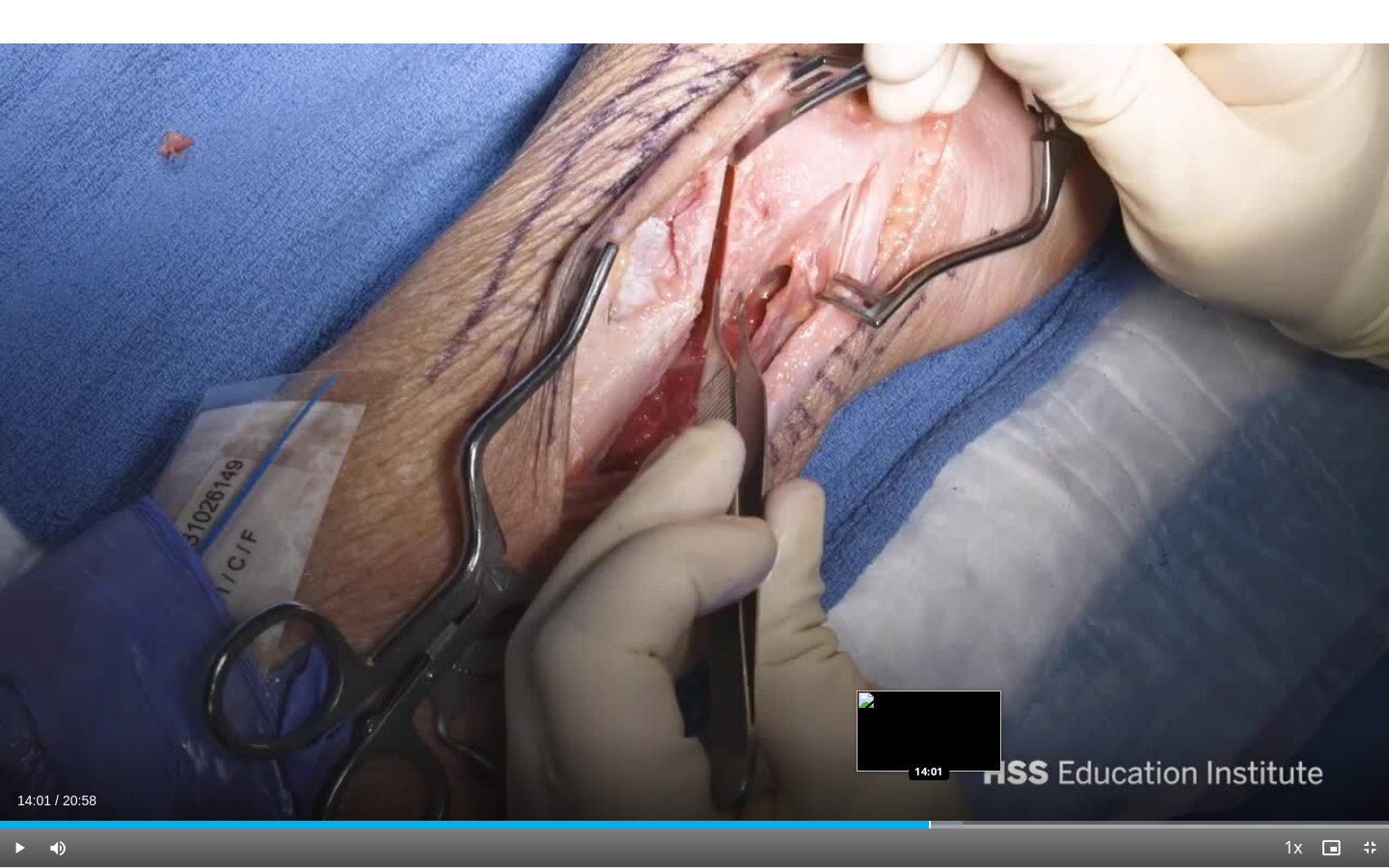 click on "Loaded :  69.33% 14:01 14:01" at bounding box center [694, 819] 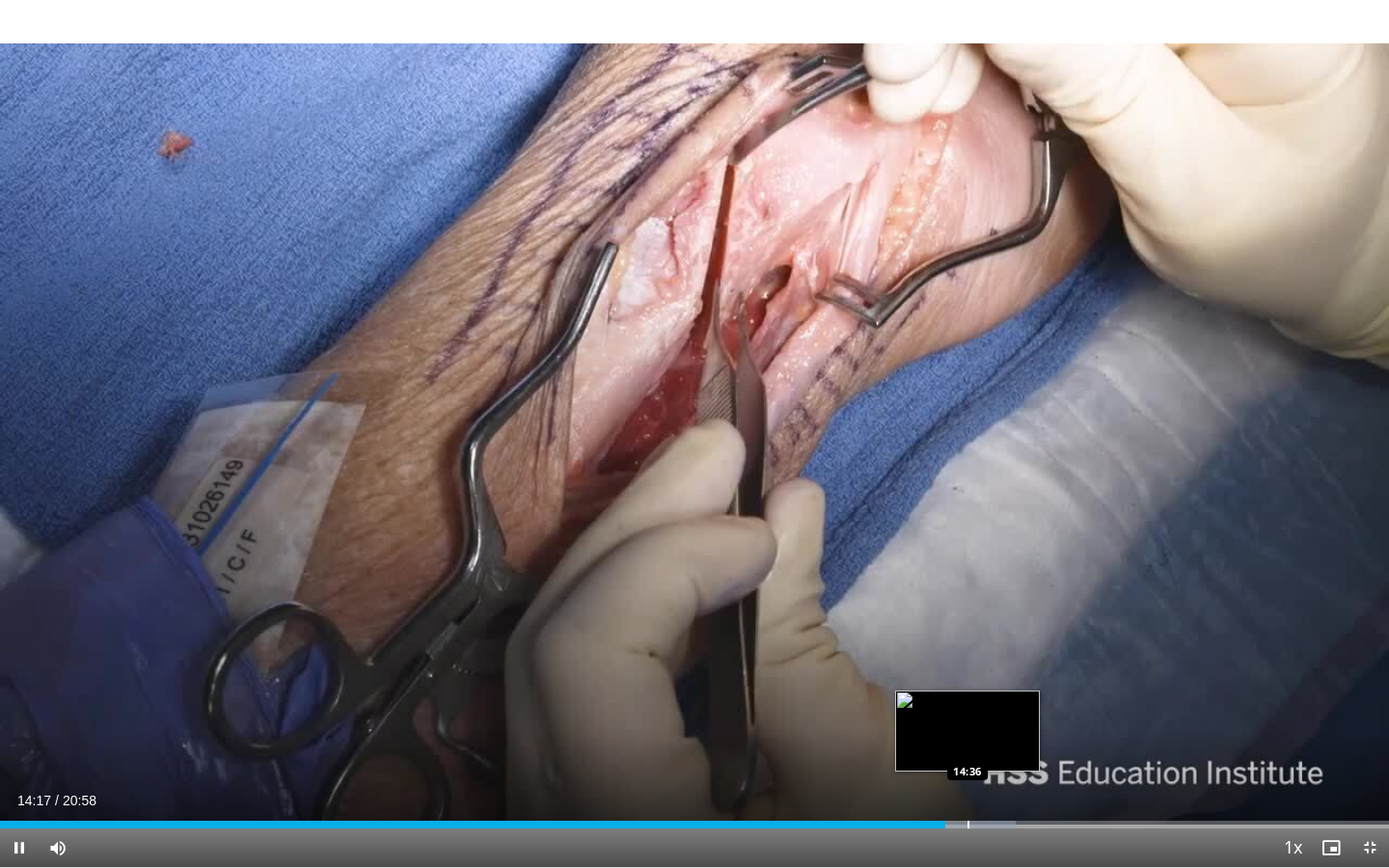 click at bounding box center [968, 825] 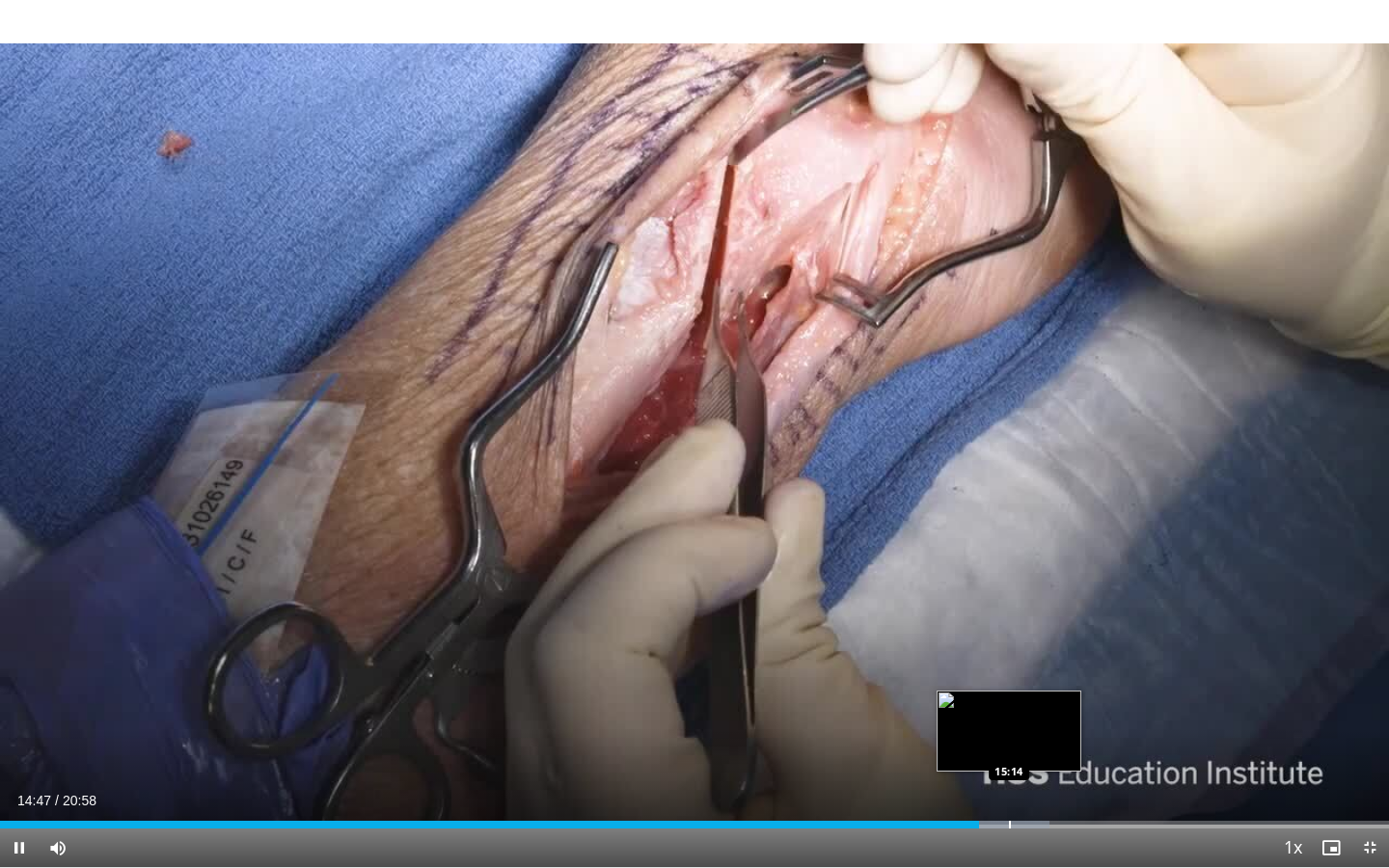 click on "Loaded :  75.53% 14:47 15:14" at bounding box center (694, 819) 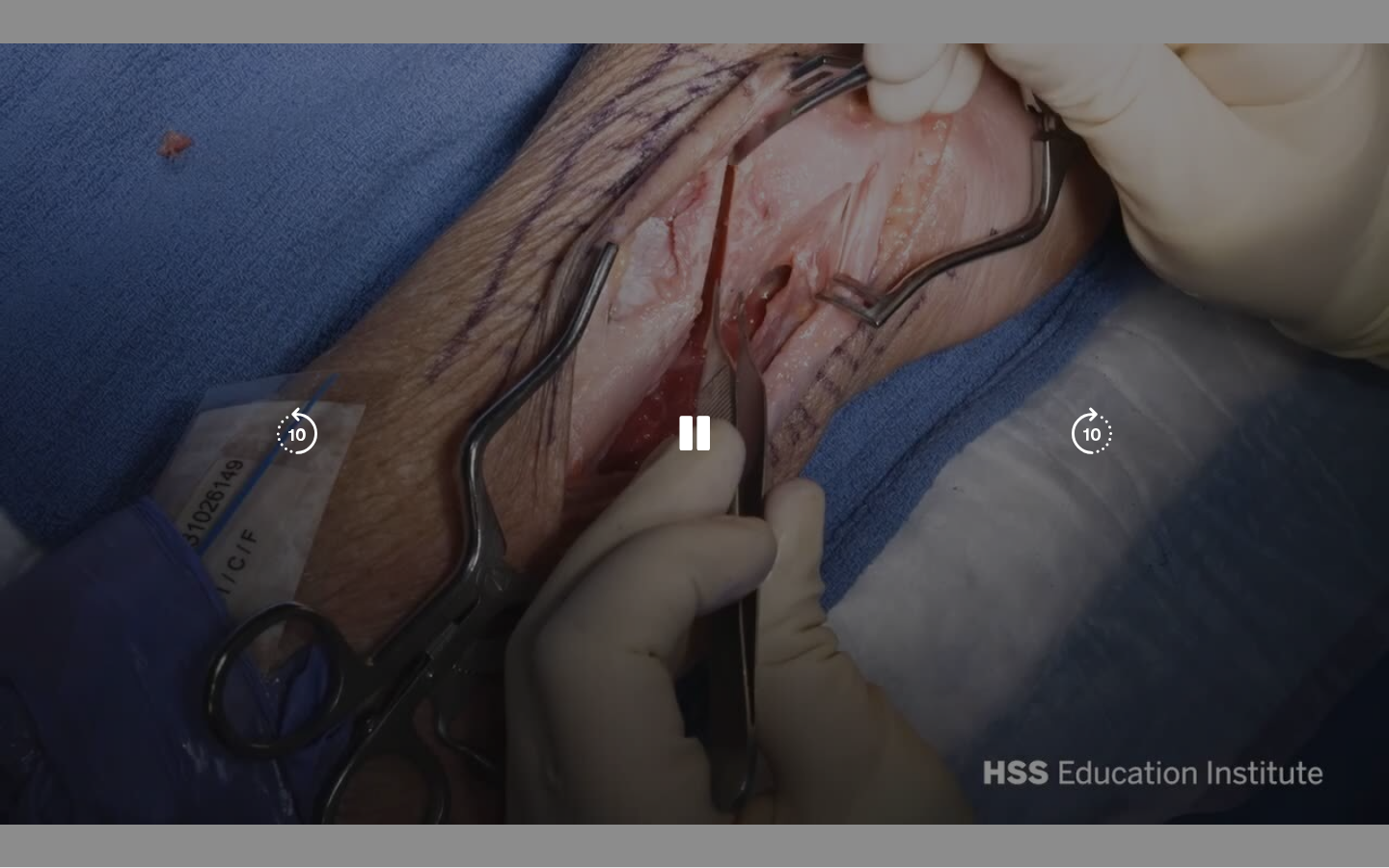 click on "**********" at bounding box center (694, 434) 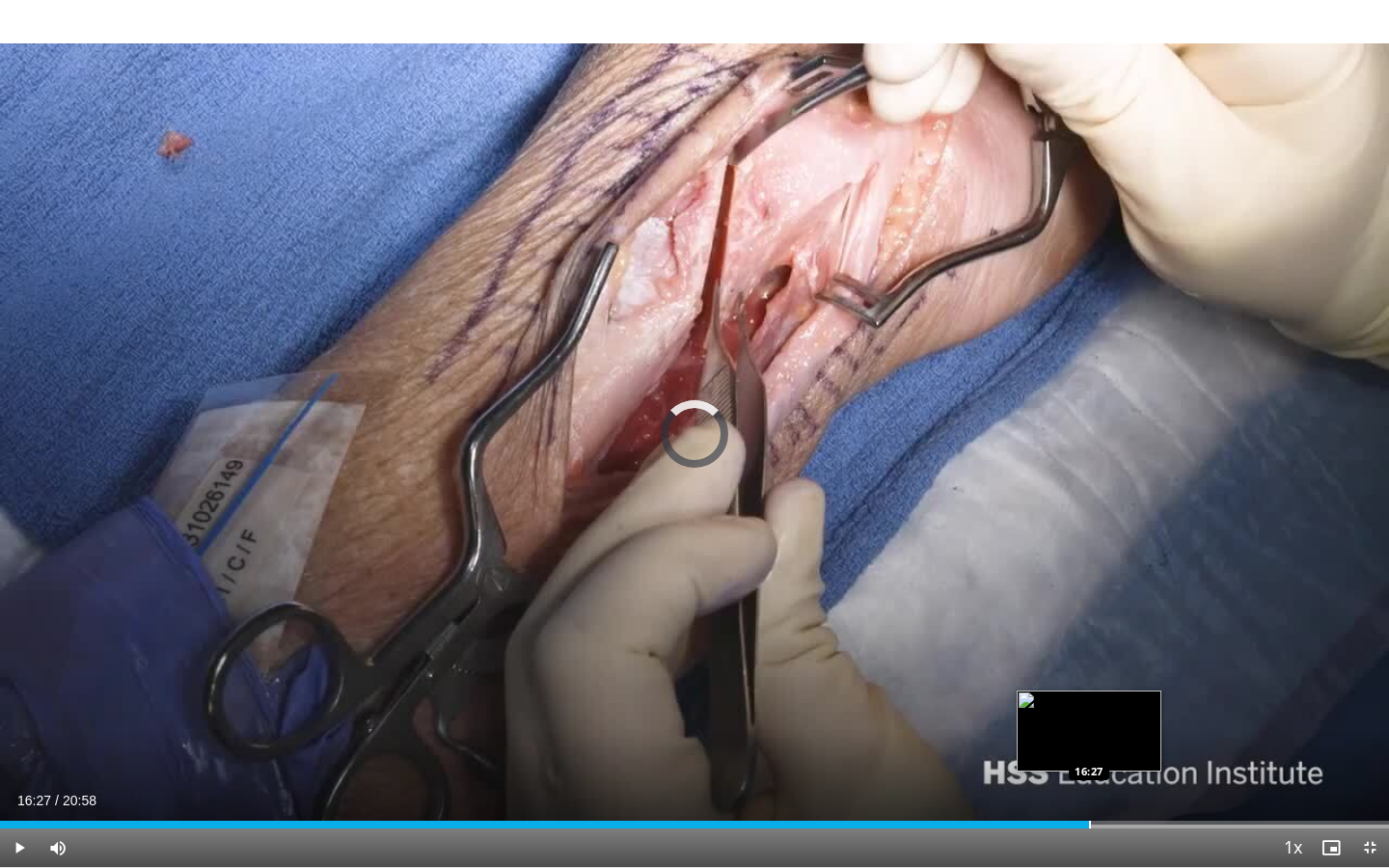 click on "Loaded :  77.92% 15:16 16:27" at bounding box center (694, 819) 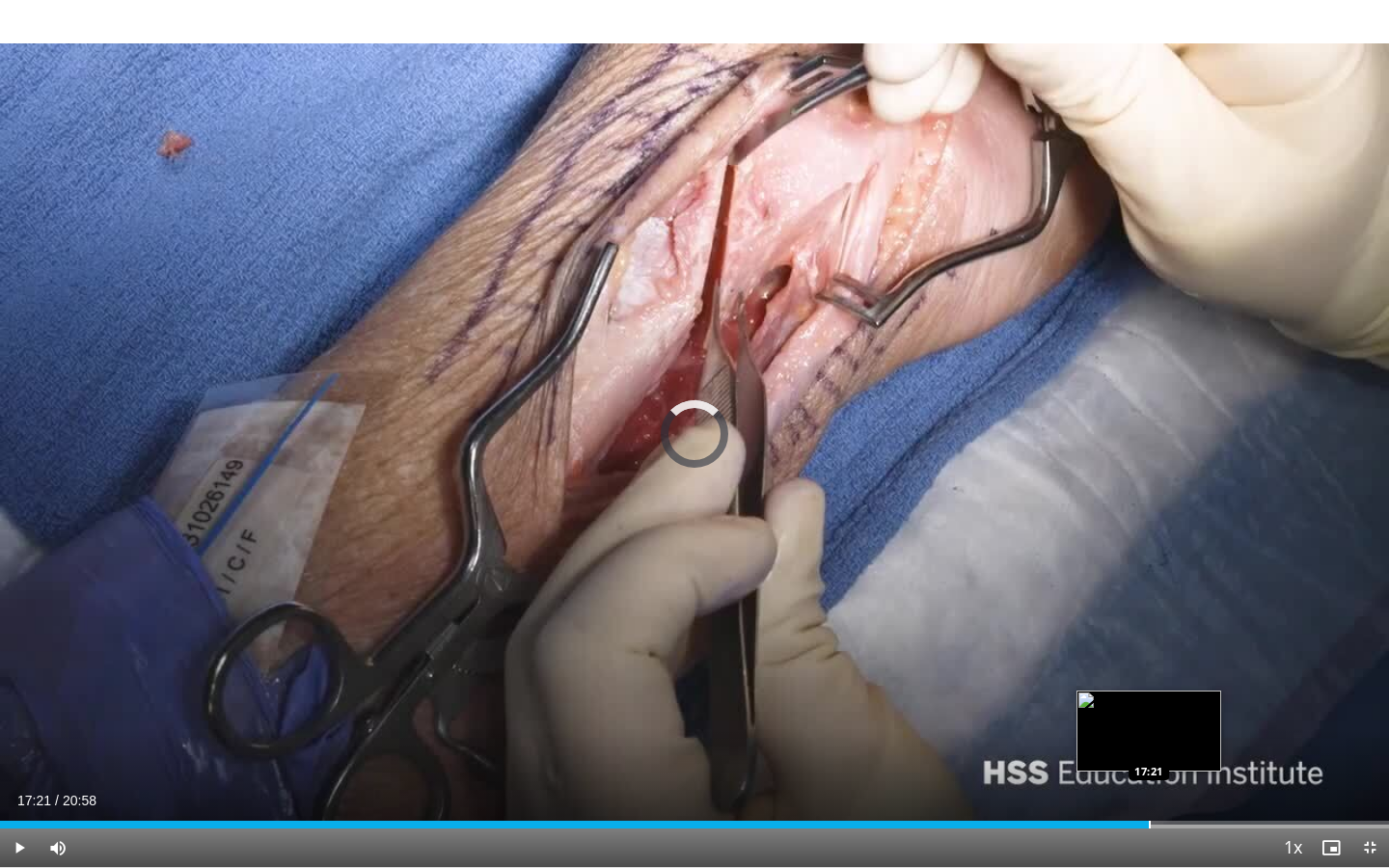click on "Loaded :  81.10% 17:21 17:21" at bounding box center (694, 819) 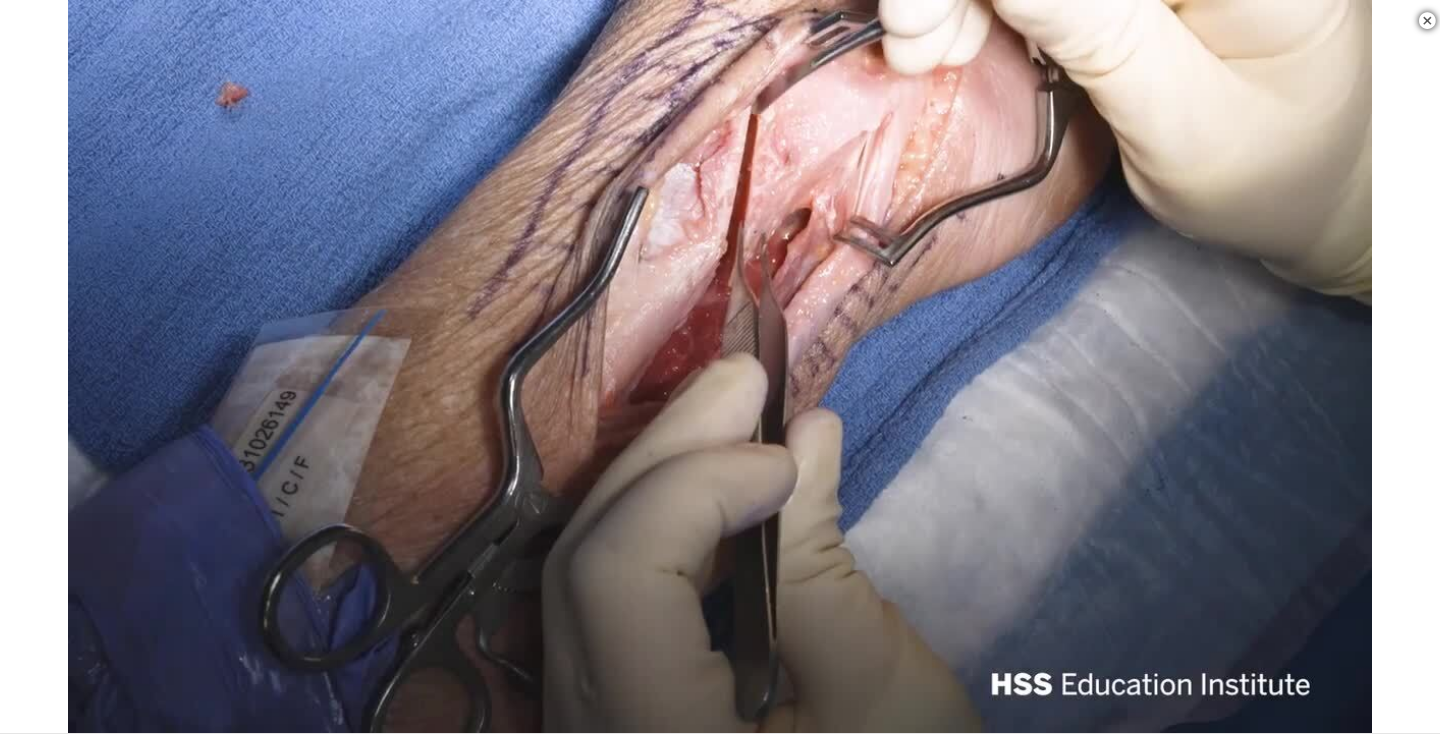 scroll, scrollTop: 279, scrollLeft: 0, axis: vertical 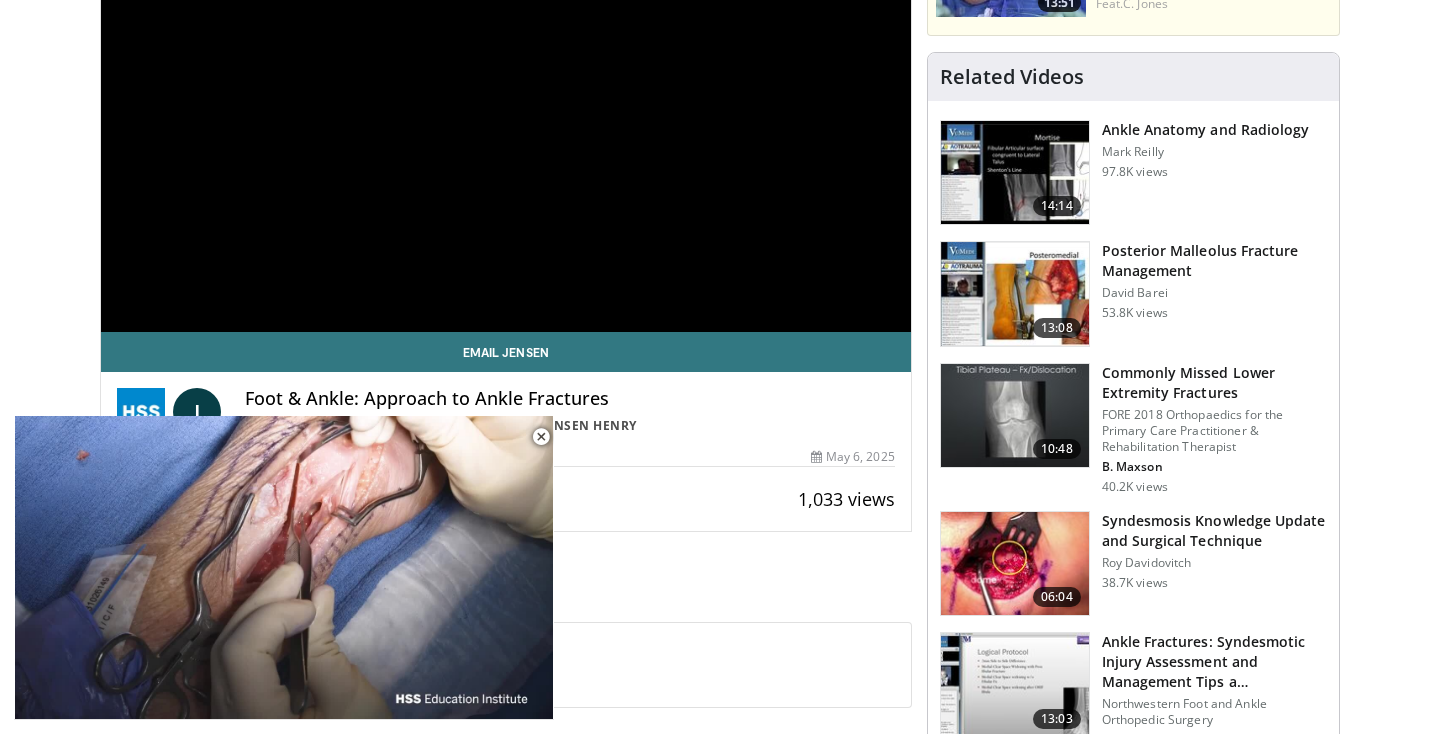 click on "Posterior Malleolus Fracture Management" at bounding box center [1214, 261] 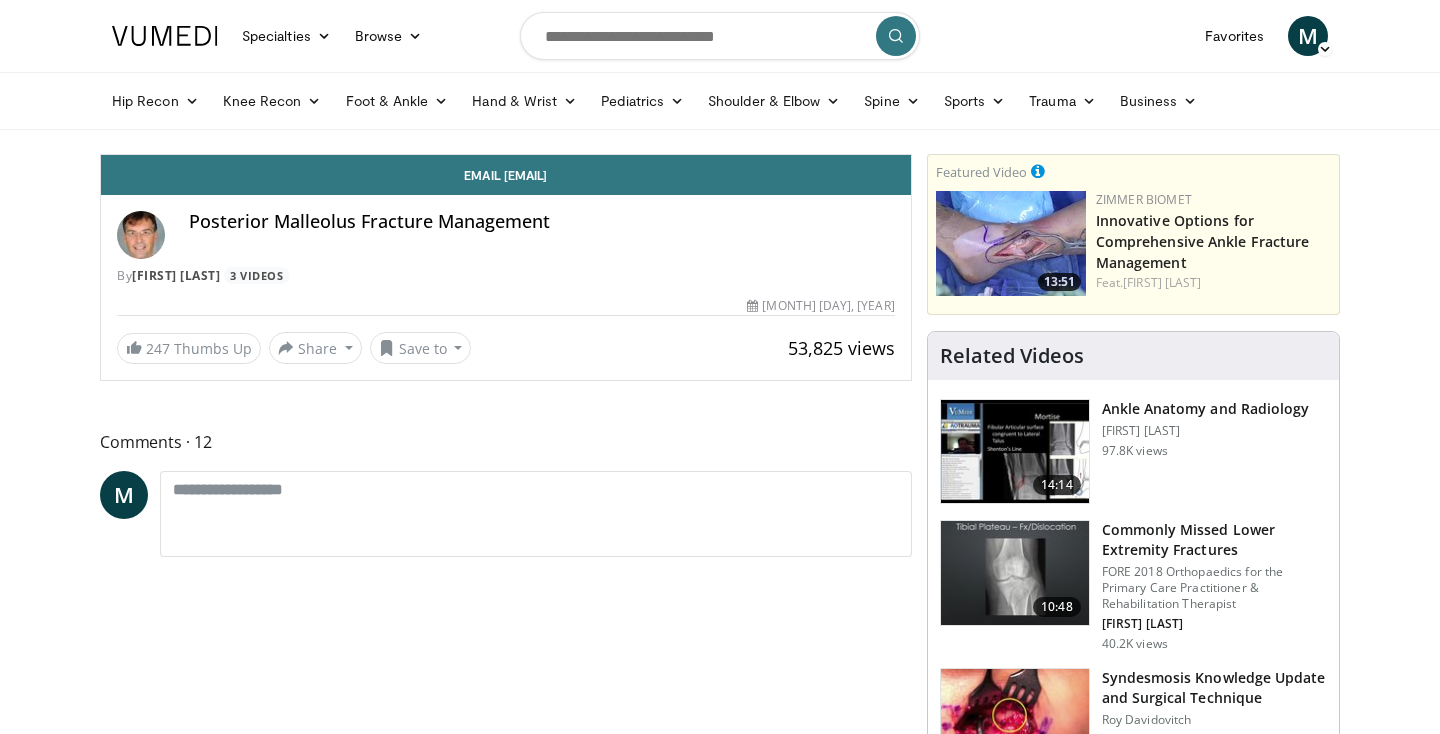 scroll, scrollTop: 0, scrollLeft: 0, axis: both 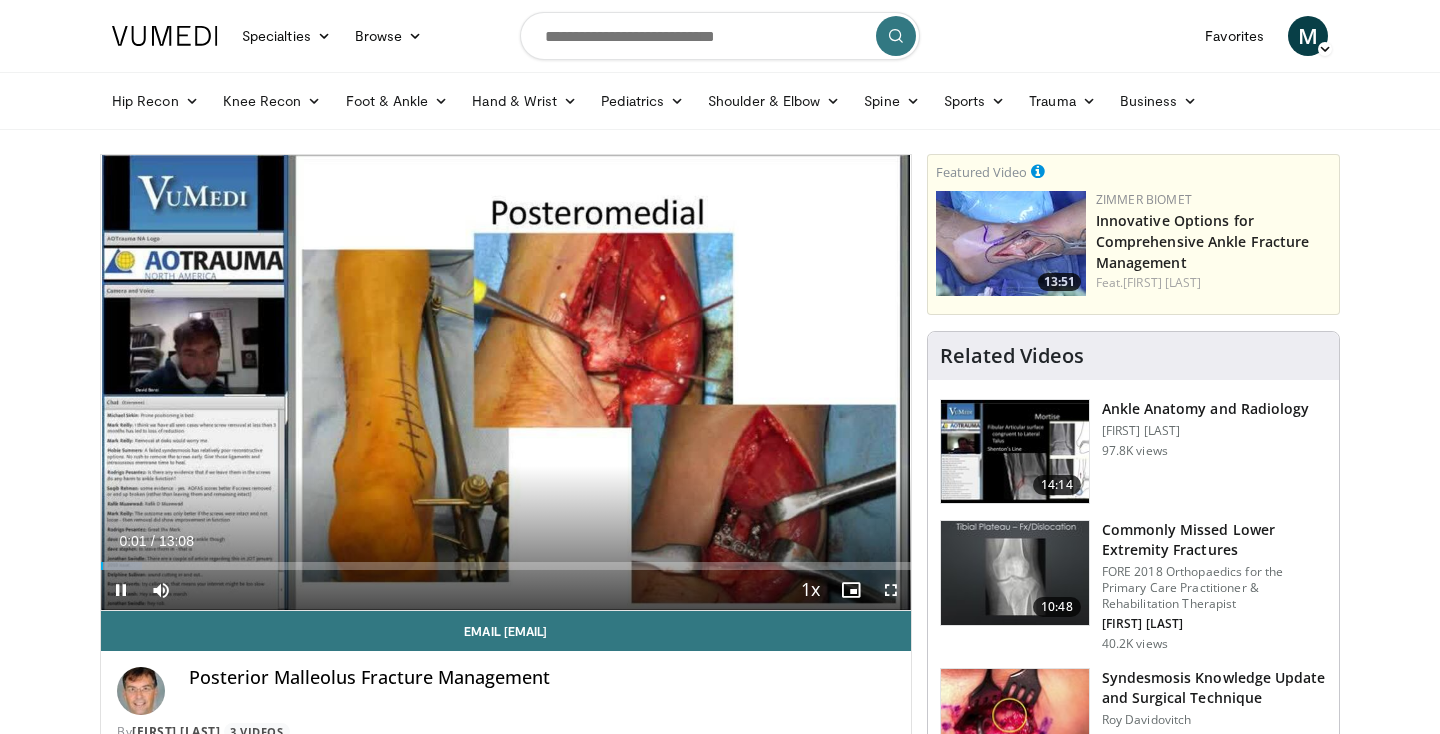 click at bounding box center (891, 590) 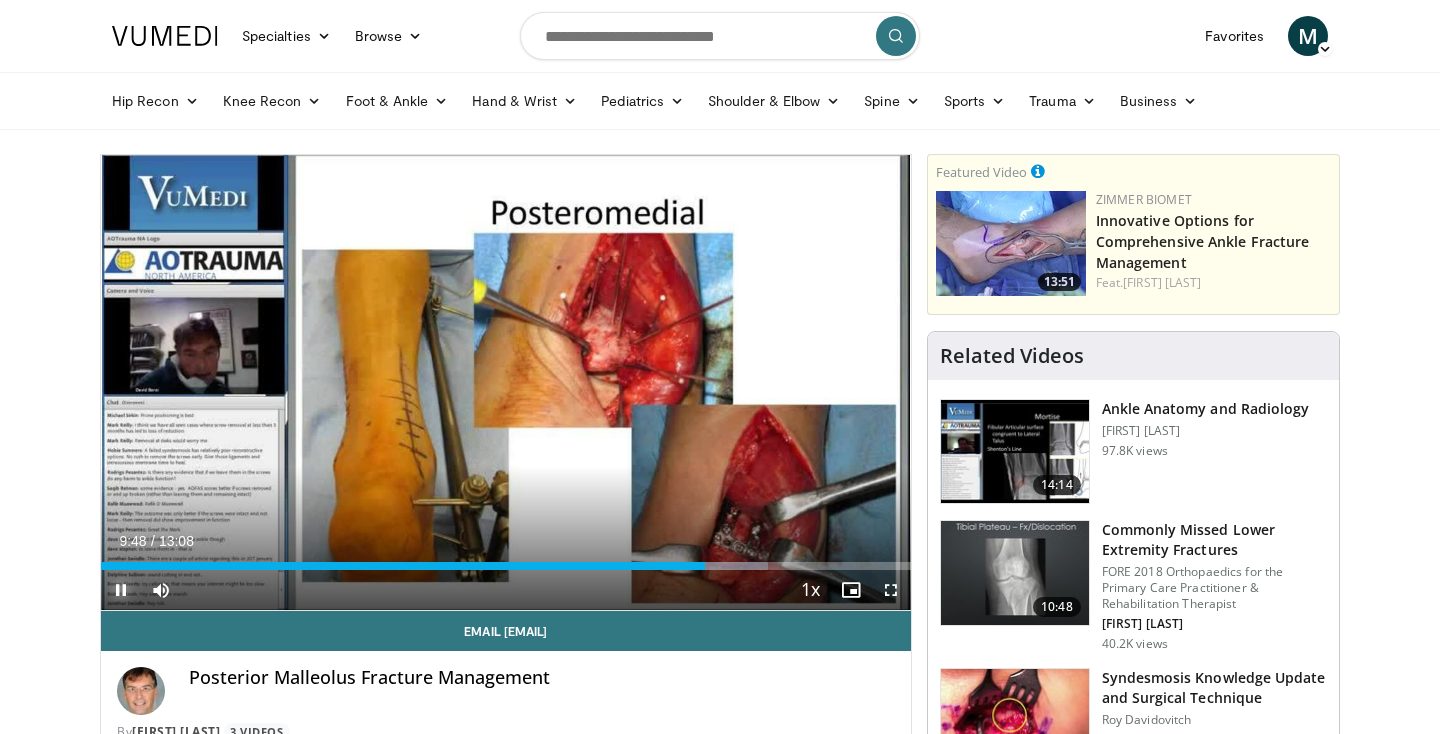 click at bounding box center (121, 590) 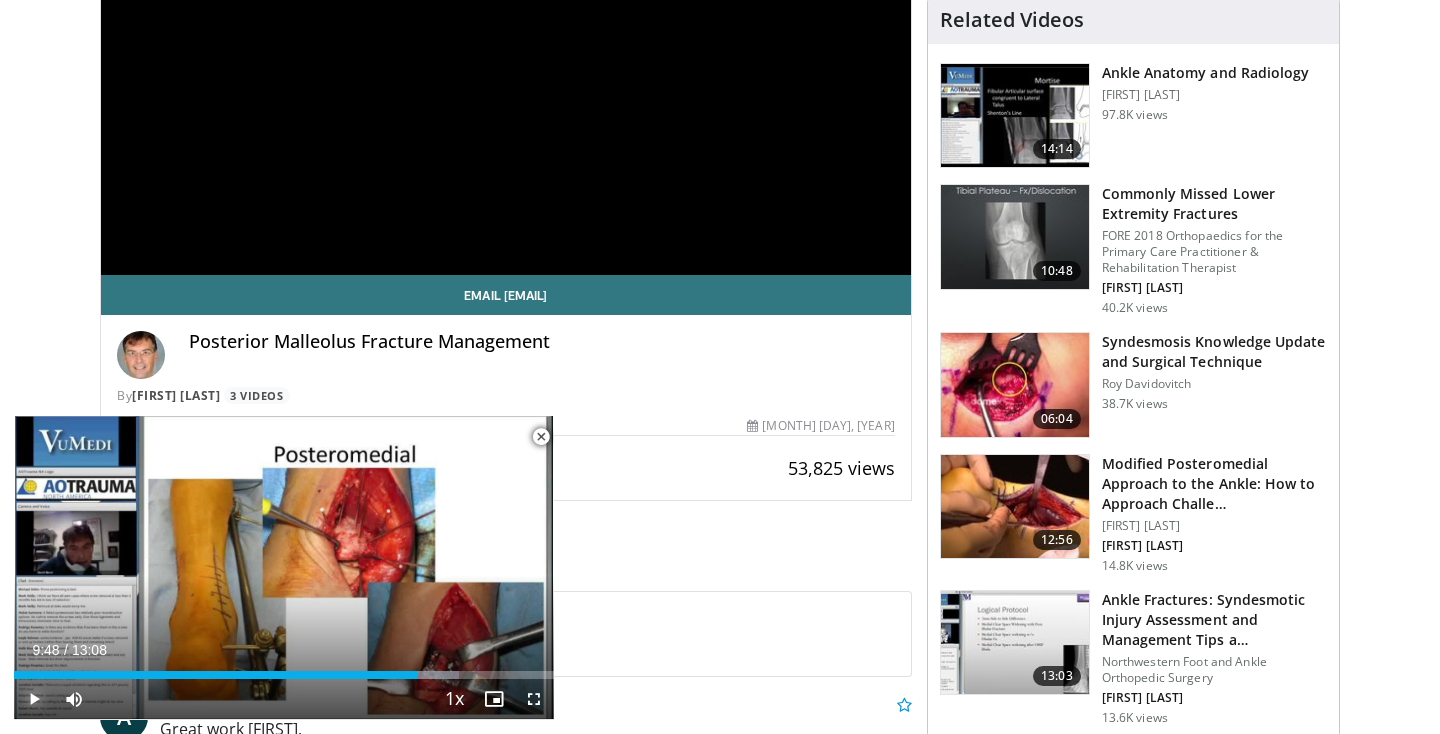 scroll, scrollTop: 342, scrollLeft: 0, axis: vertical 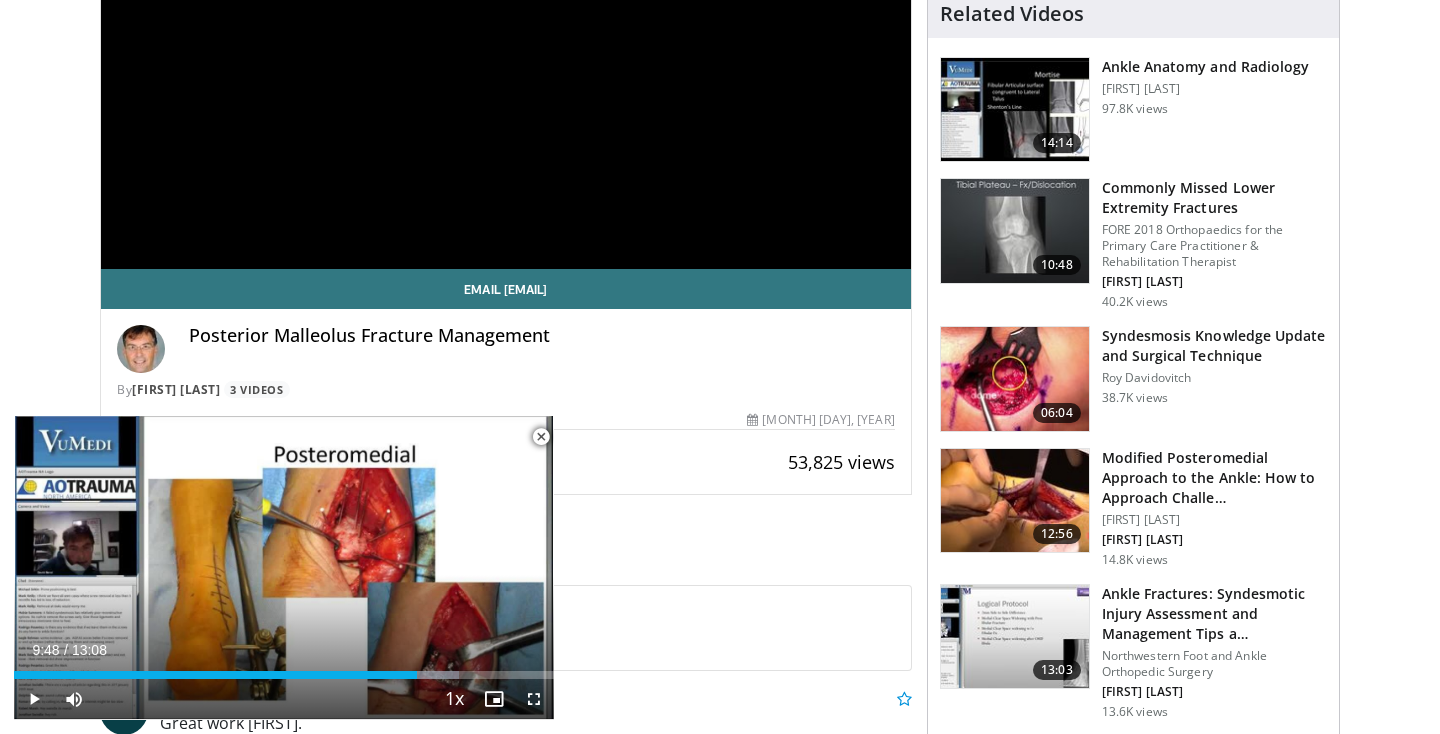 click at bounding box center (541, 437) 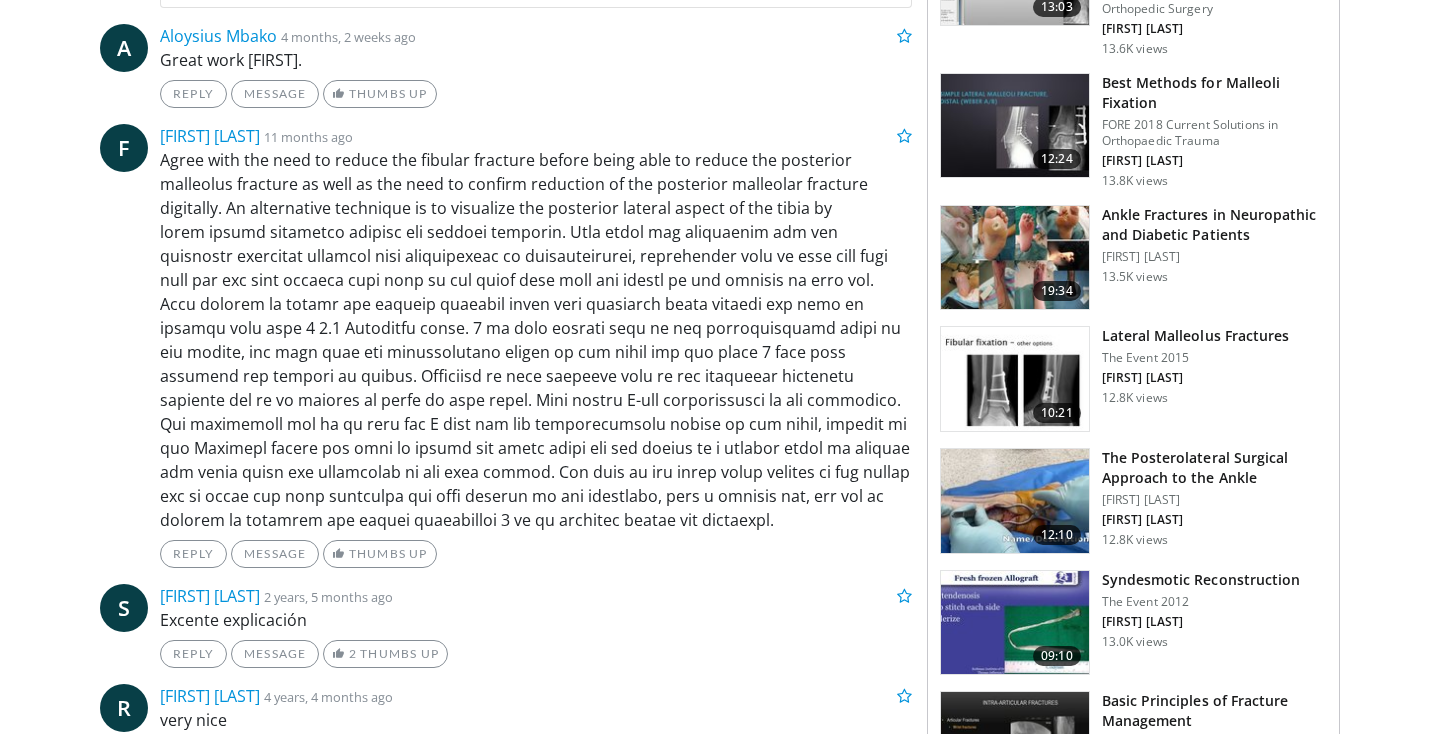 scroll, scrollTop: 1008, scrollLeft: 0, axis: vertical 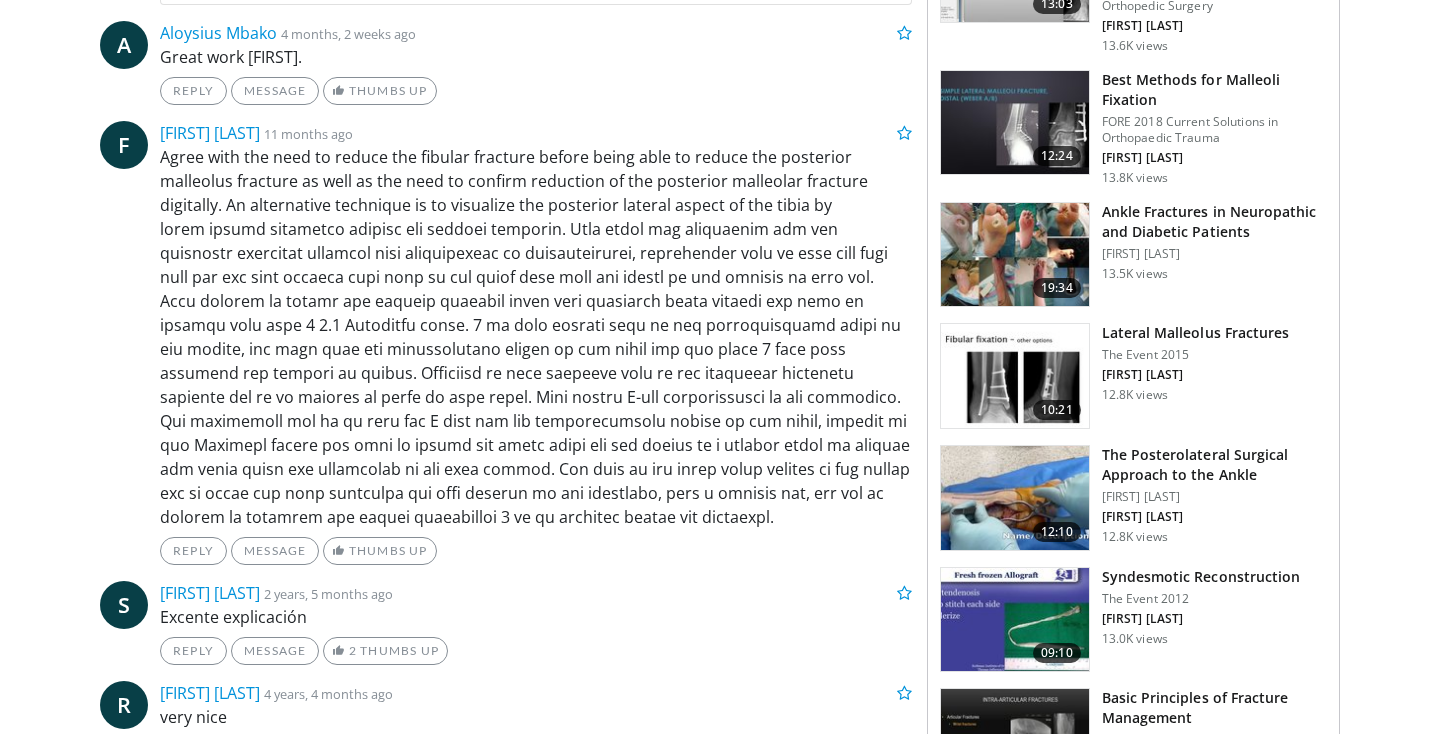 click at bounding box center [1015, 498] 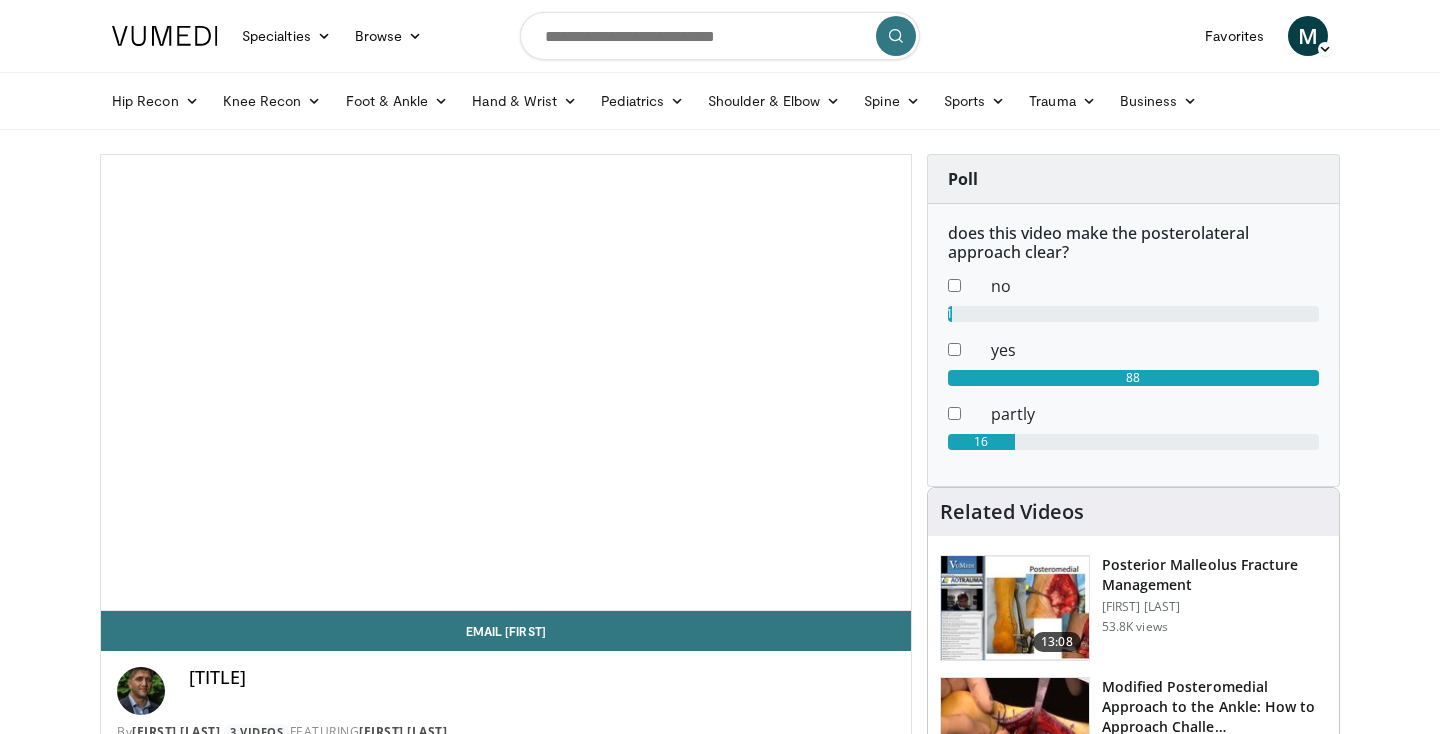 scroll, scrollTop: 0, scrollLeft: 0, axis: both 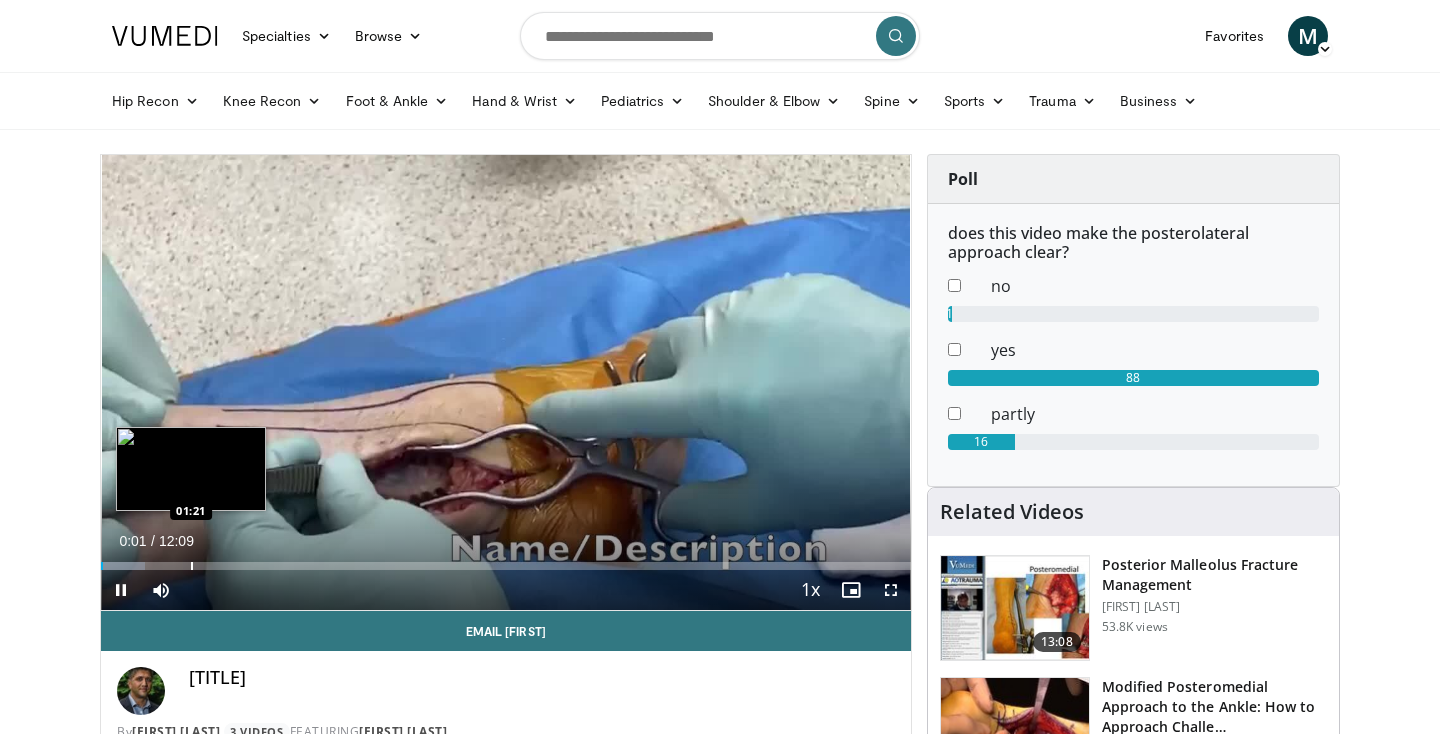 click at bounding box center (192, 566) 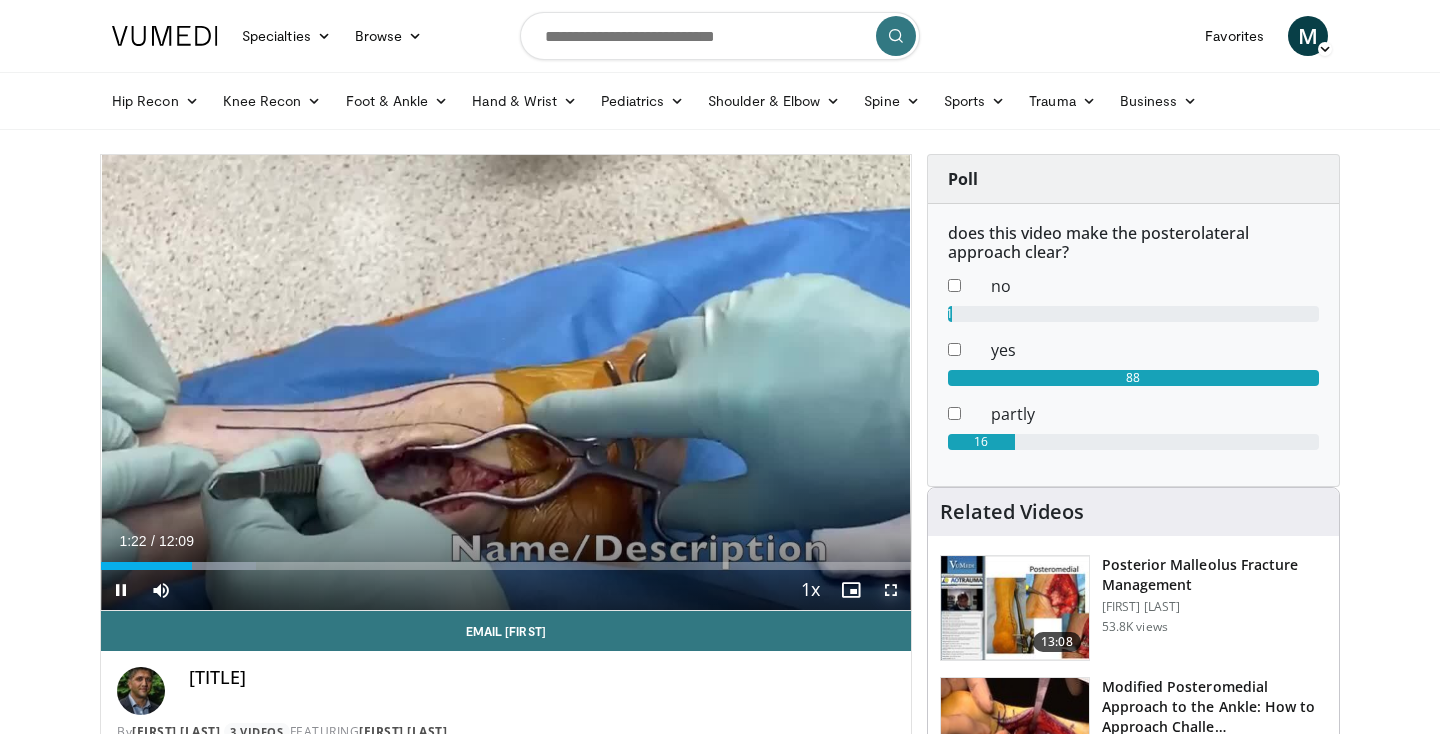 click at bounding box center (891, 590) 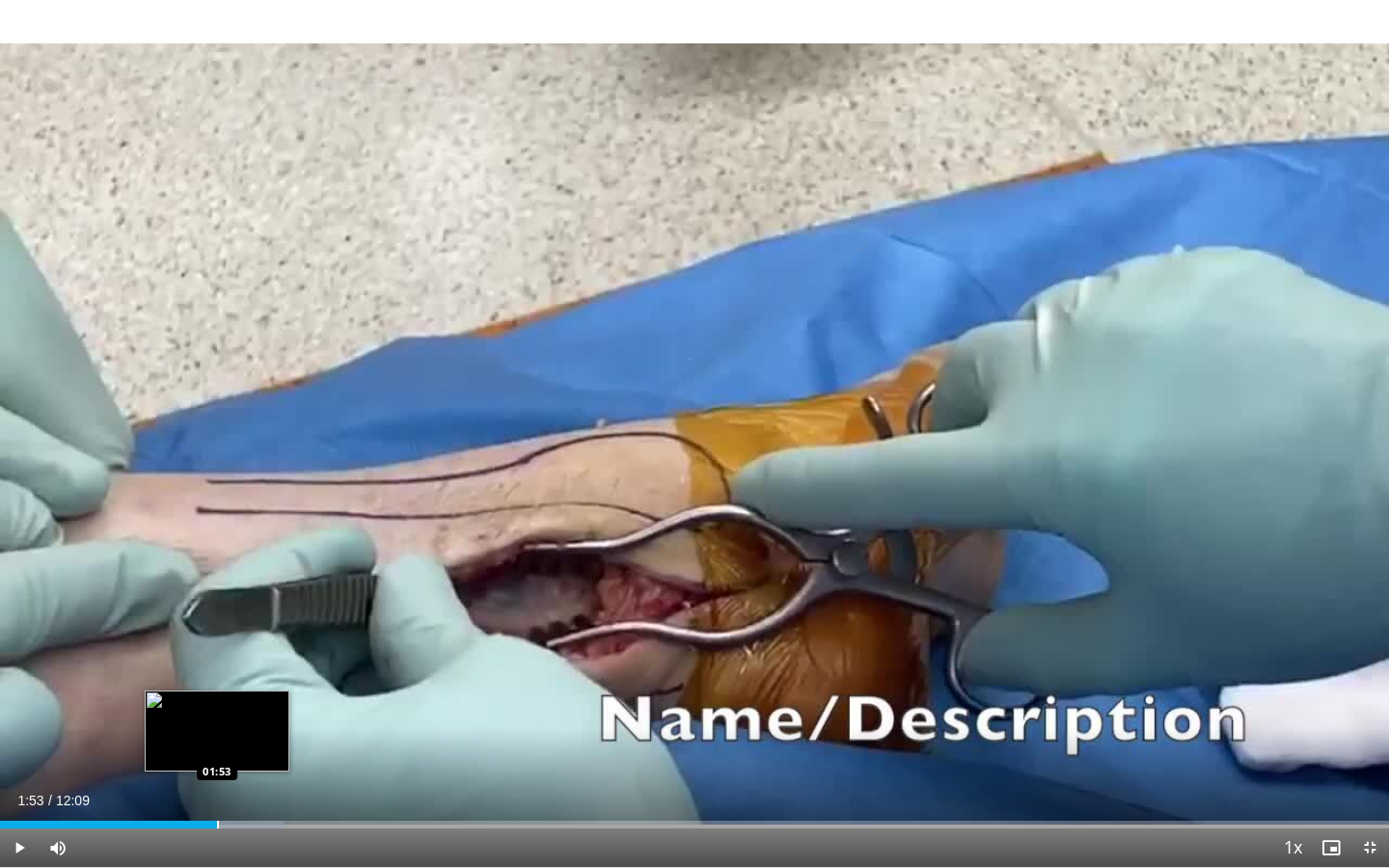 click on "Loaded :  [PERCENTAGE]% [TIME] [TIME]" at bounding box center [694, 819] 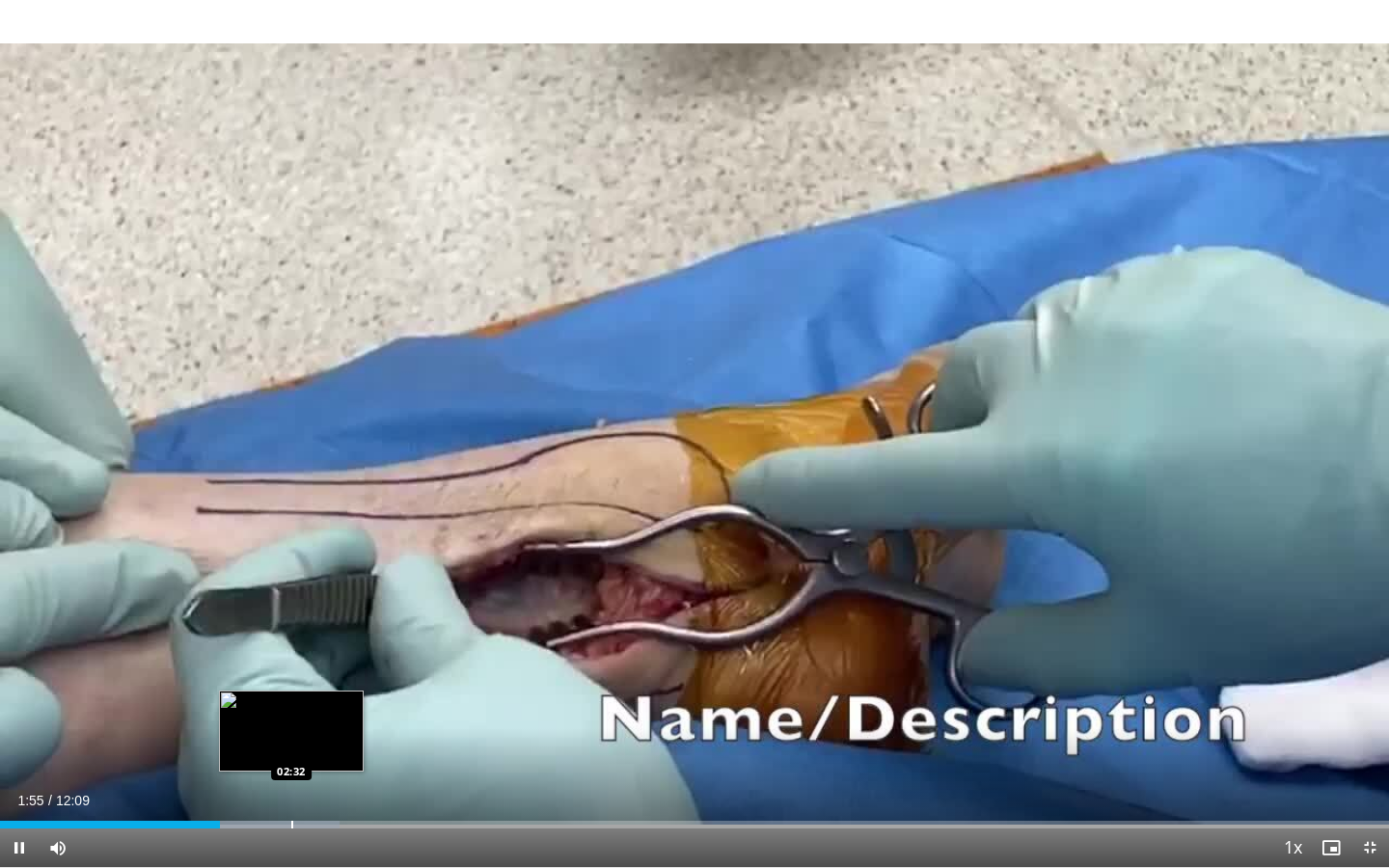 click at bounding box center [292, 825] 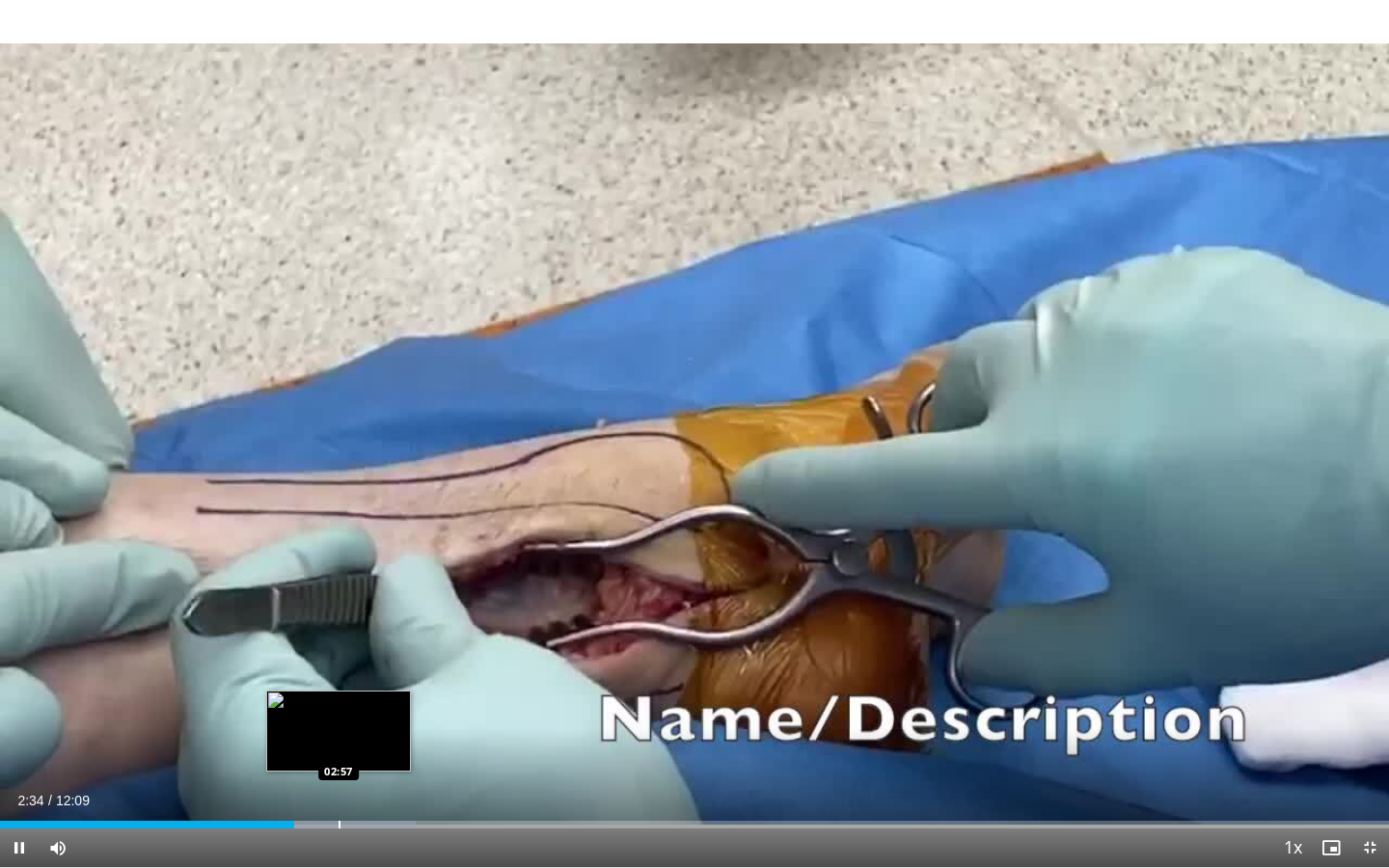 click at bounding box center (340, 825) 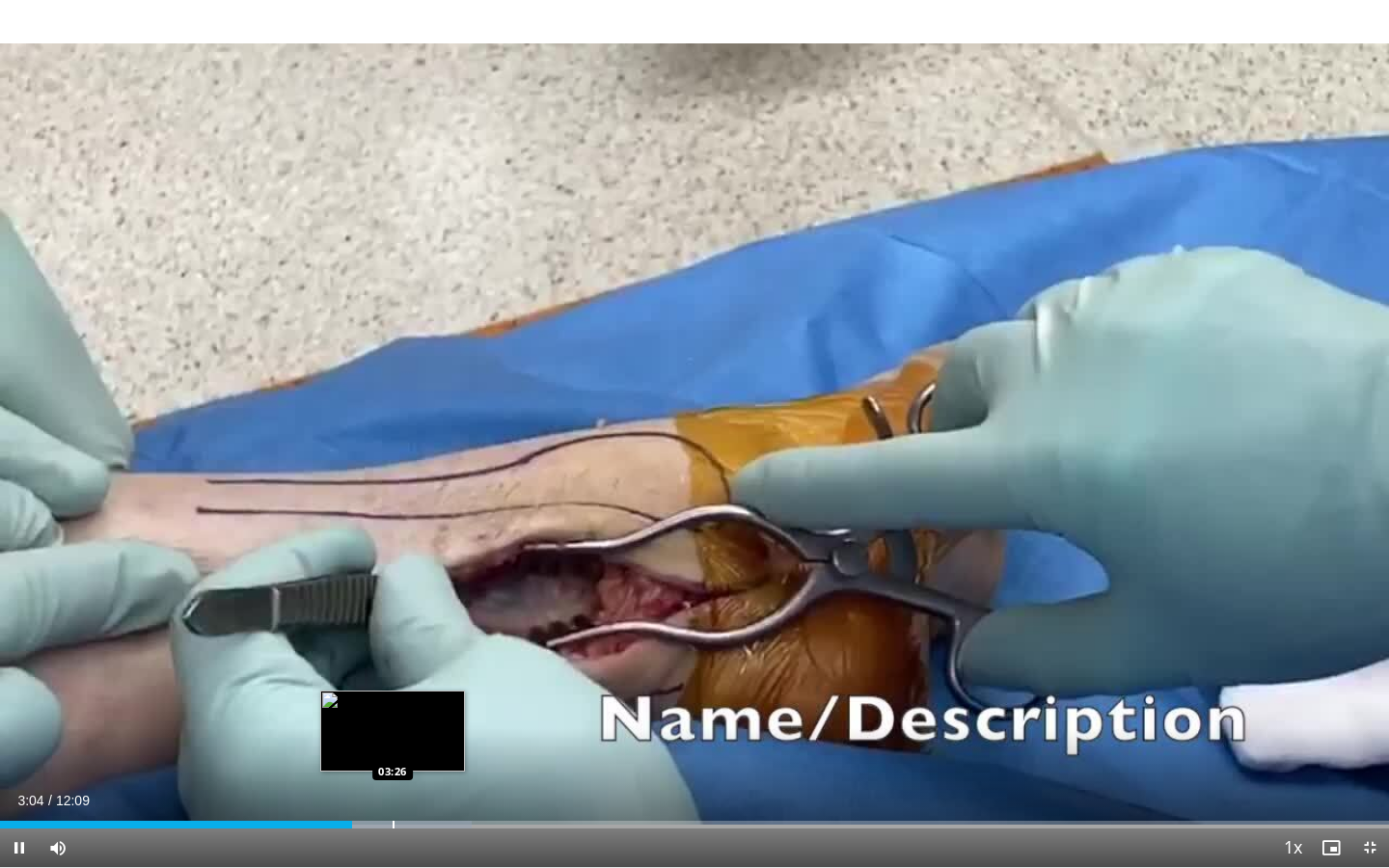 click at bounding box center (394, 825) 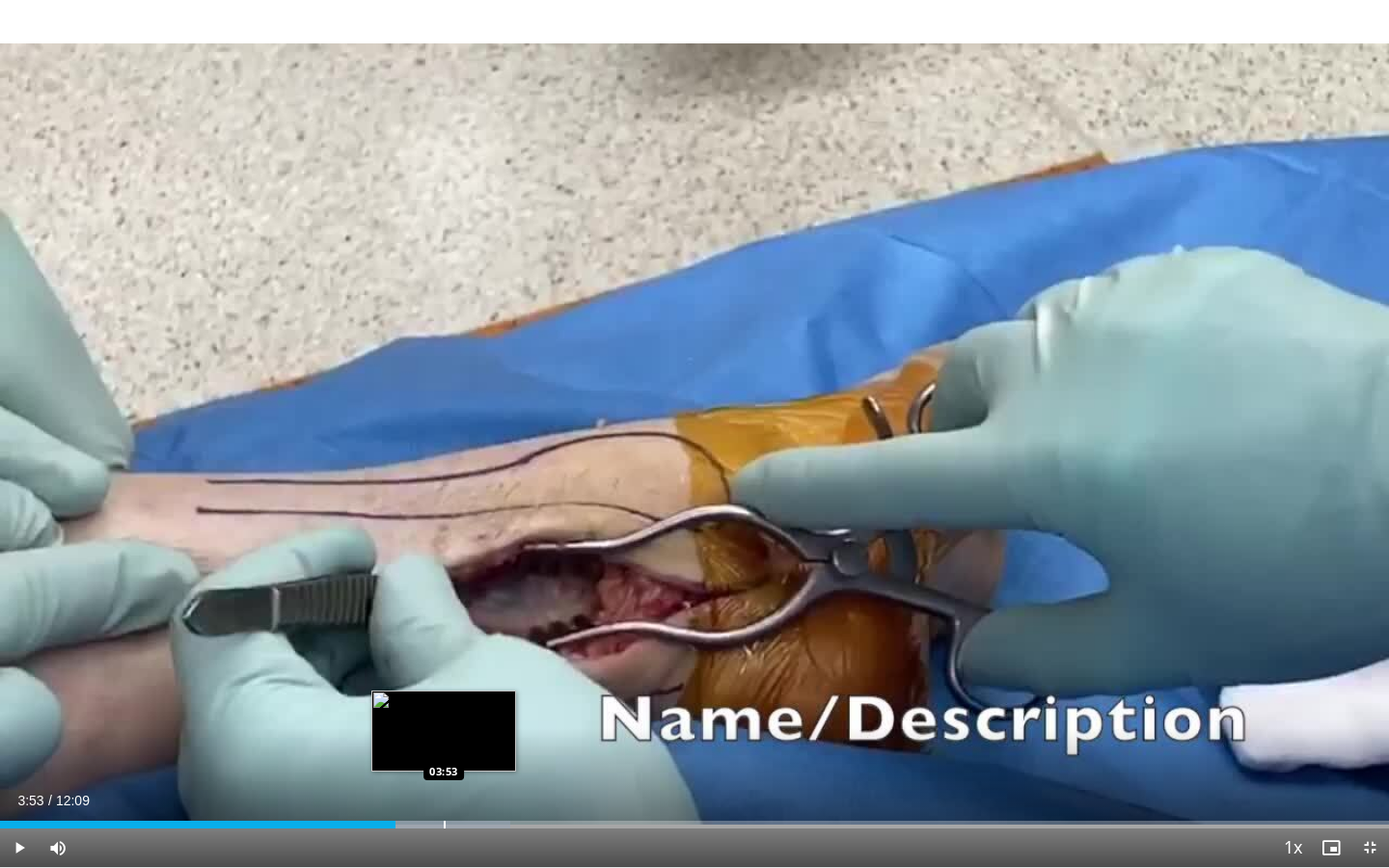 click at bounding box center (445, 825) 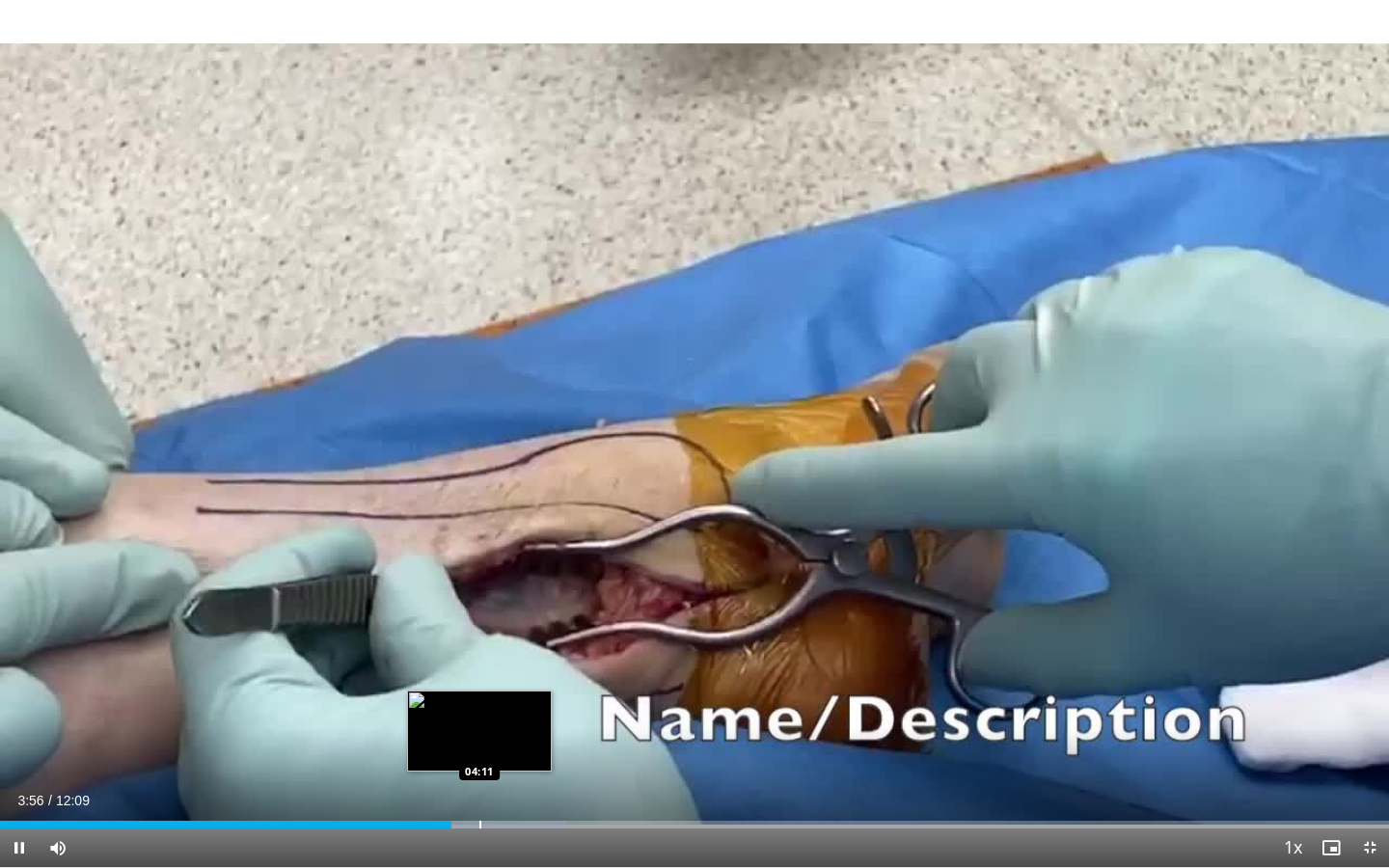 click at bounding box center (480, 825) 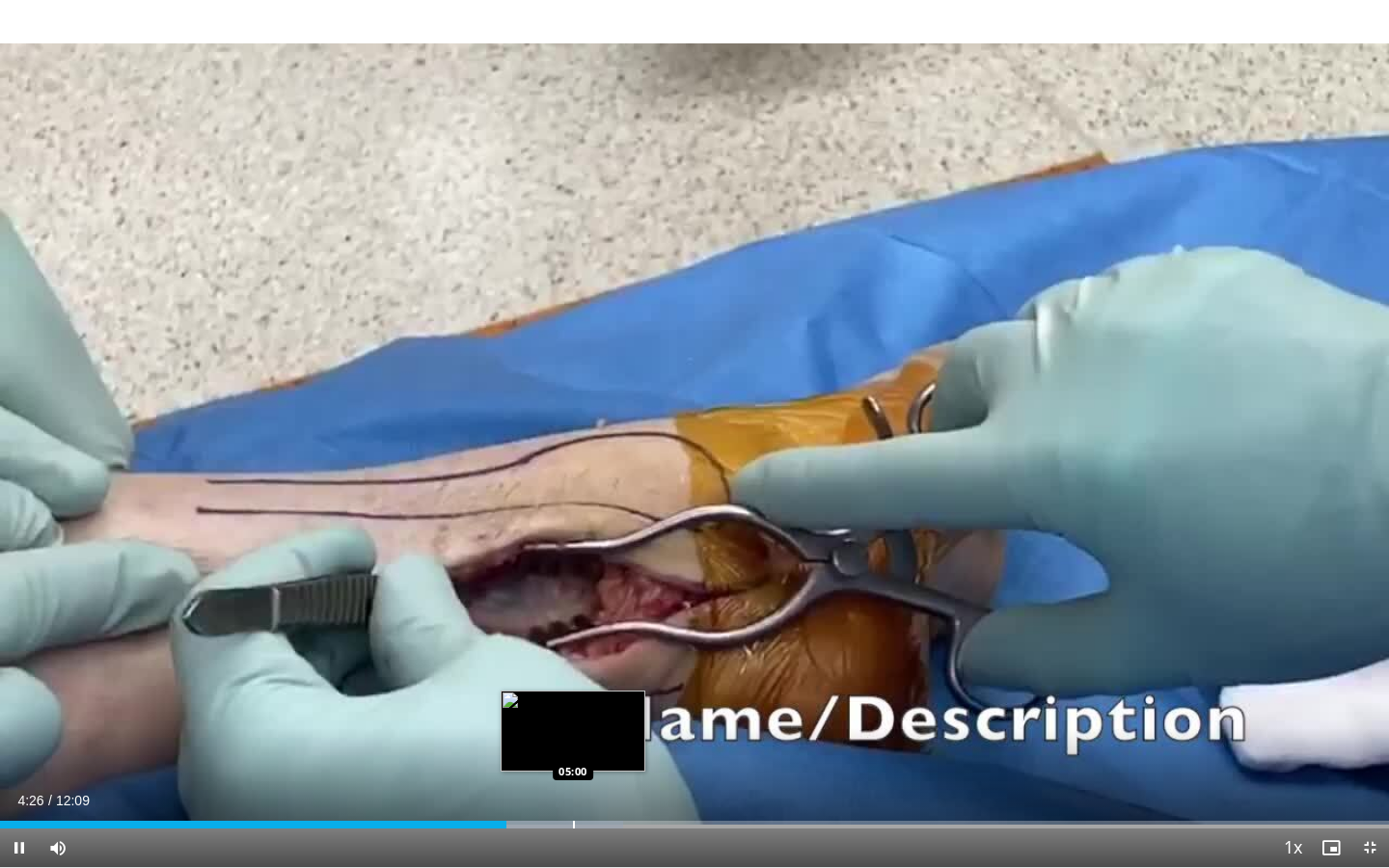 click on "Loaded :  [PERCENTAGE]% [TIME] [TIME]" at bounding box center (694, 819) 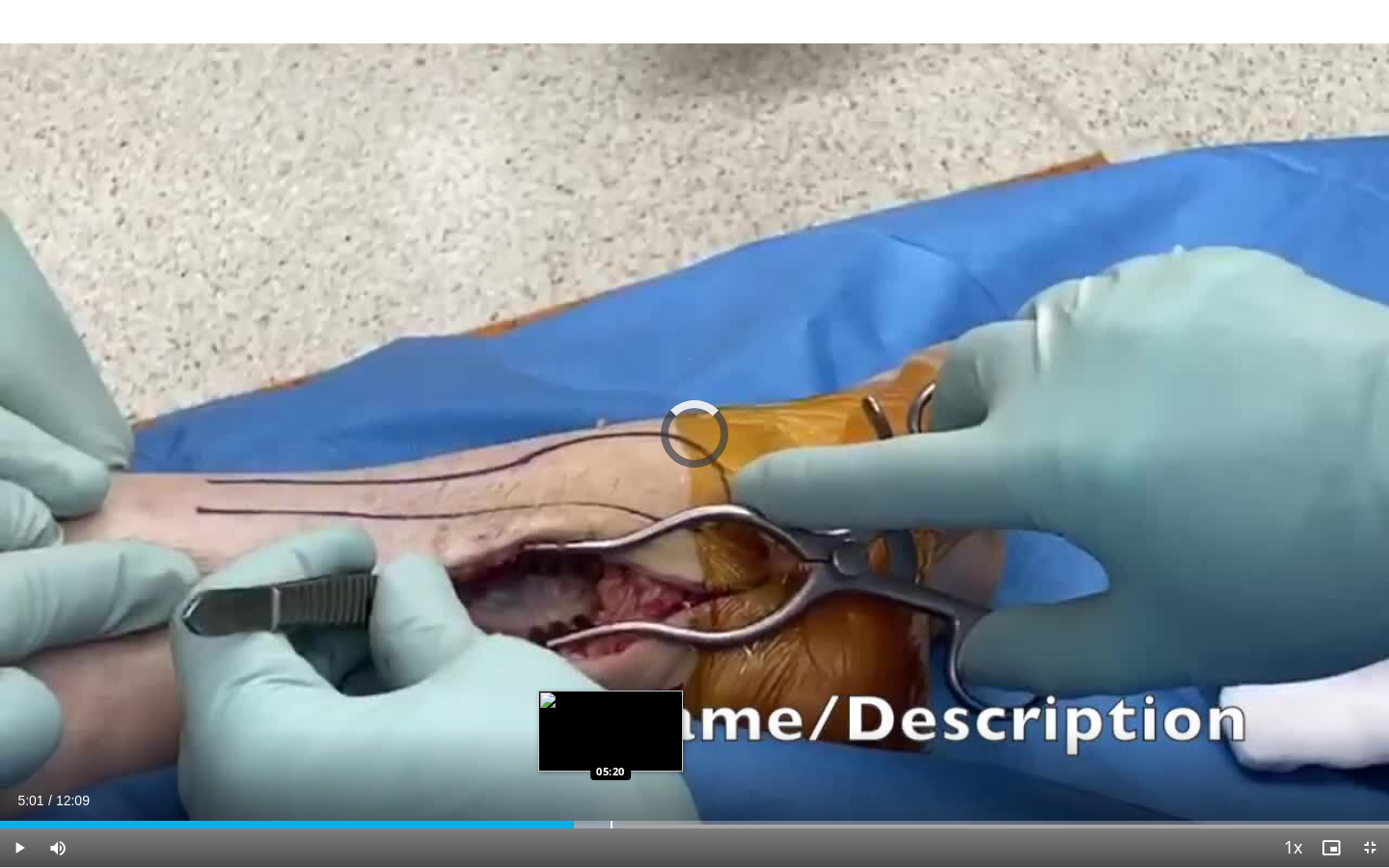 click at bounding box center (612, 825) 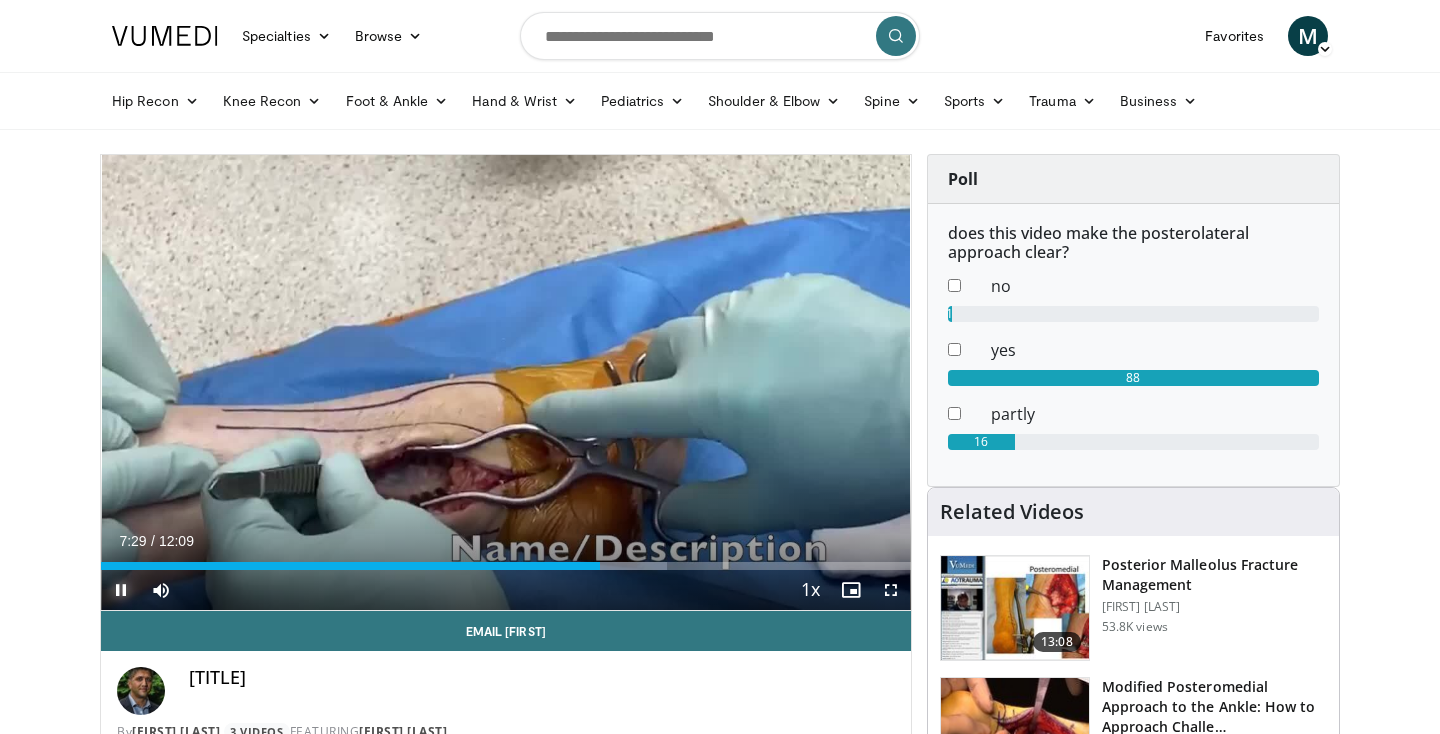 click at bounding box center [121, 590] 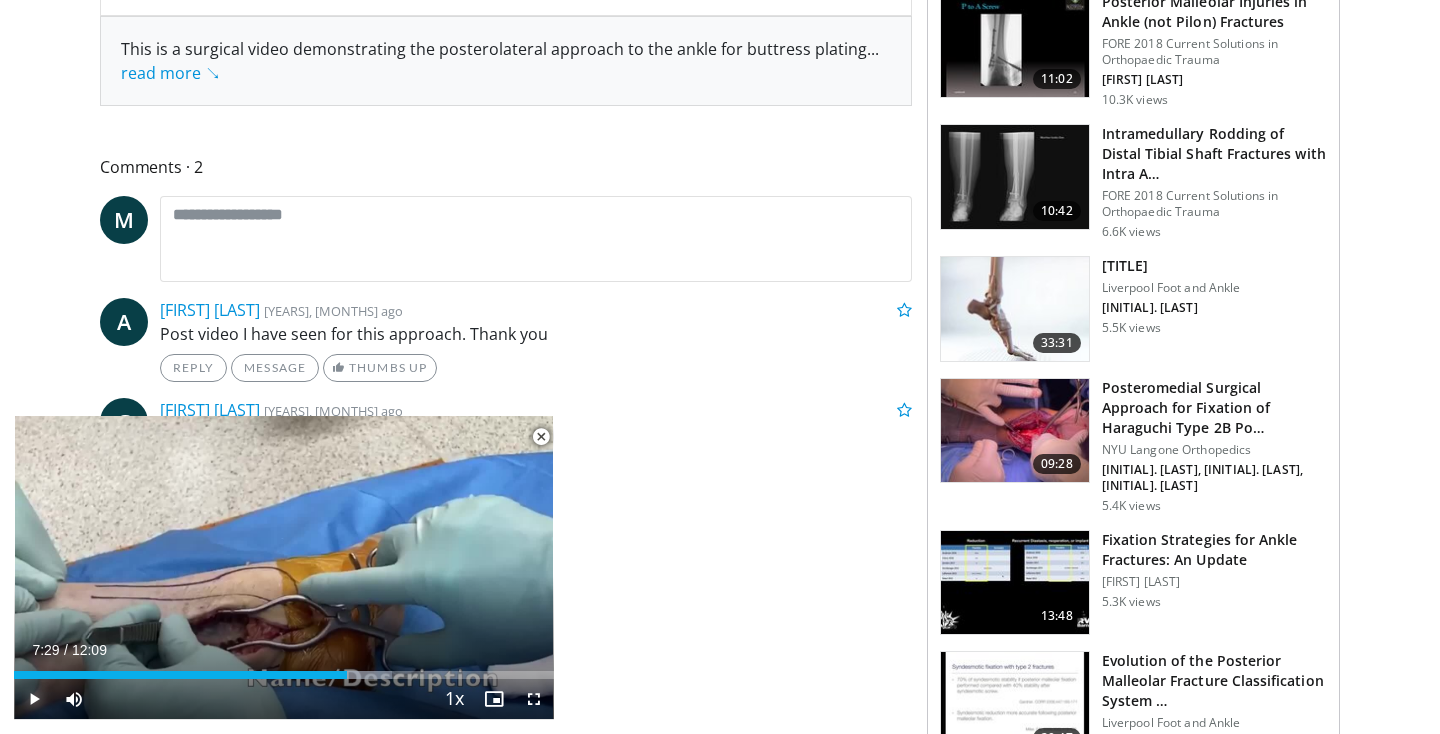 scroll, scrollTop: 819, scrollLeft: 0, axis: vertical 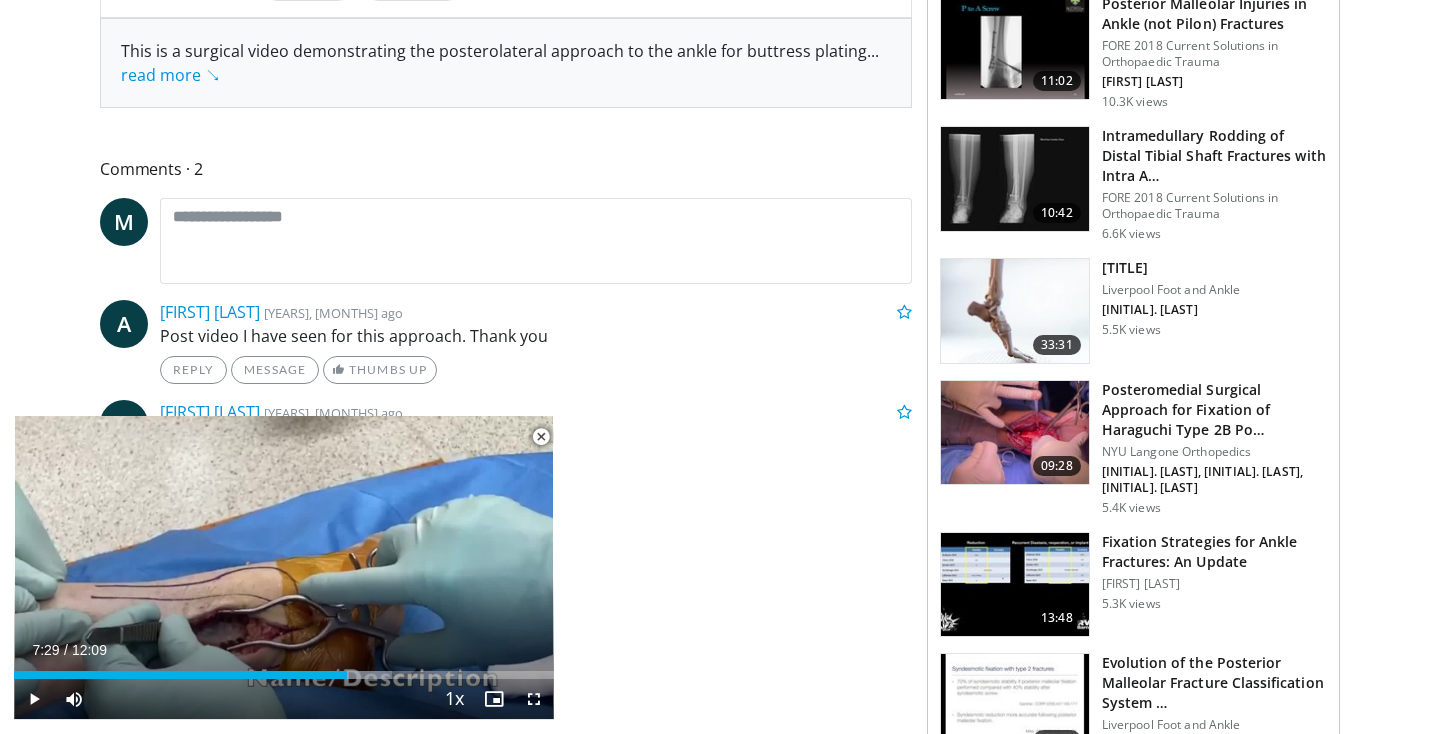 click at bounding box center [541, 437] 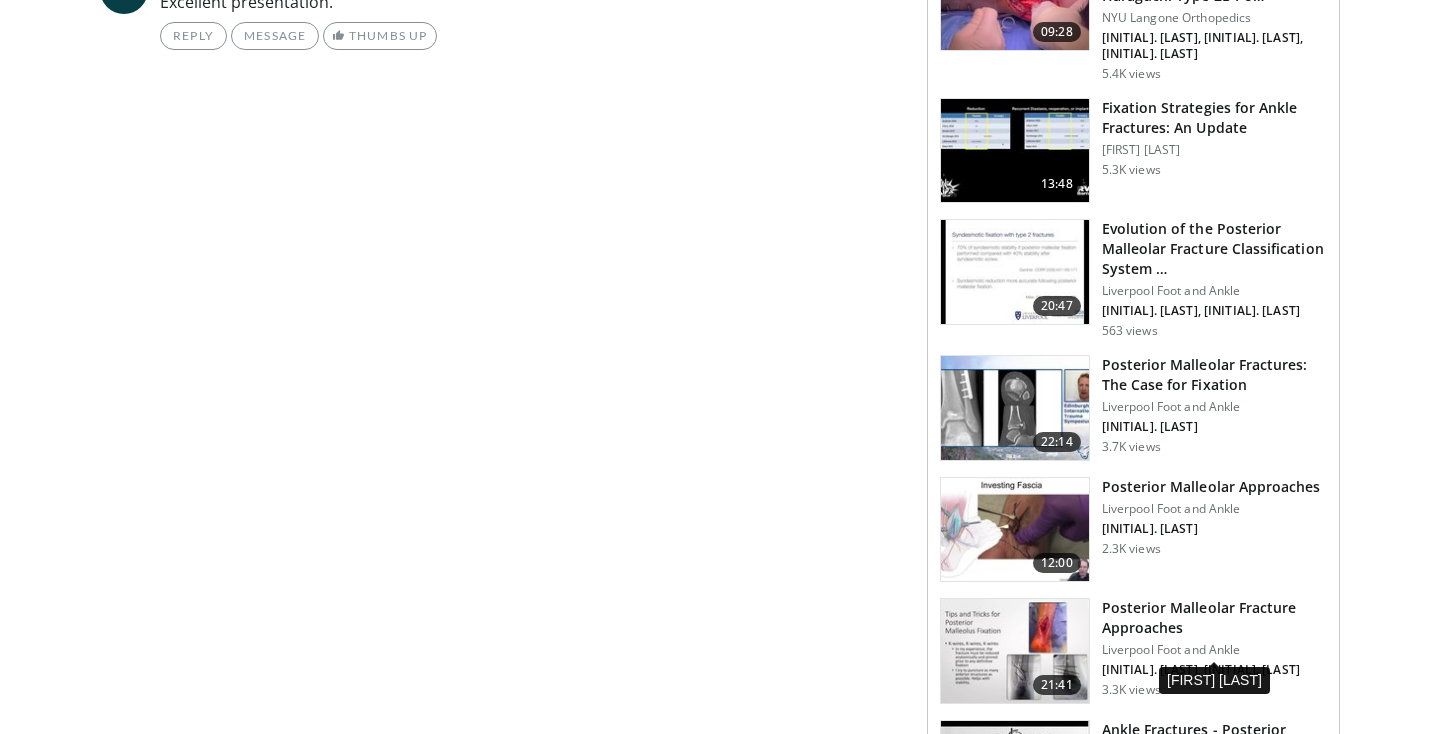 scroll, scrollTop: 1249, scrollLeft: 0, axis: vertical 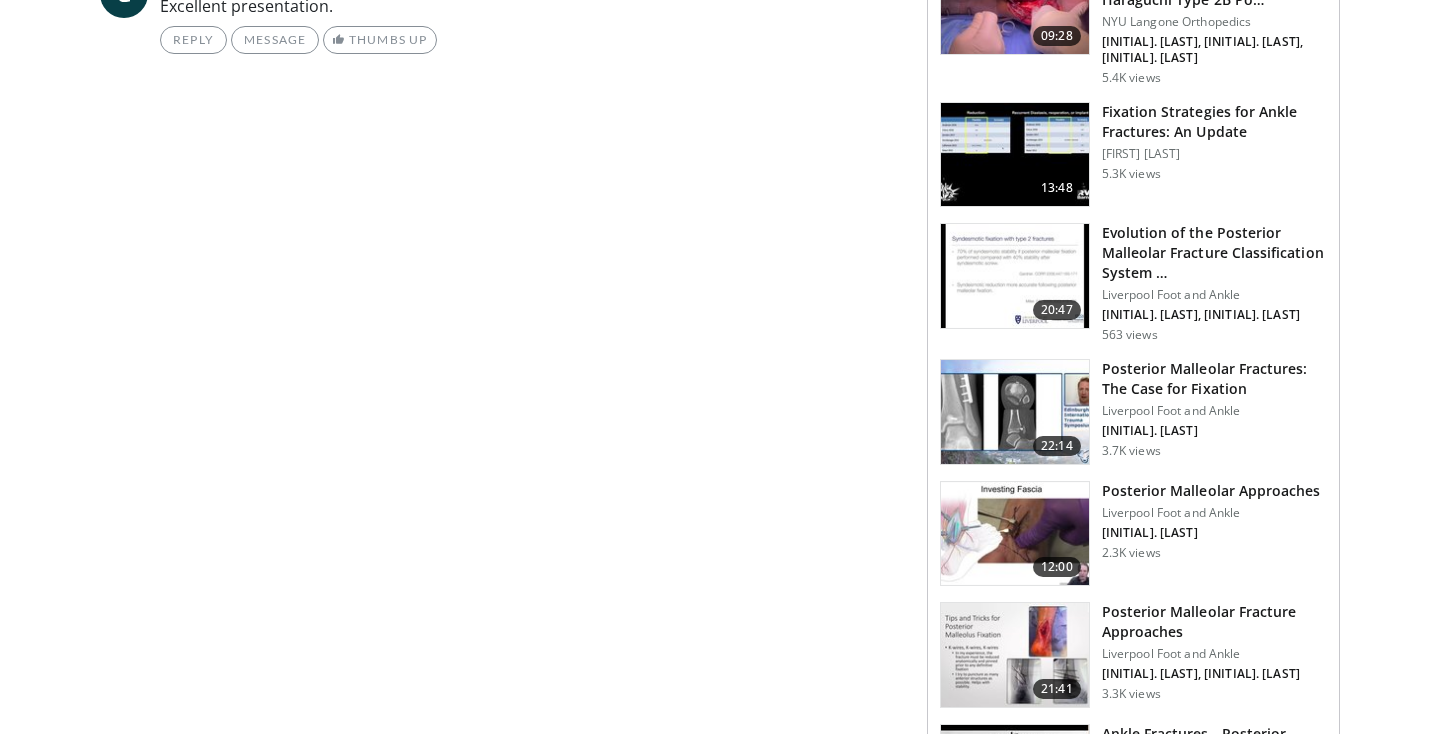 click on "Posterior Malleolar Approaches" at bounding box center (1211, 491) 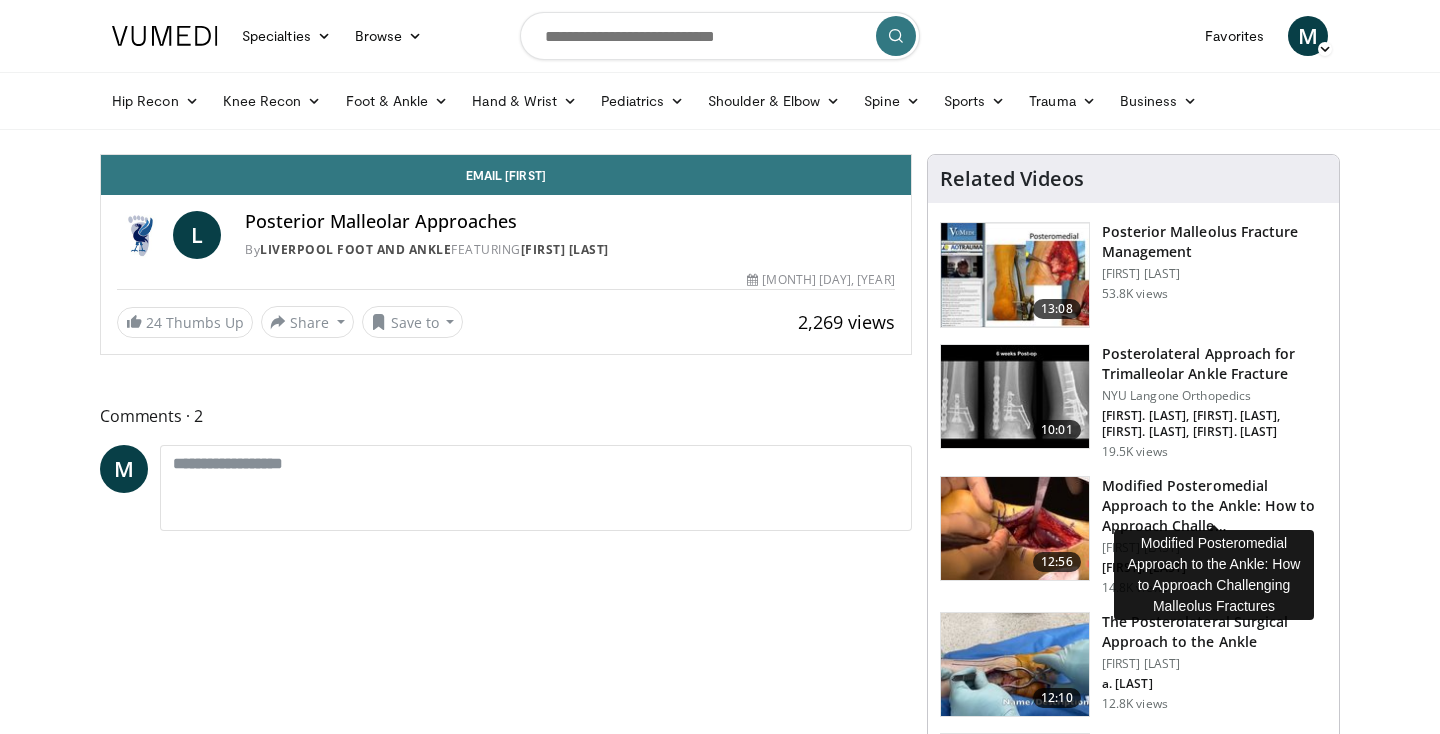 scroll, scrollTop: 0, scrollLeft: 0, axis: both 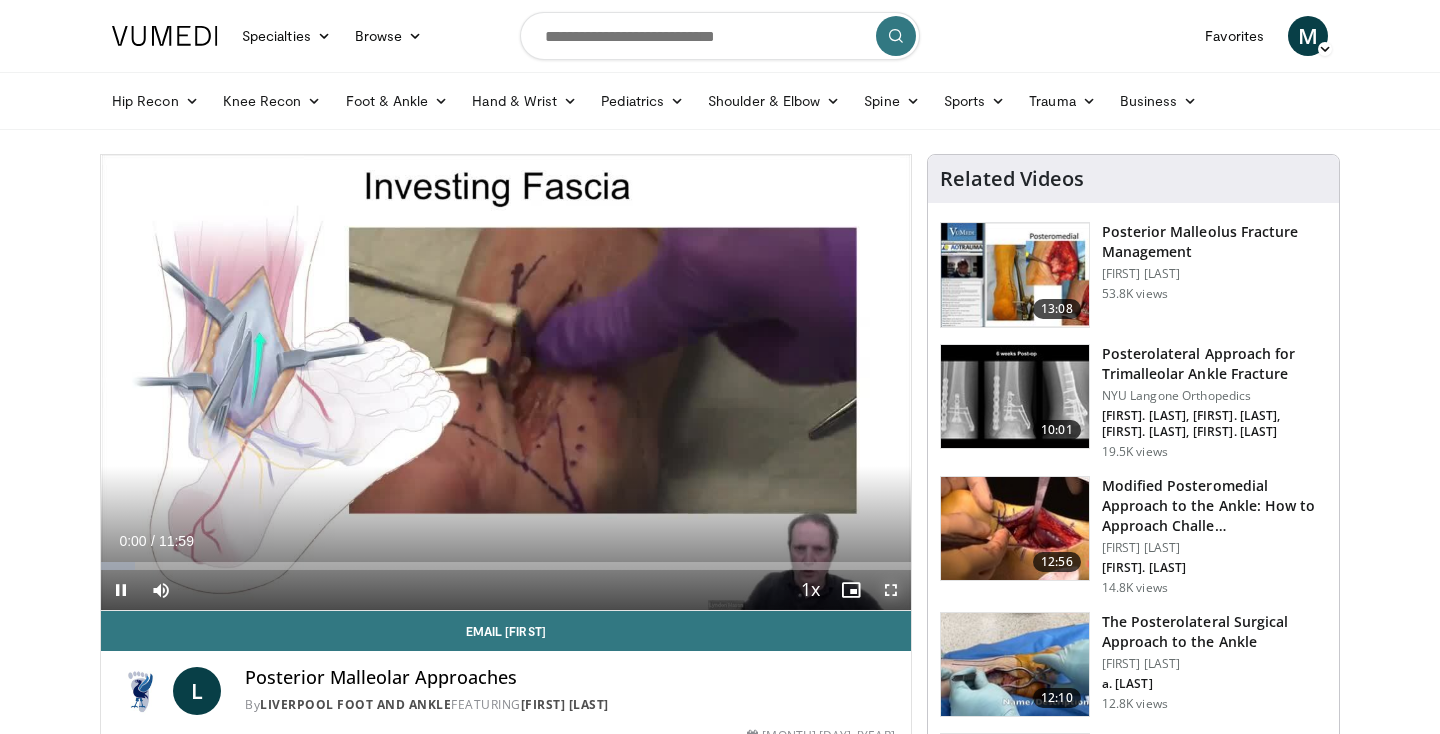 click at bounding box center [891, 590] 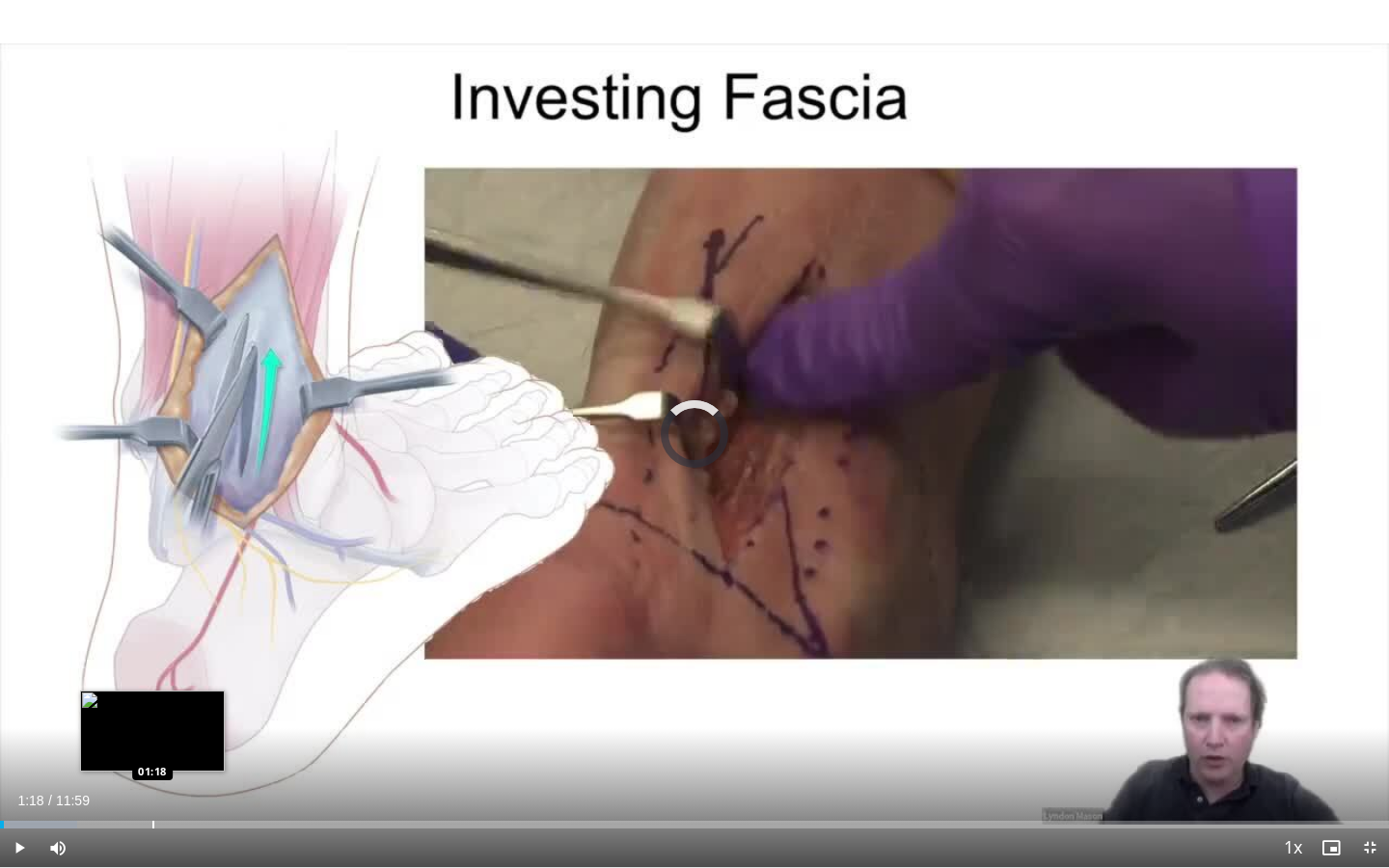 click at bounding box center [153, 825] 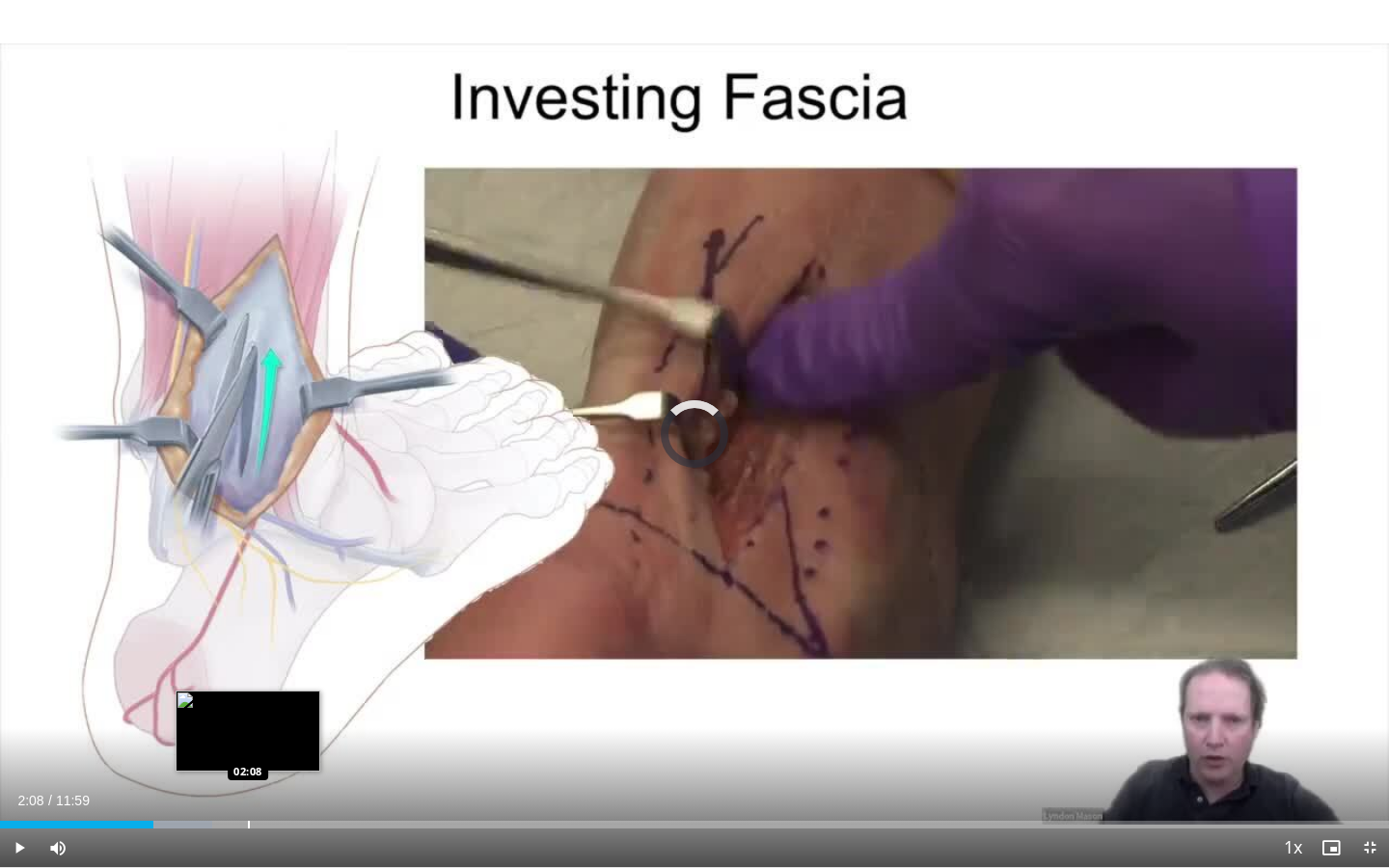 click at bounding box center [249, 825] 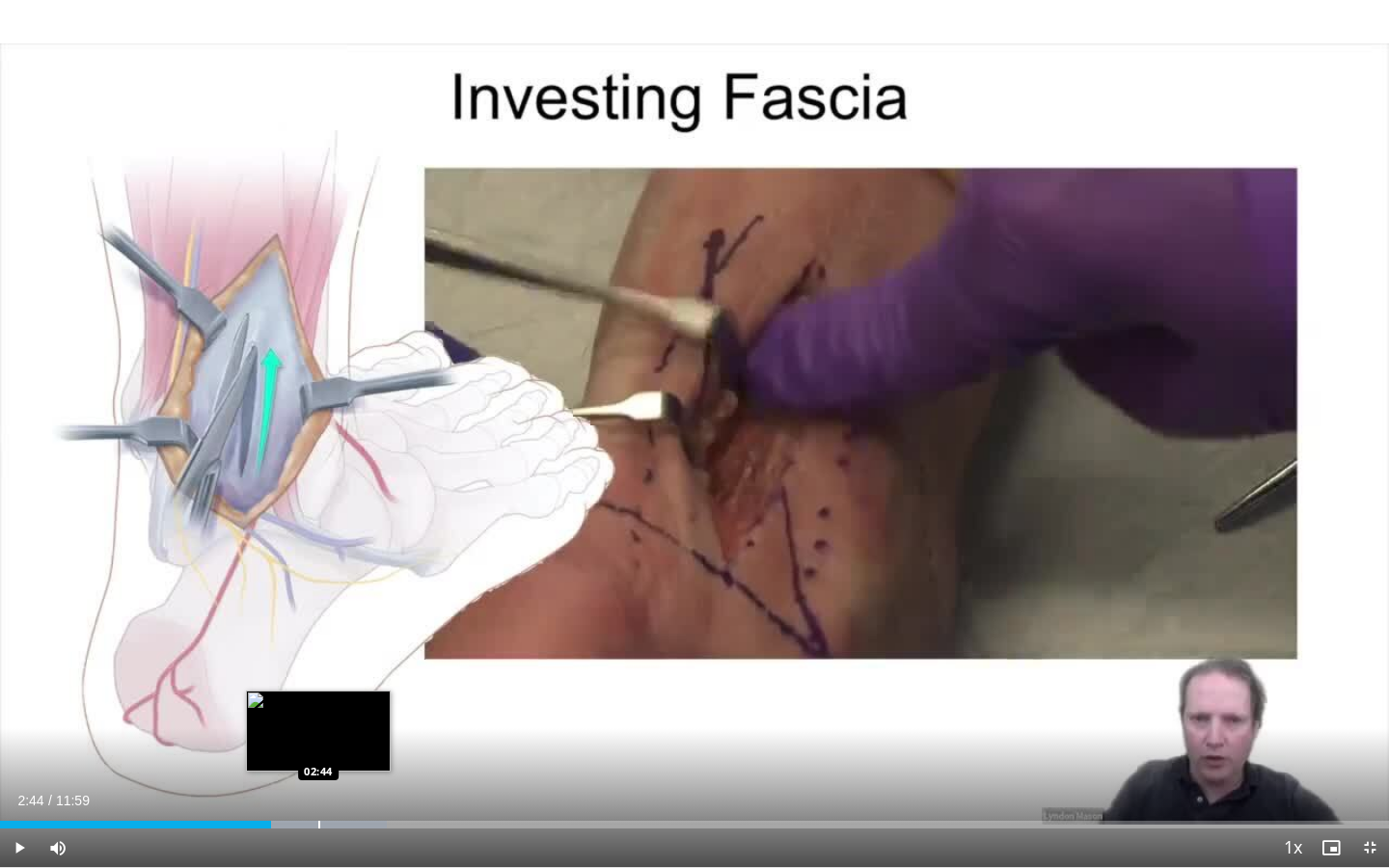 click at bounding box center [319, 825] 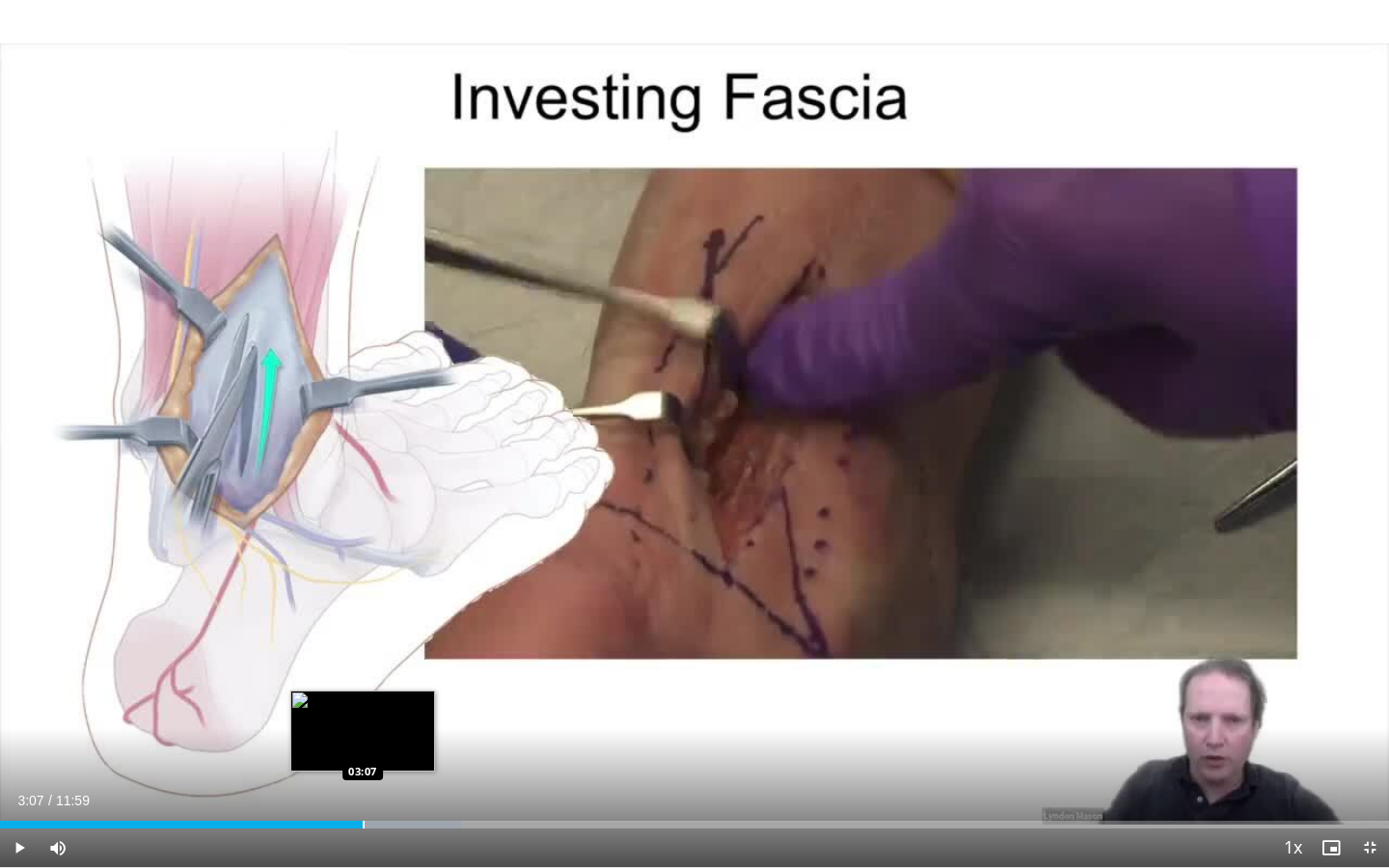 click at bounding box center [364, 825] 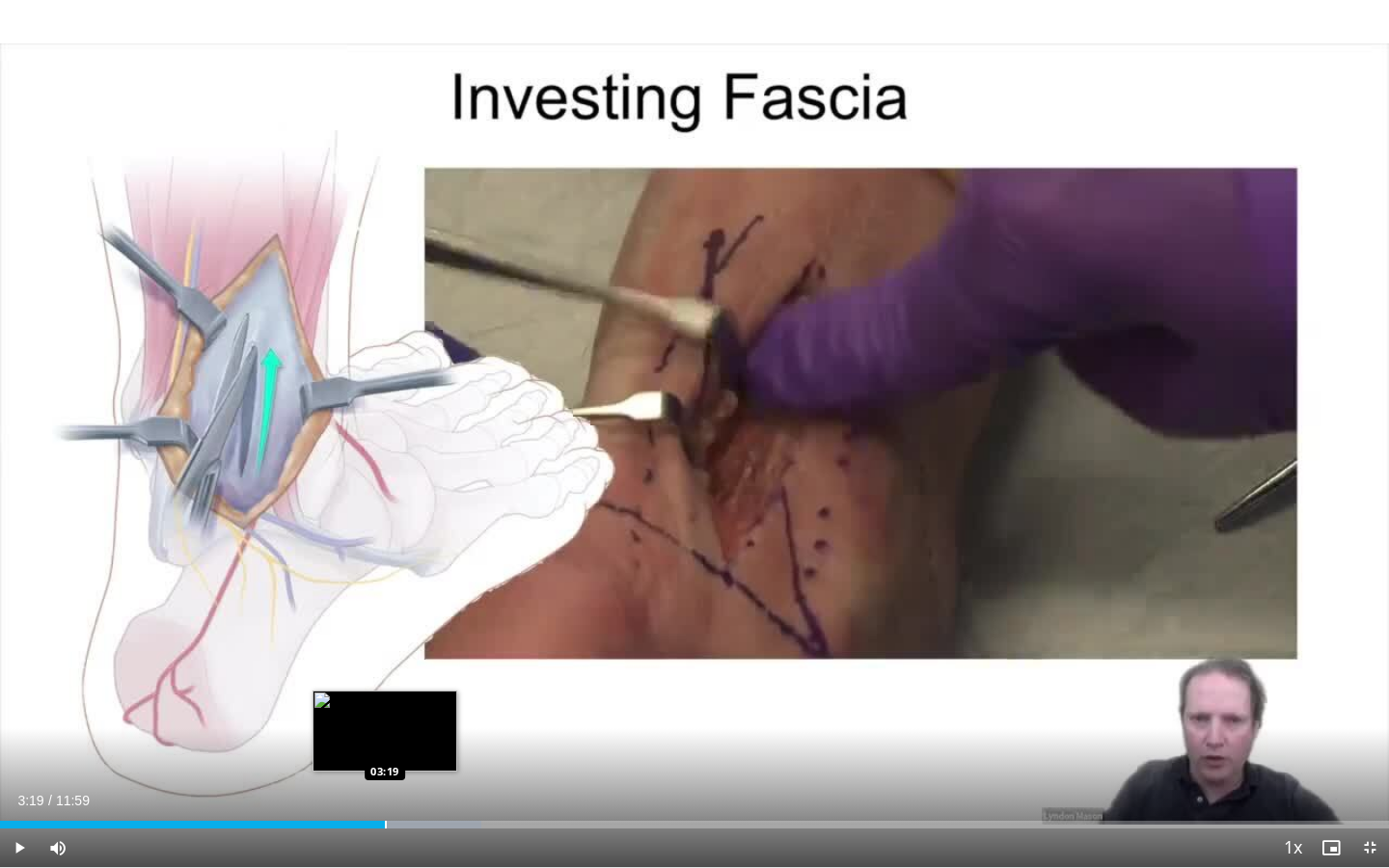 click on "Loaded :  34.68% 03:19 03:19" at bounding box center (694, 819) 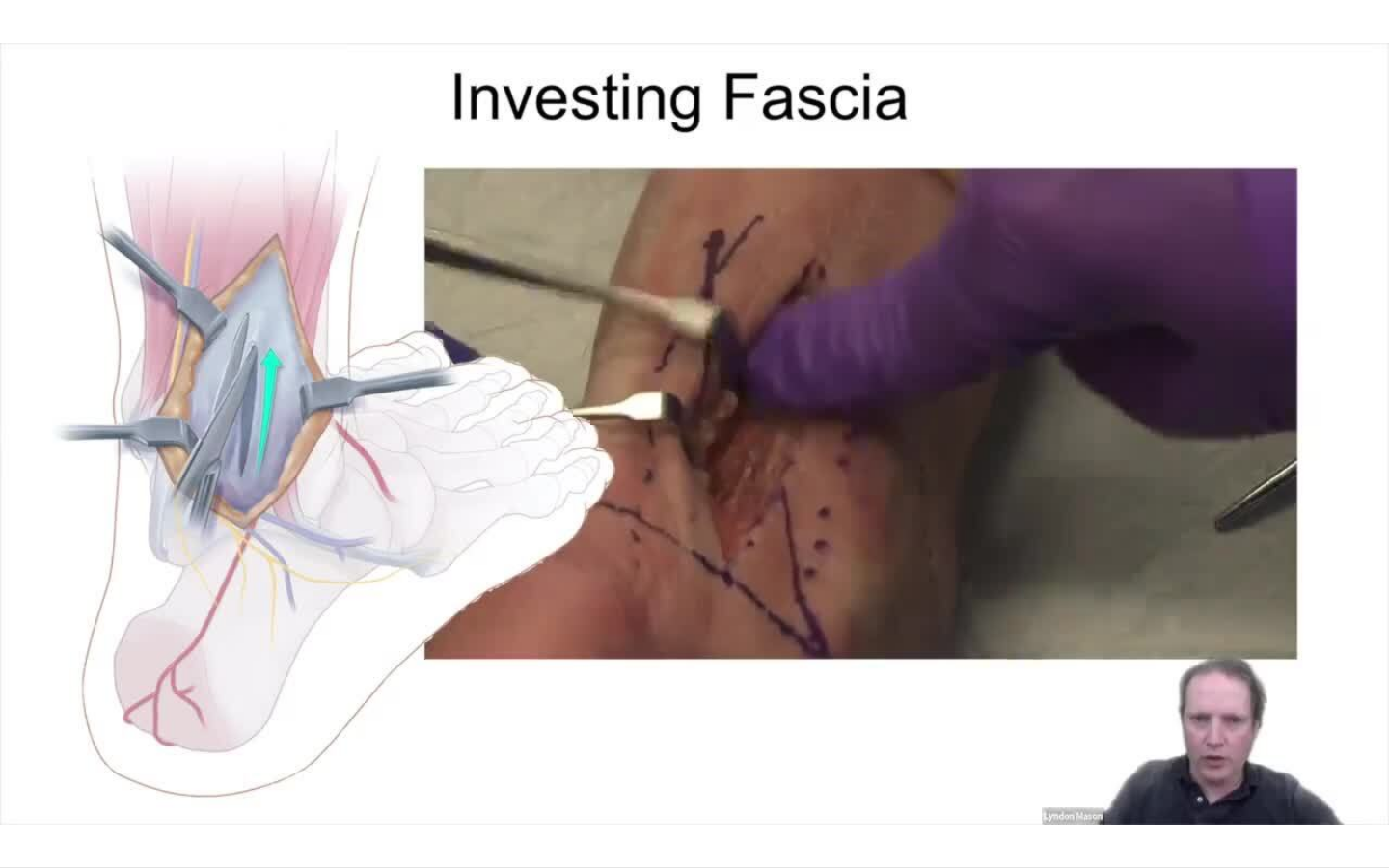 click on "Loaded :  34.68% 03:19 03:19" at bounding box center [694, 863] 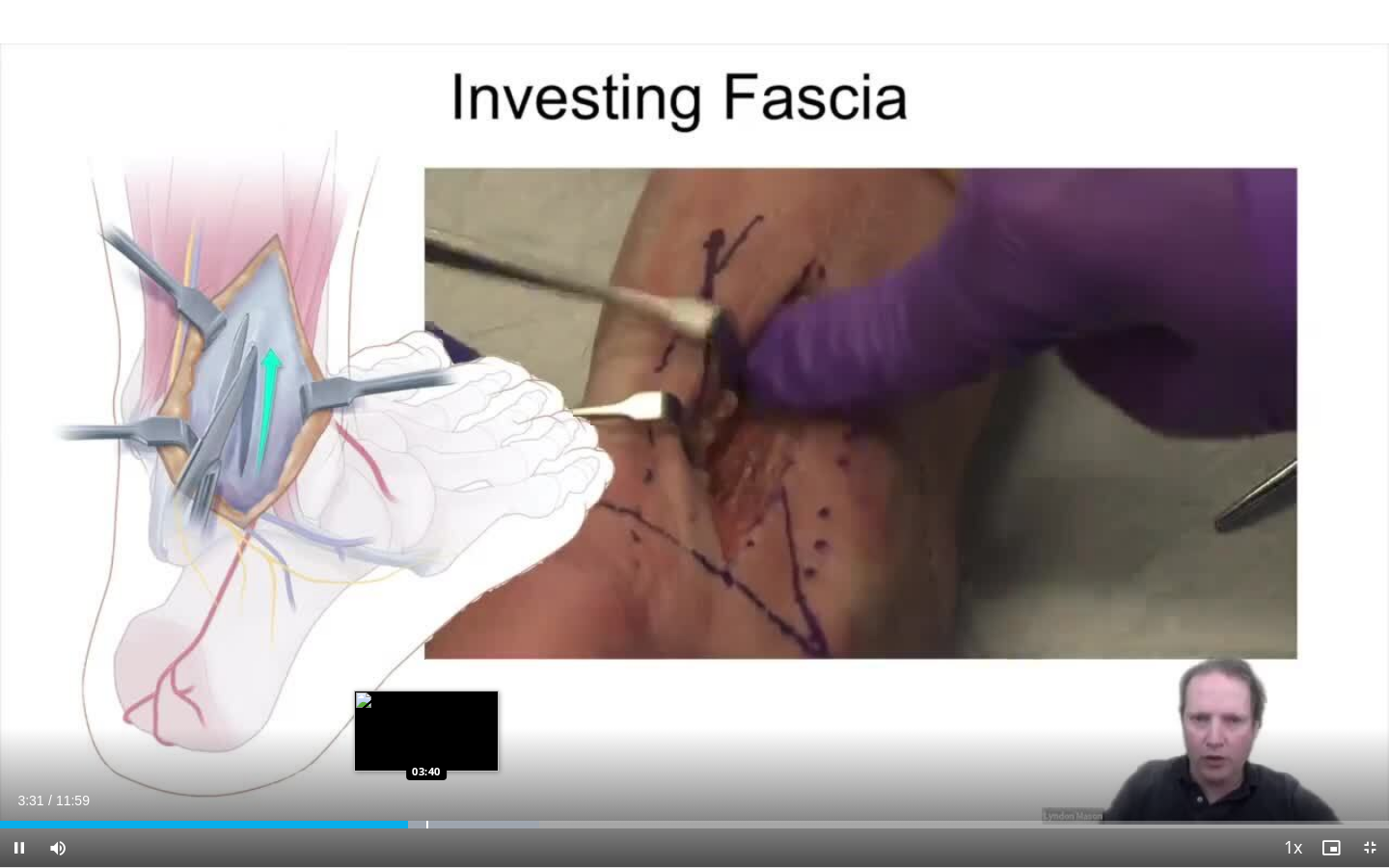 click at bounding box center [427, 825] 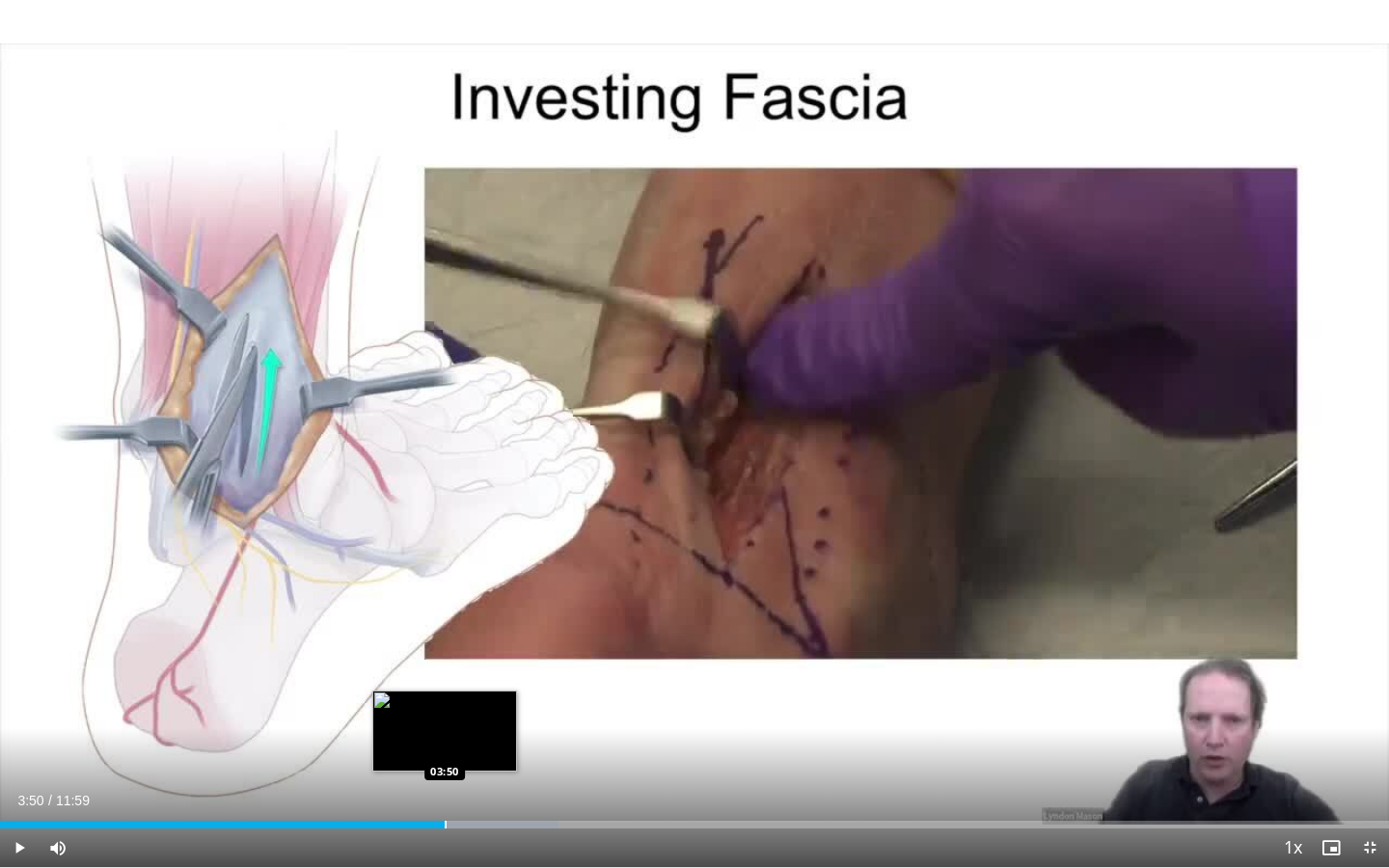click at bounding box center (446, 825) 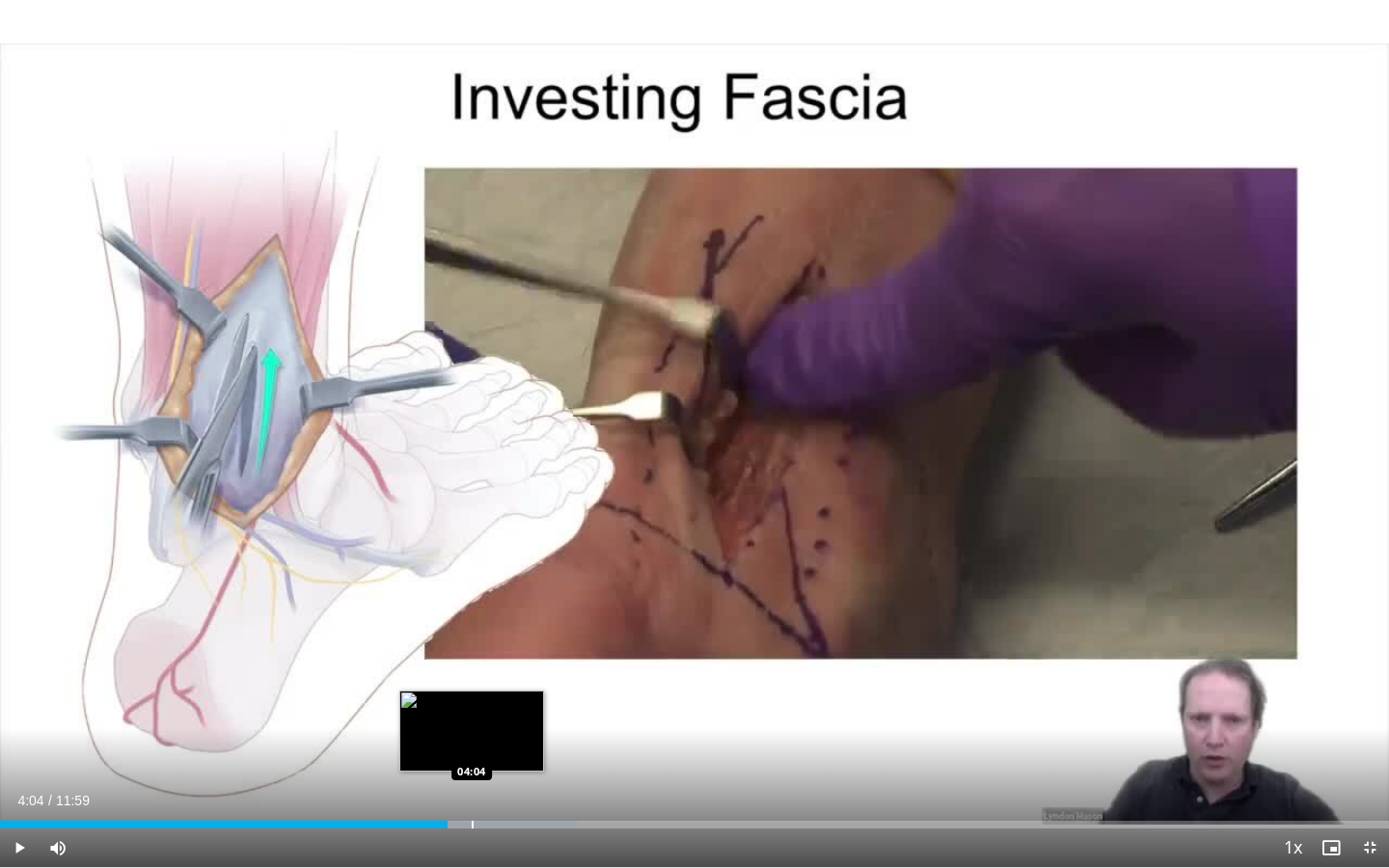 click at bounding box center (484, 825) 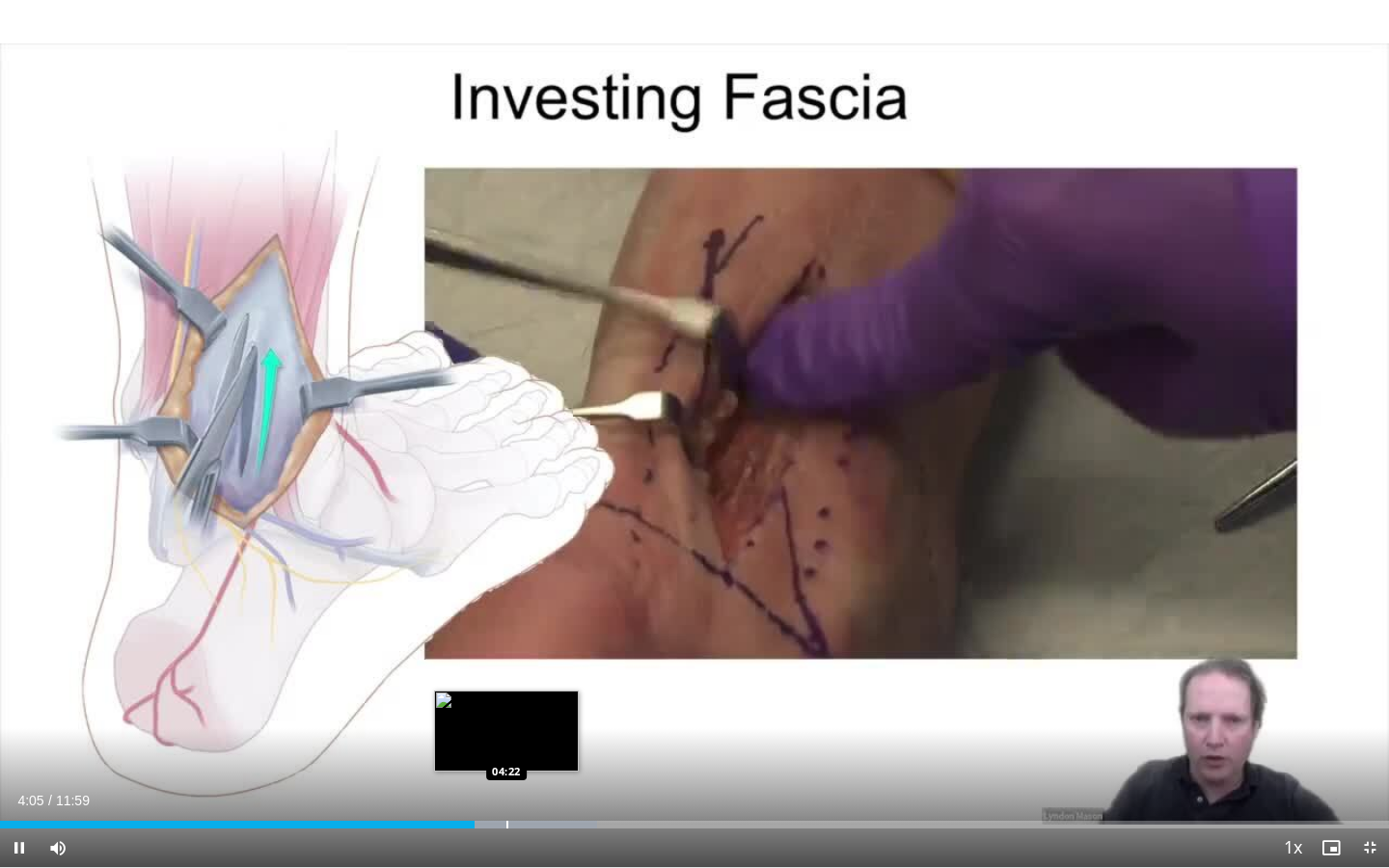 click at bounding box center [507, 825] 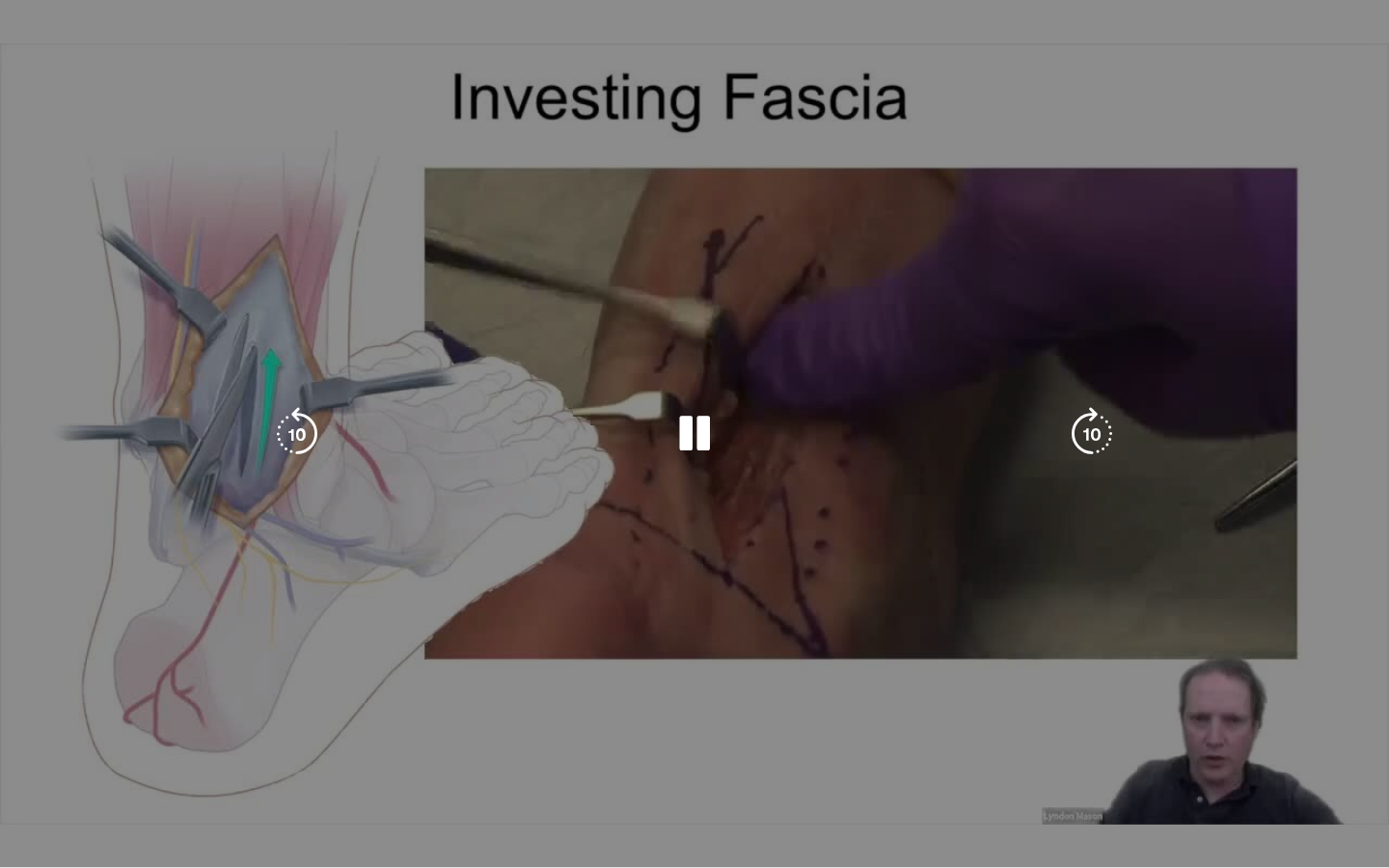 click on "10 seconds
Tap to unmute" at bounding box center (694, 433) 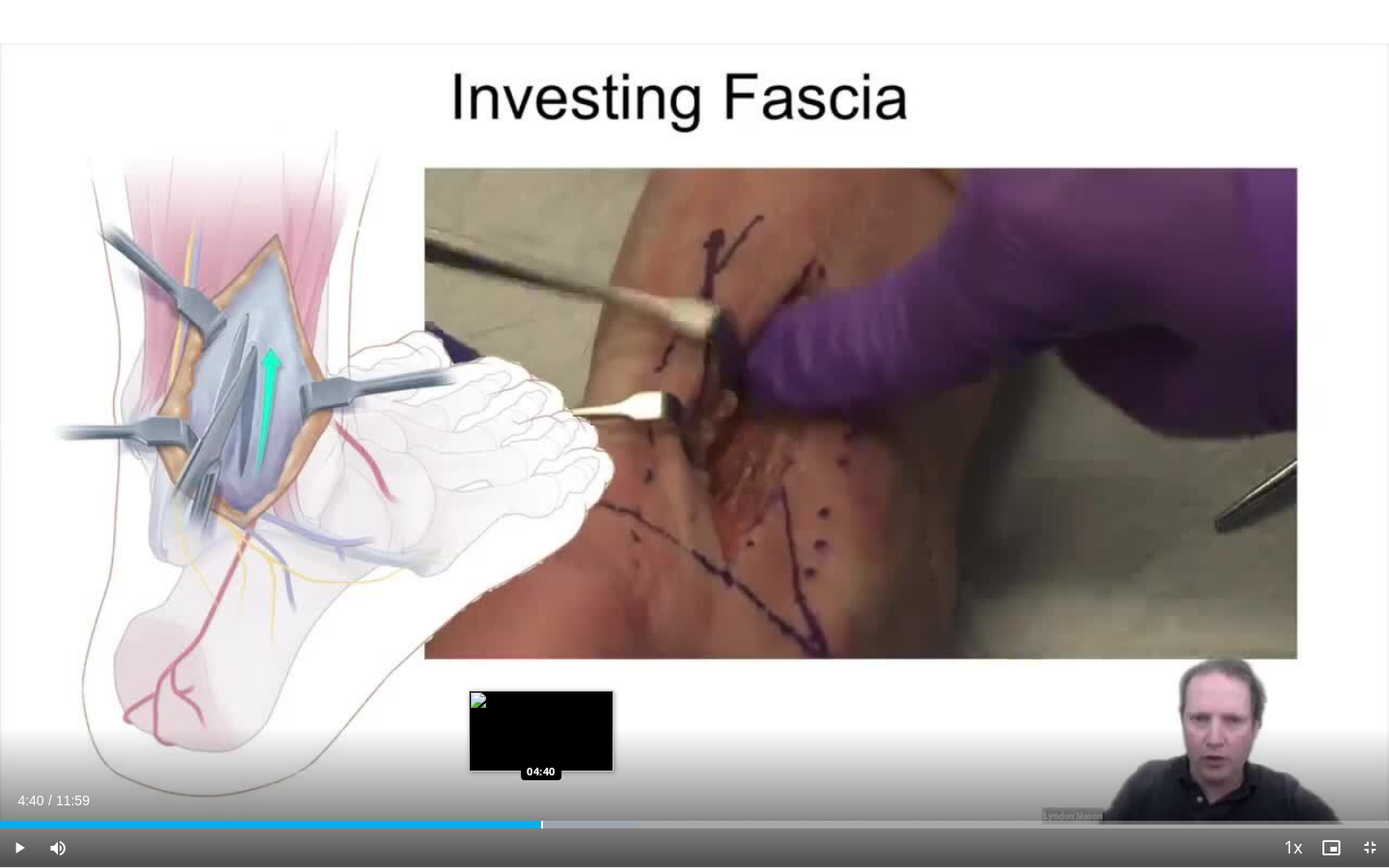 click on "Loaded :  45.78% 04:40 04:40" at bounding box center (694, 825) 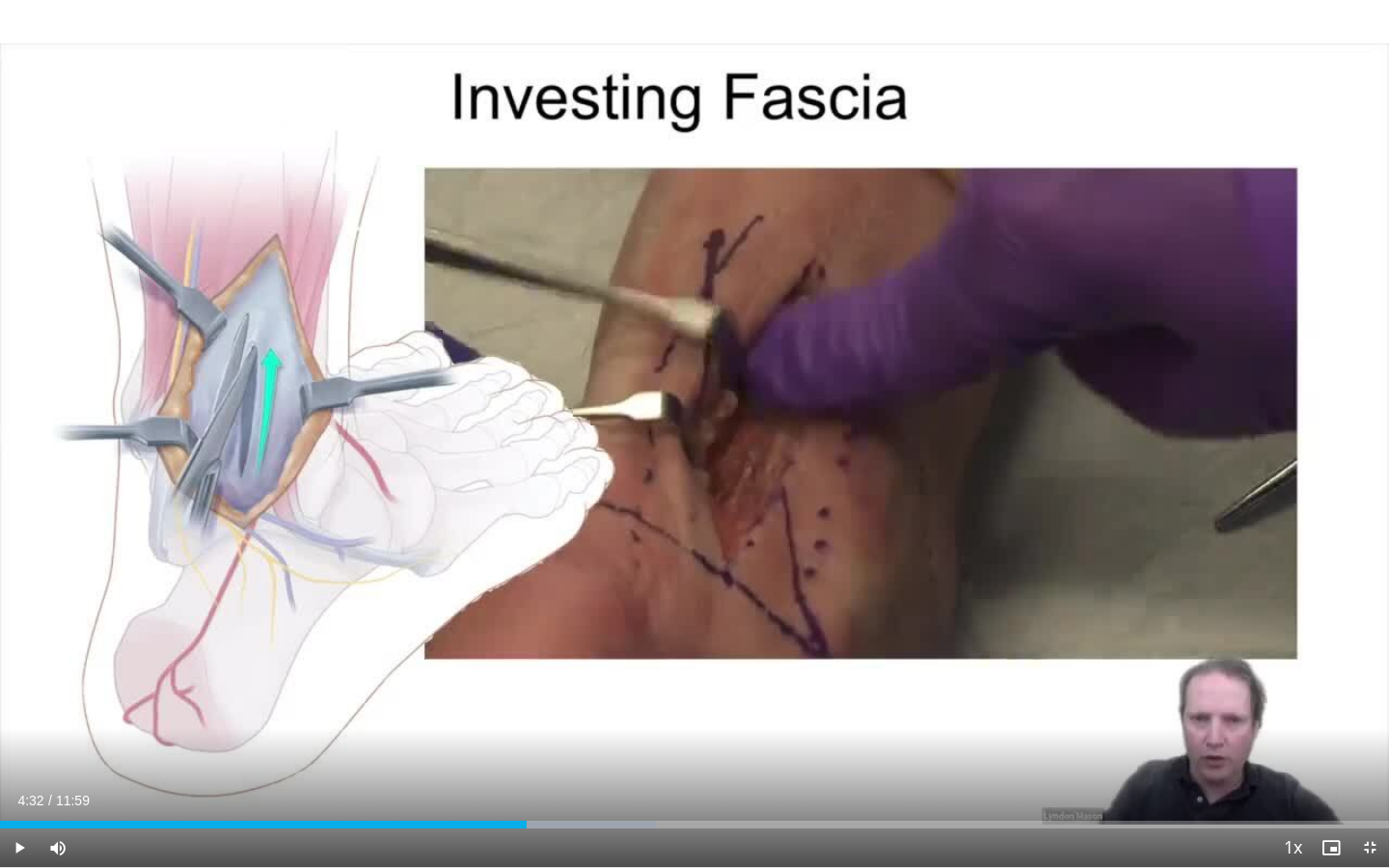 click at bounding box center [528, 825] 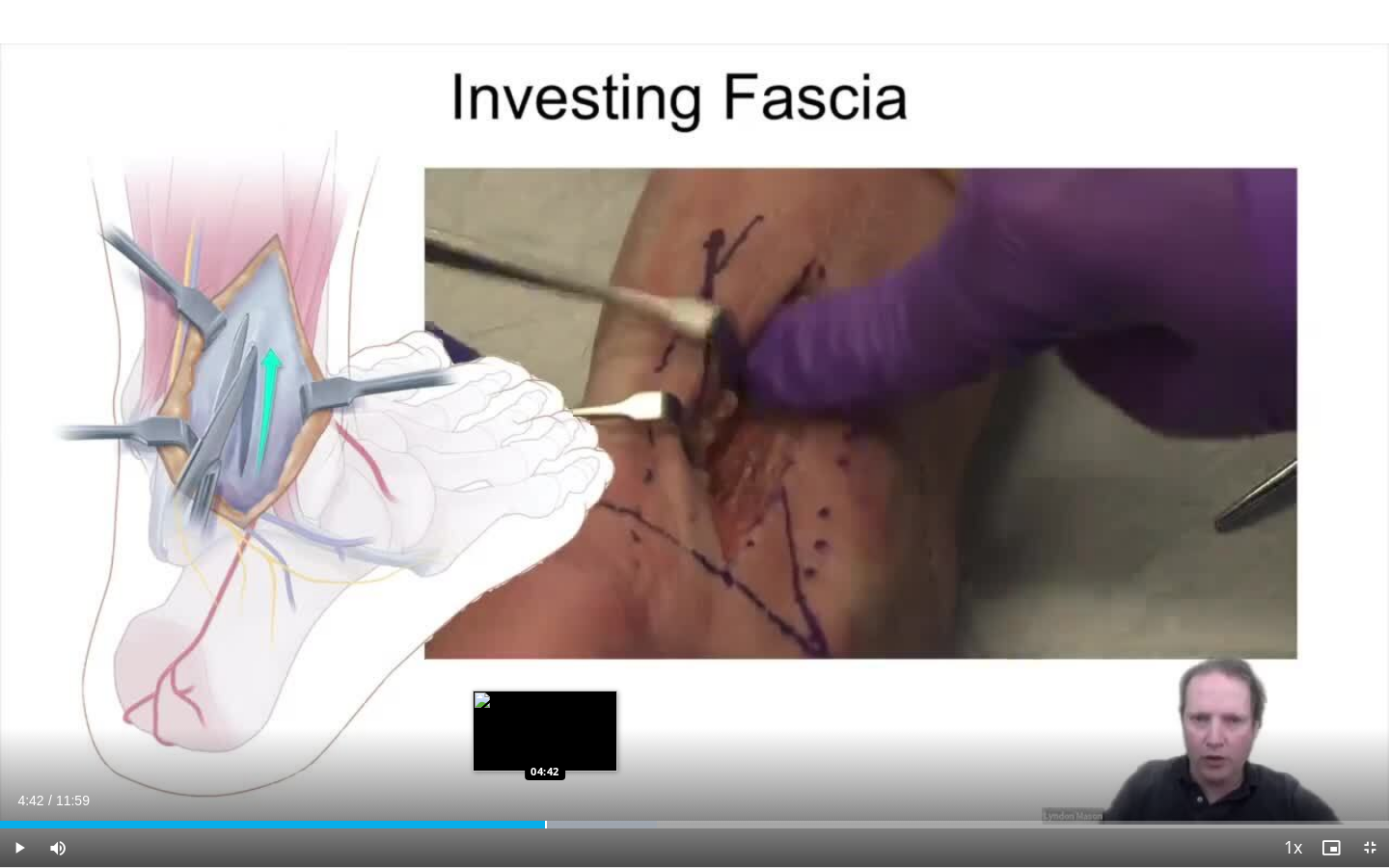 click at bounding box center [546, 825] 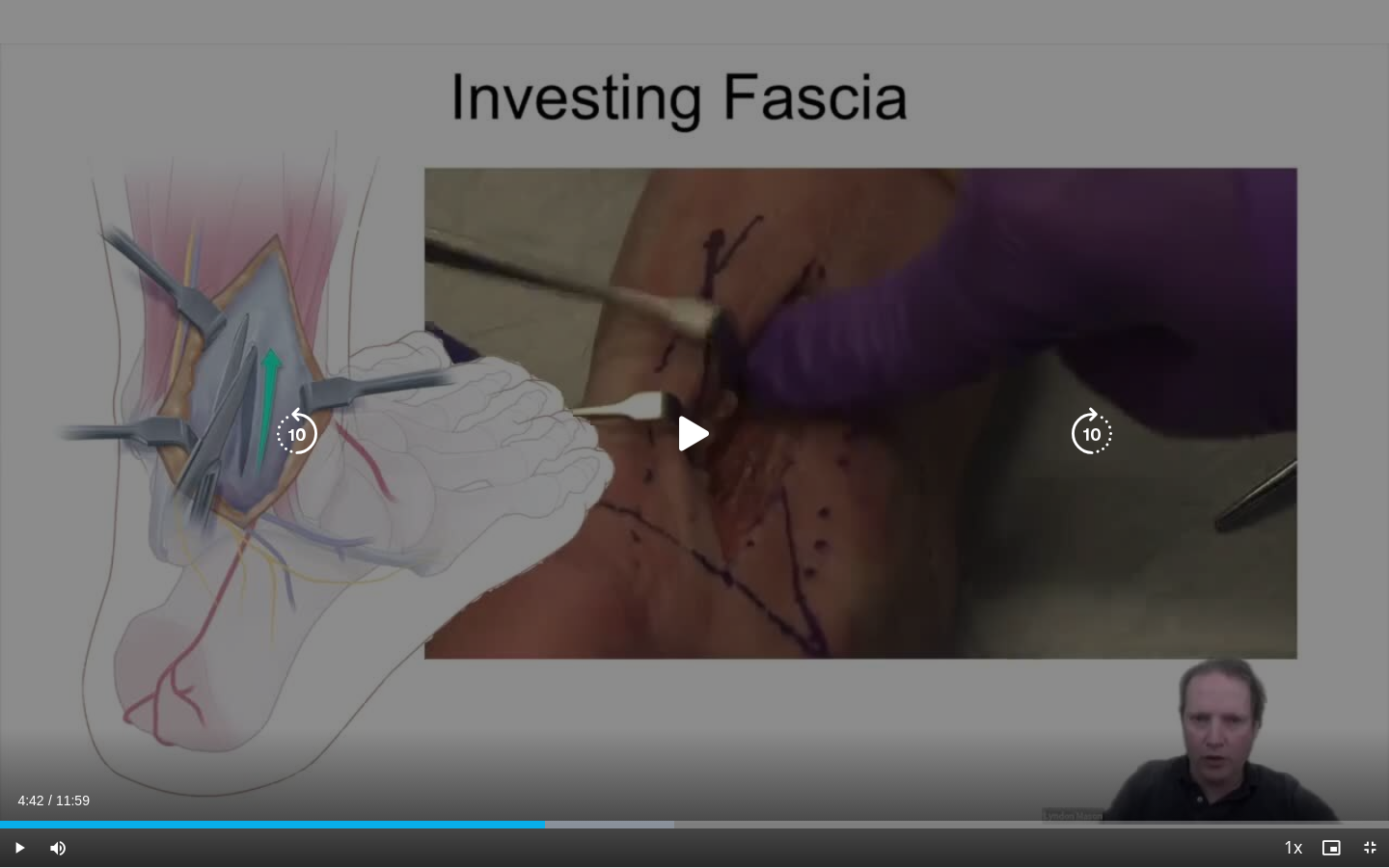 click at bounding box center [694, 434] 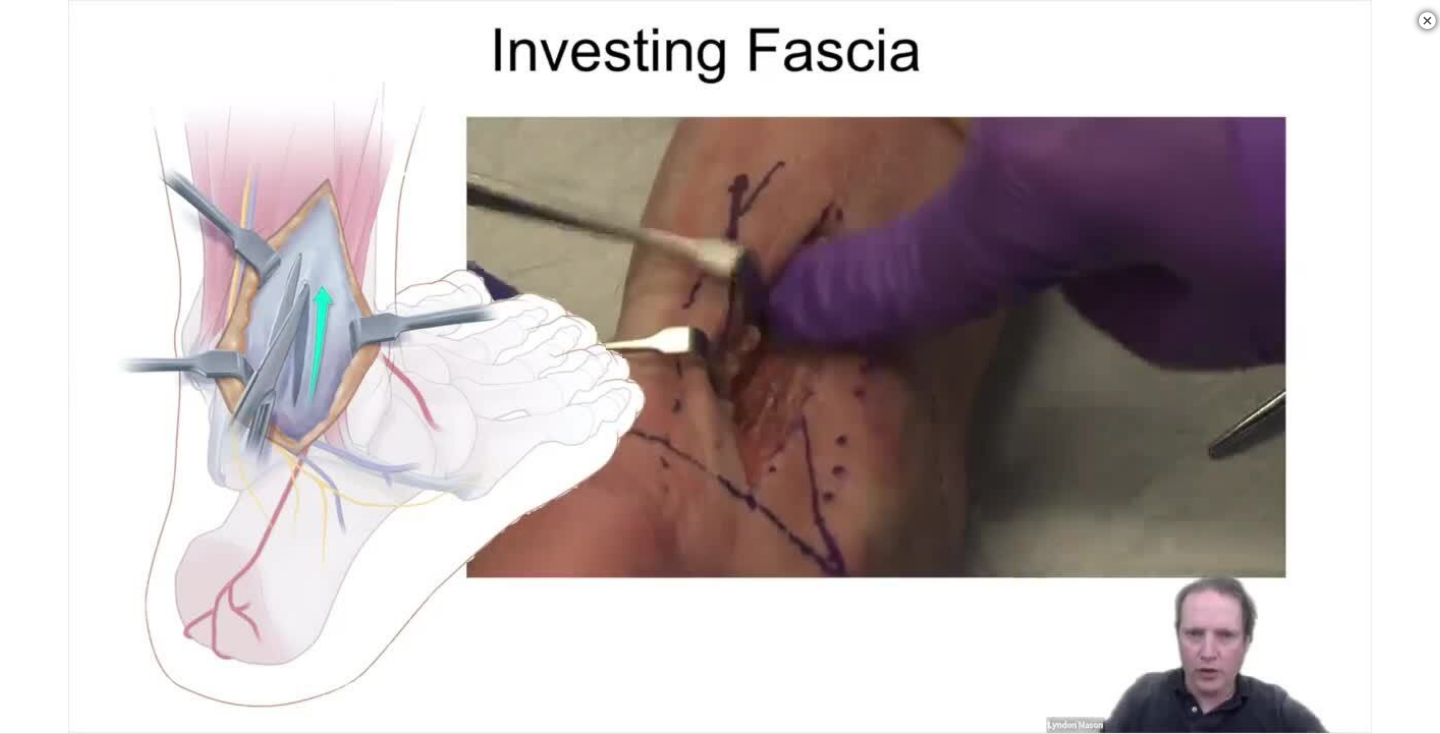 scroll, scrollTop: 936, scrollLeft: 0, axis: vertical 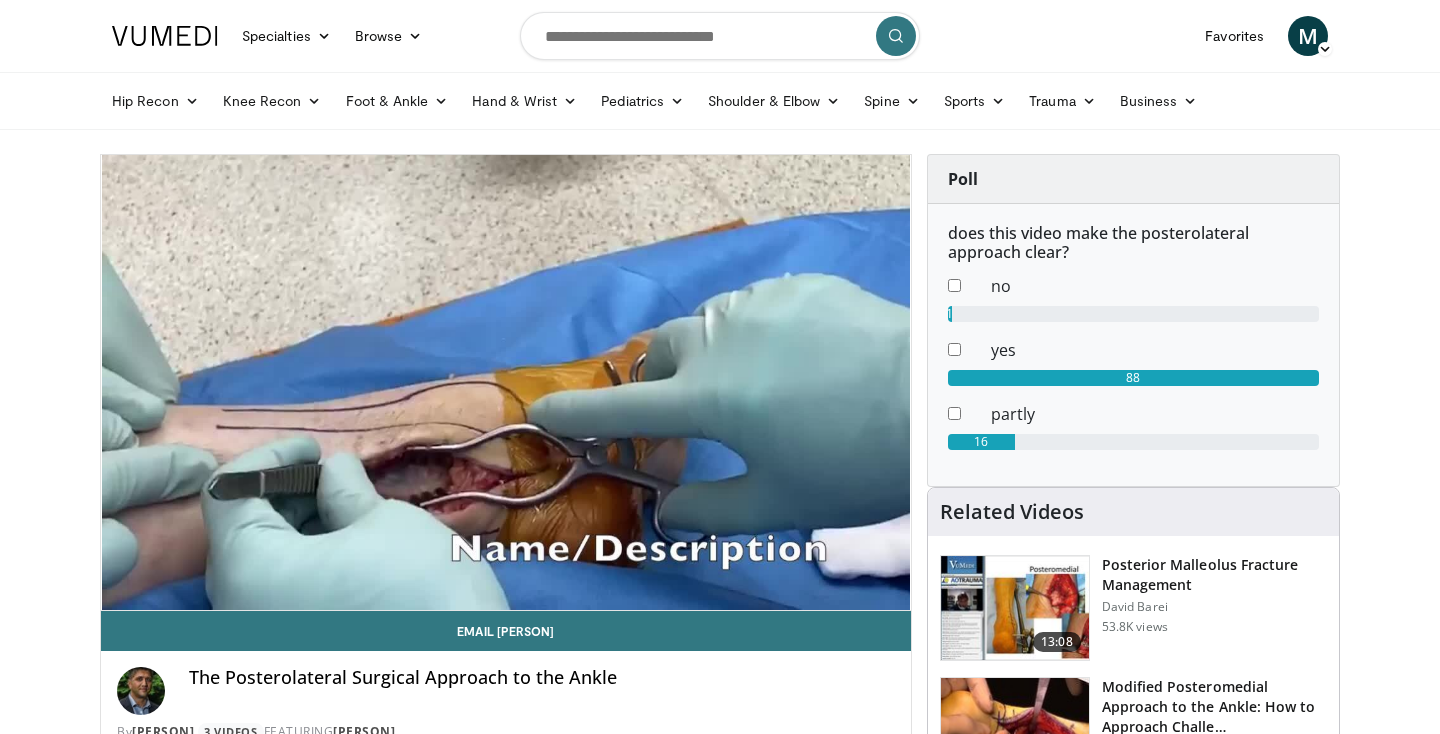 click at bounding box center [720, 36] 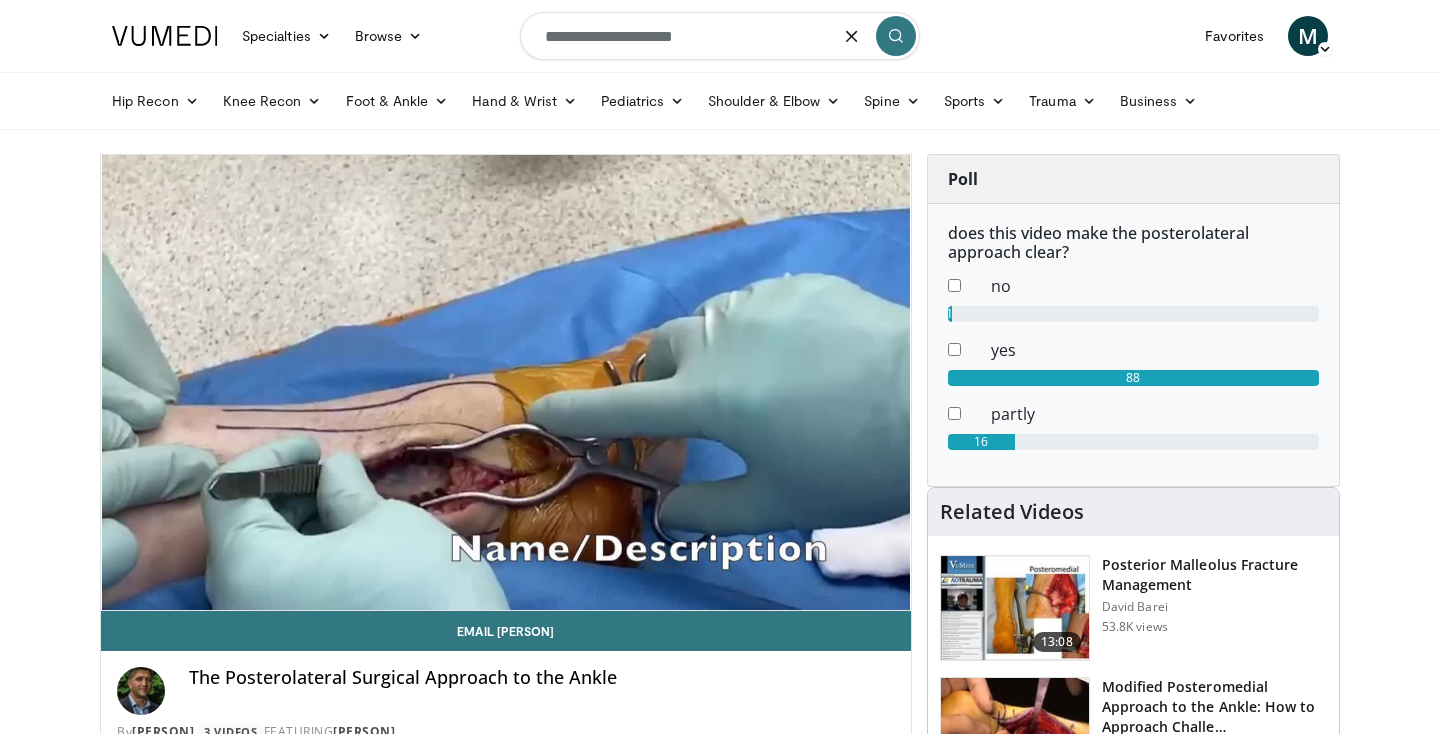 type on "**********" 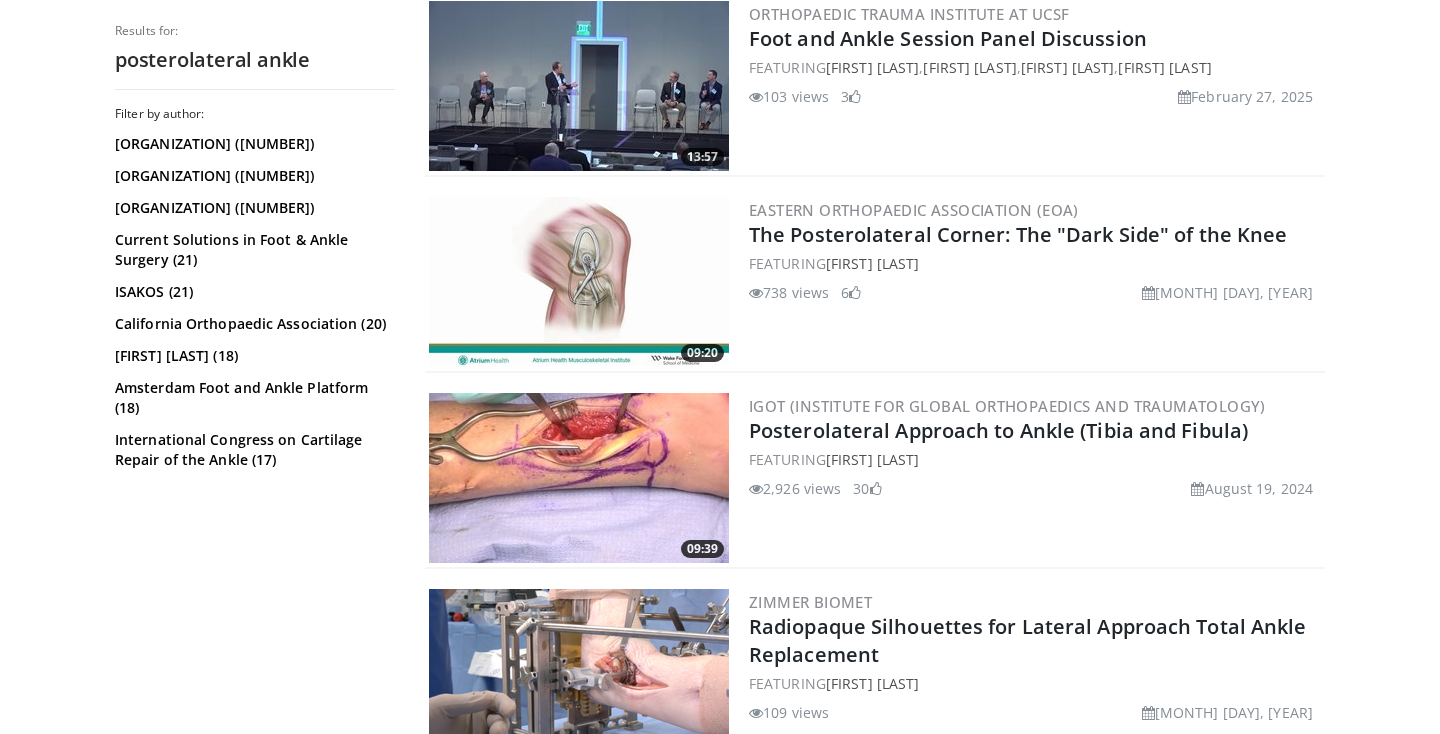 scroll, scrollTop: 1146, scrollLeft: 0, axis: vertical 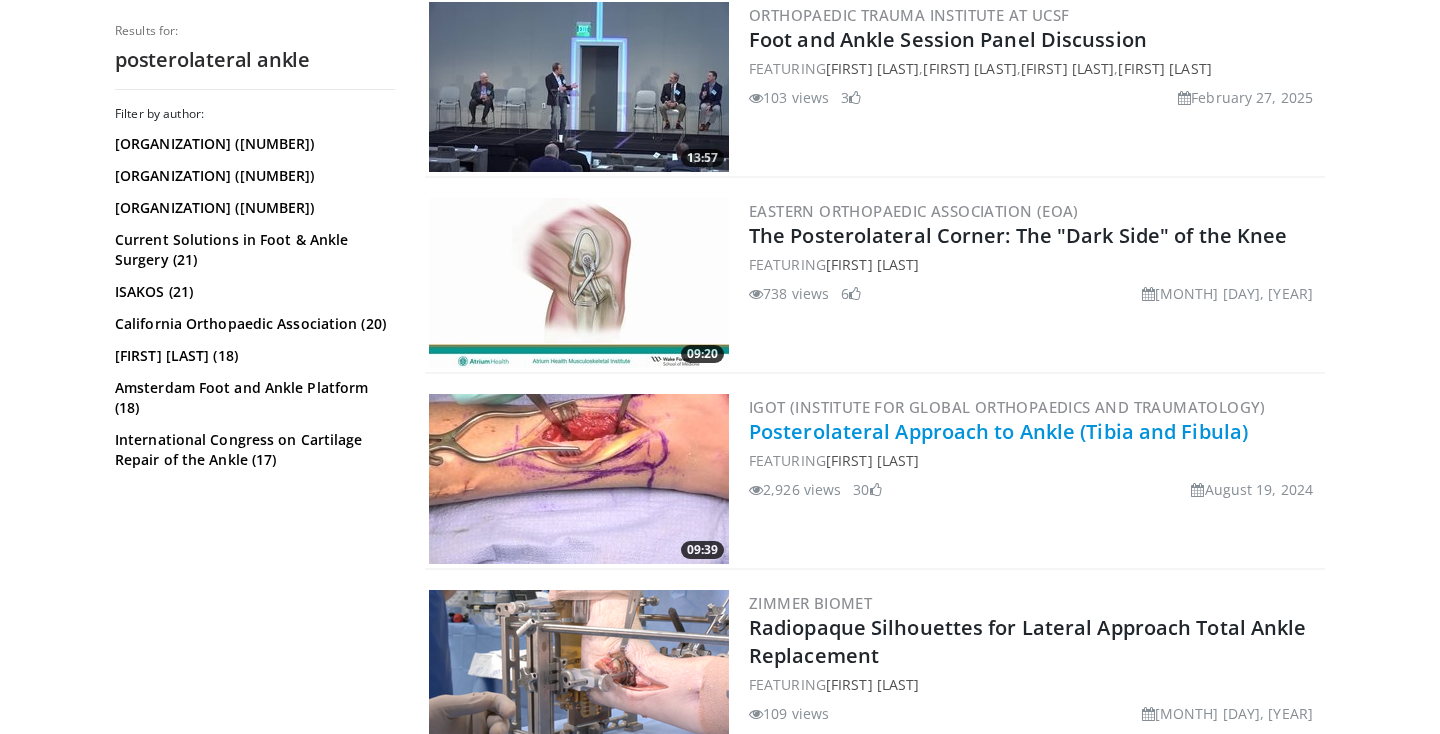 click on "Posterolateral Approach to Ankle (Tibia and Fibula)" at bounding box center [998, 431] 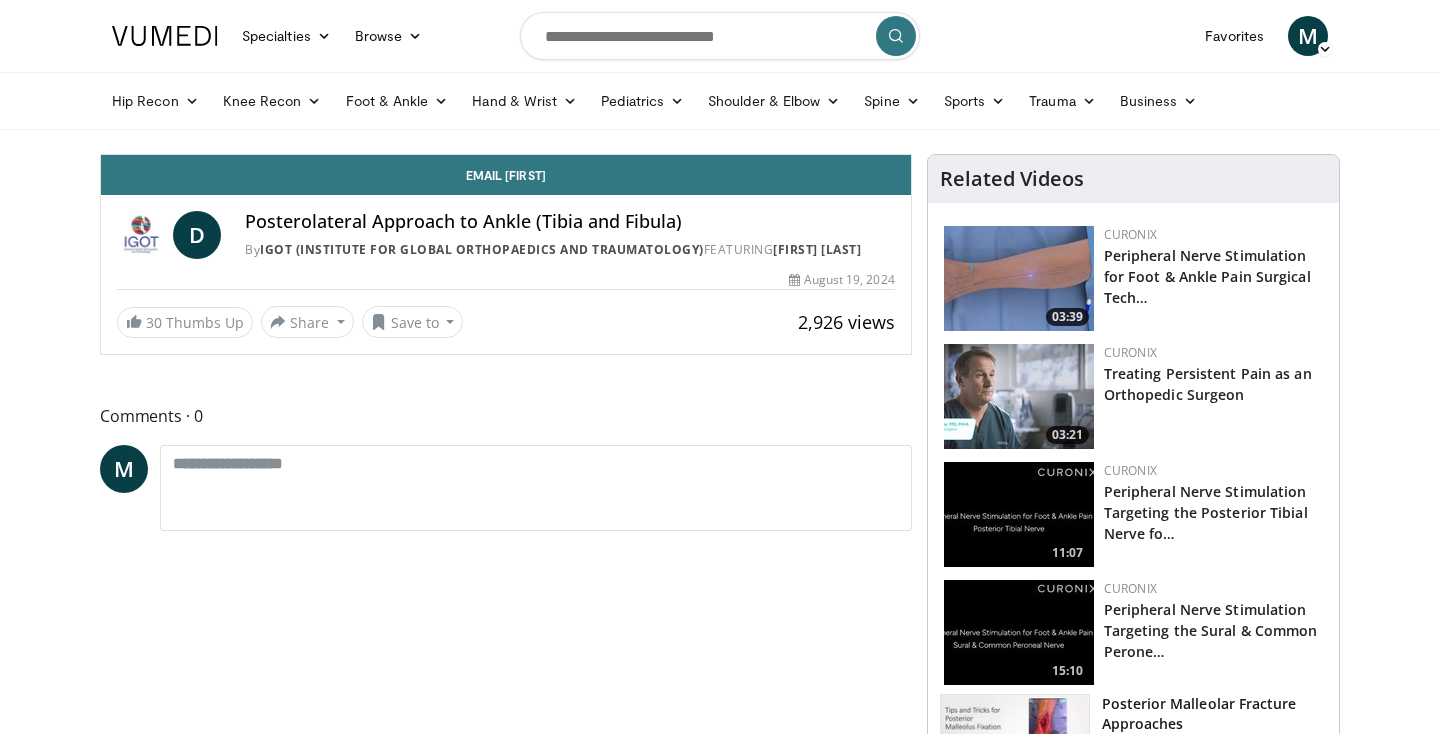 scroll, scrollTop: 0, scrollLeft: 0, axis: both 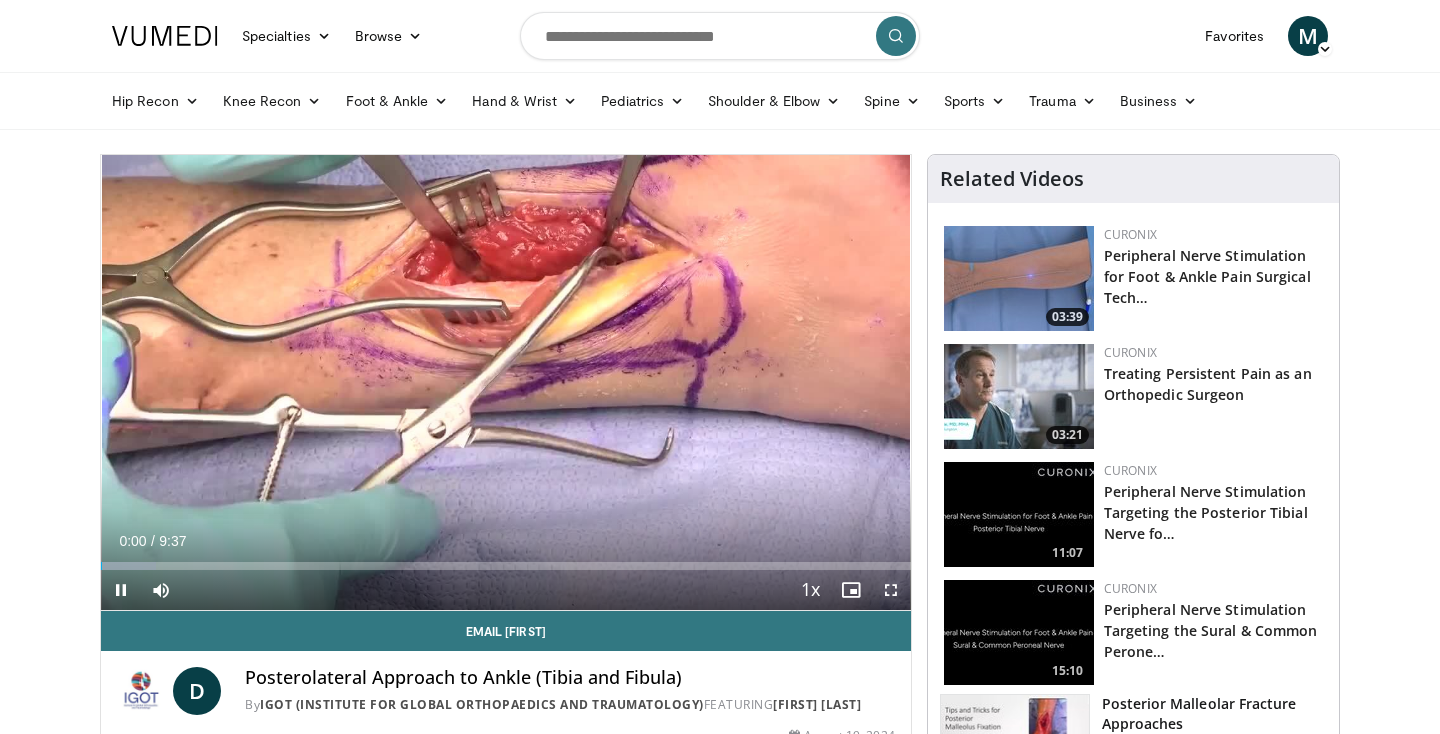 click at bounding box center (891, 590) 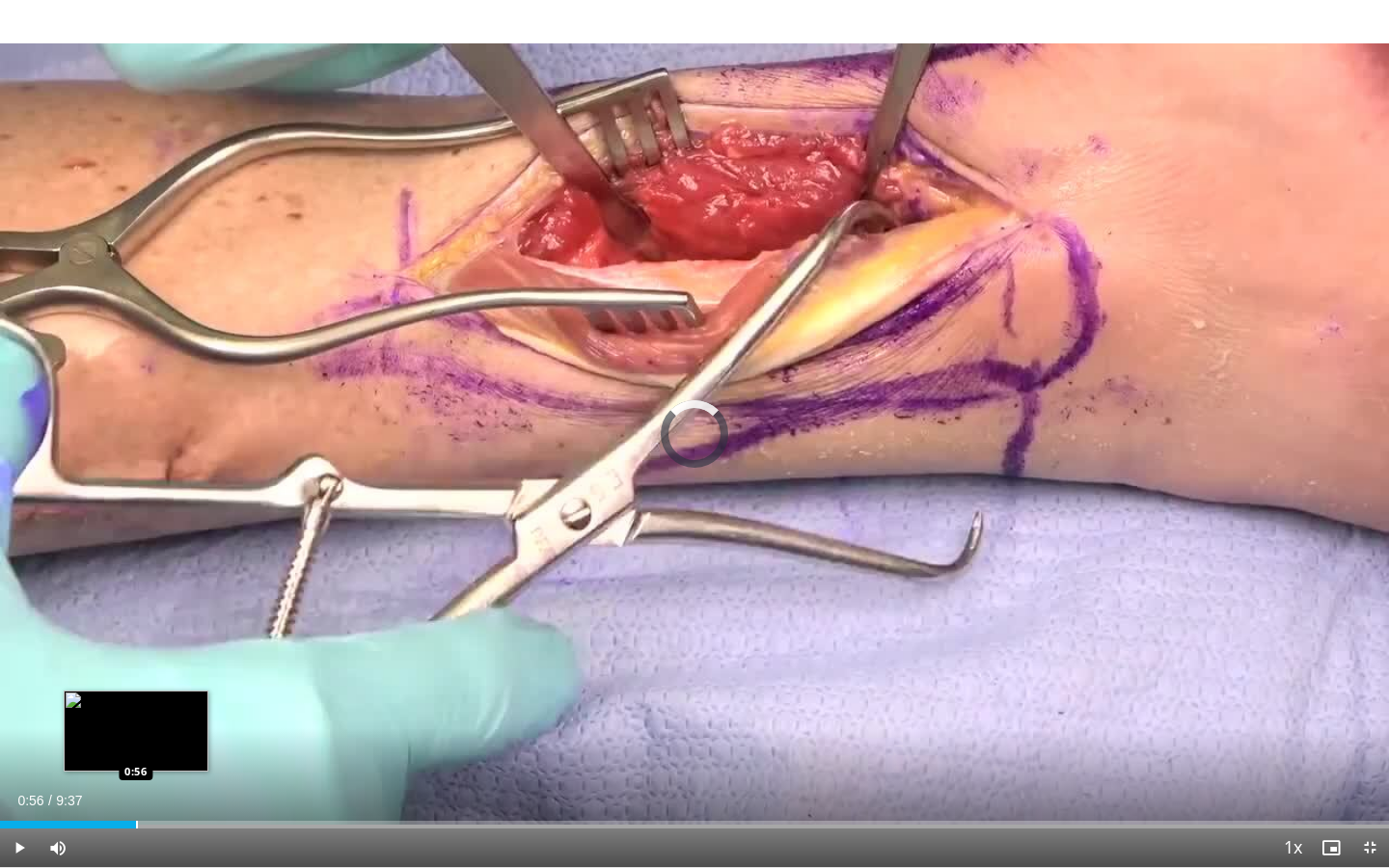 click at bounding box center (137, 825) 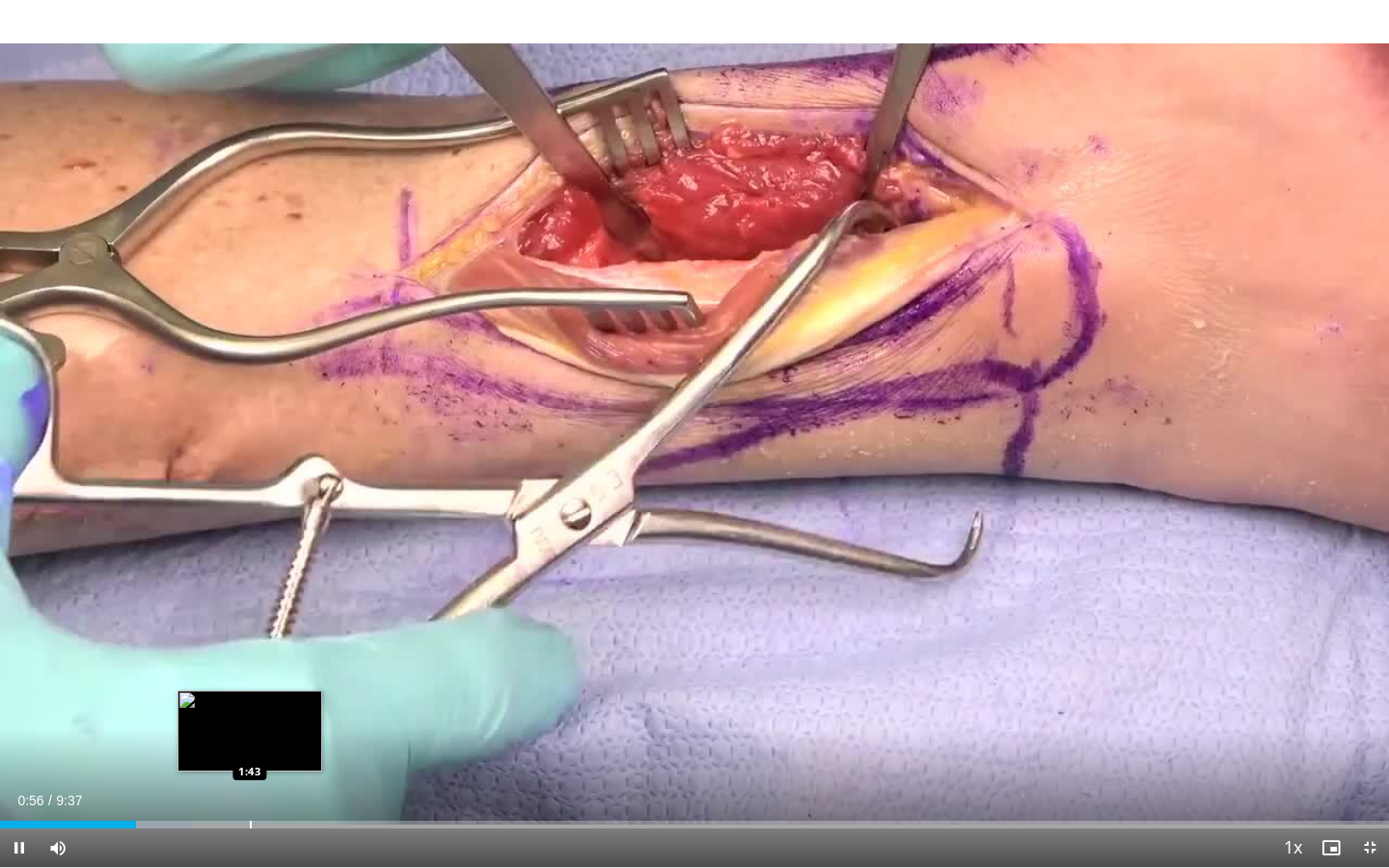 click at bounding box center (251, 825) 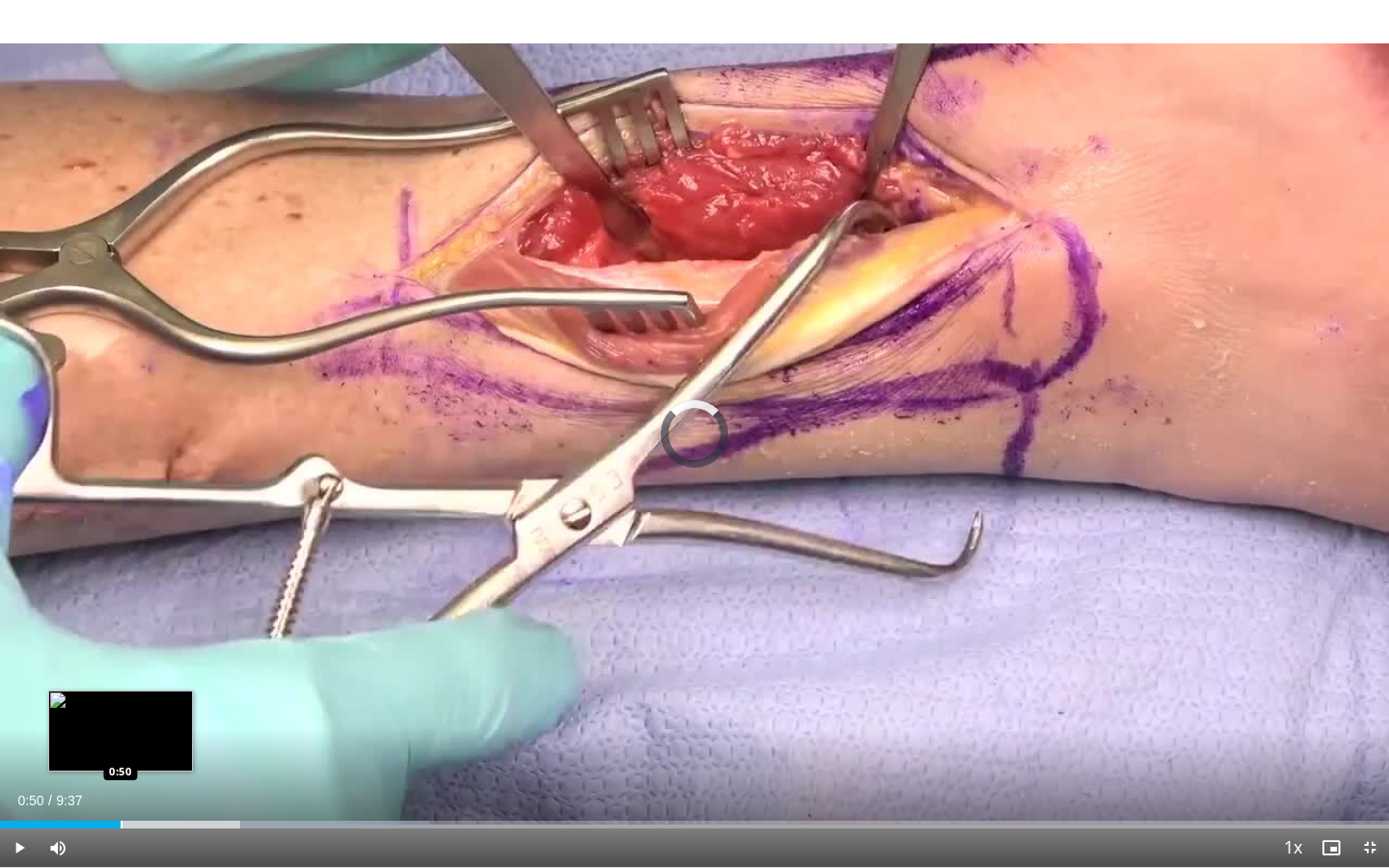 click at bounding box center [122, 825] 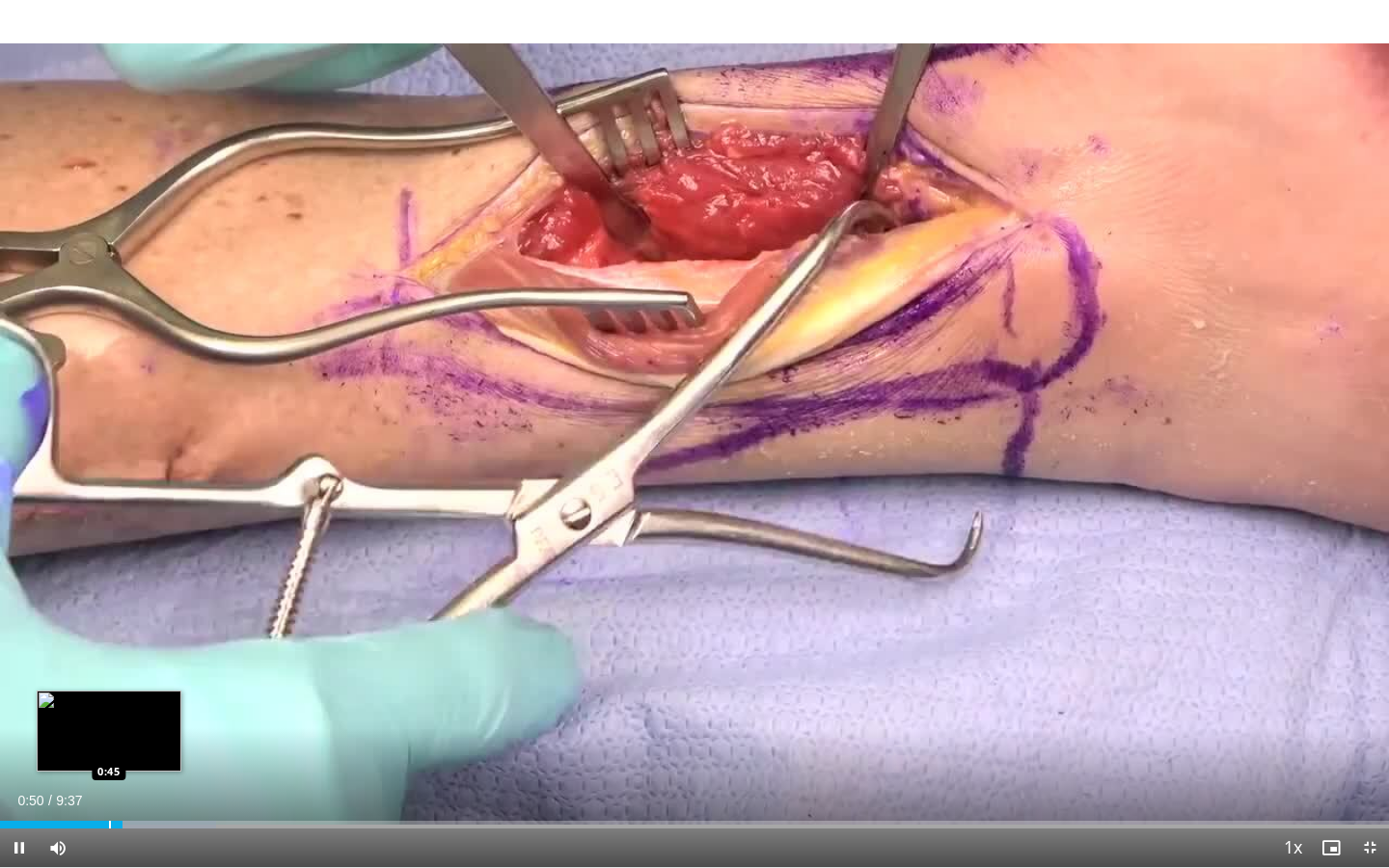 click at bounding box center [110, 825] 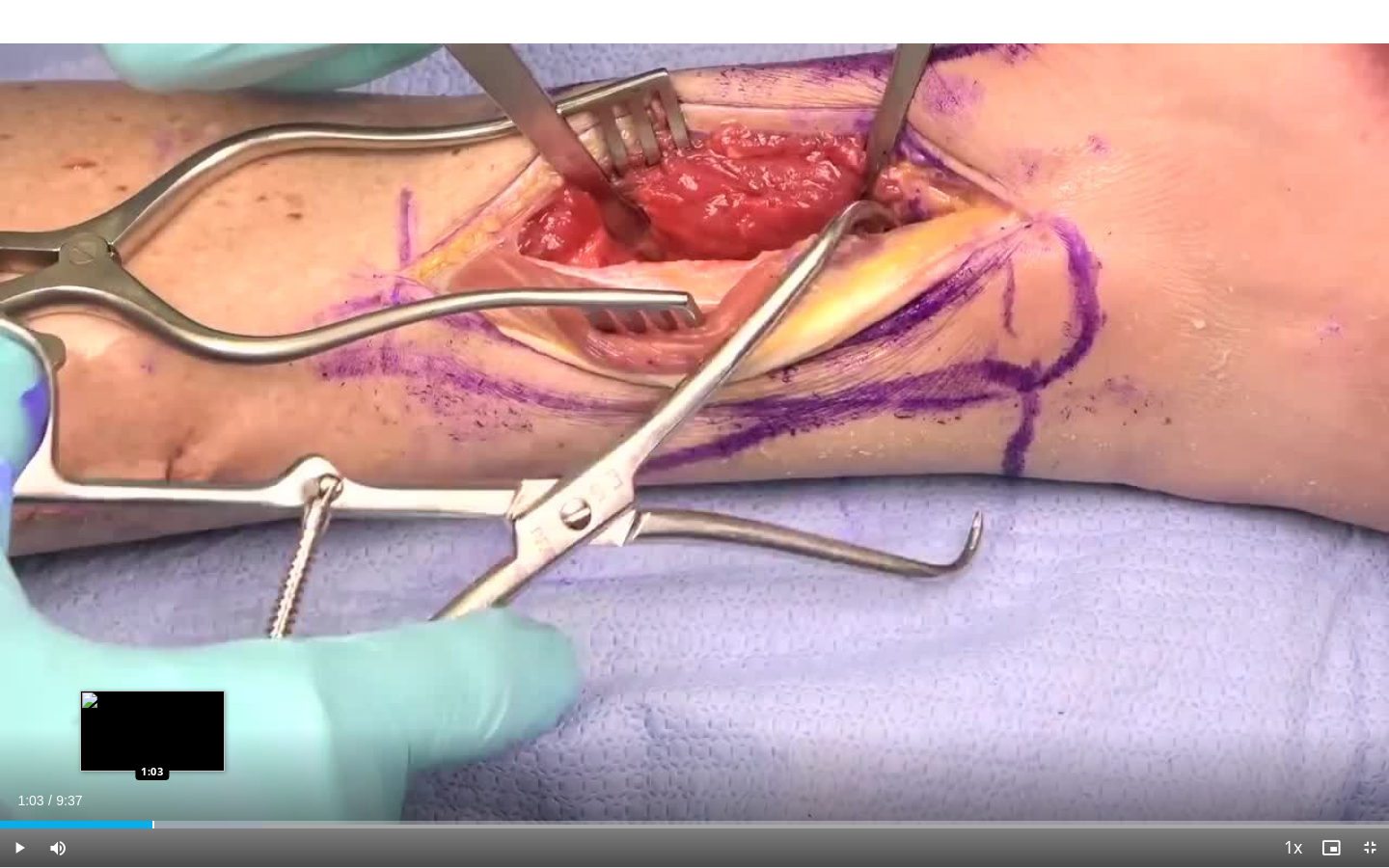 click at bounding box center [153, 825] 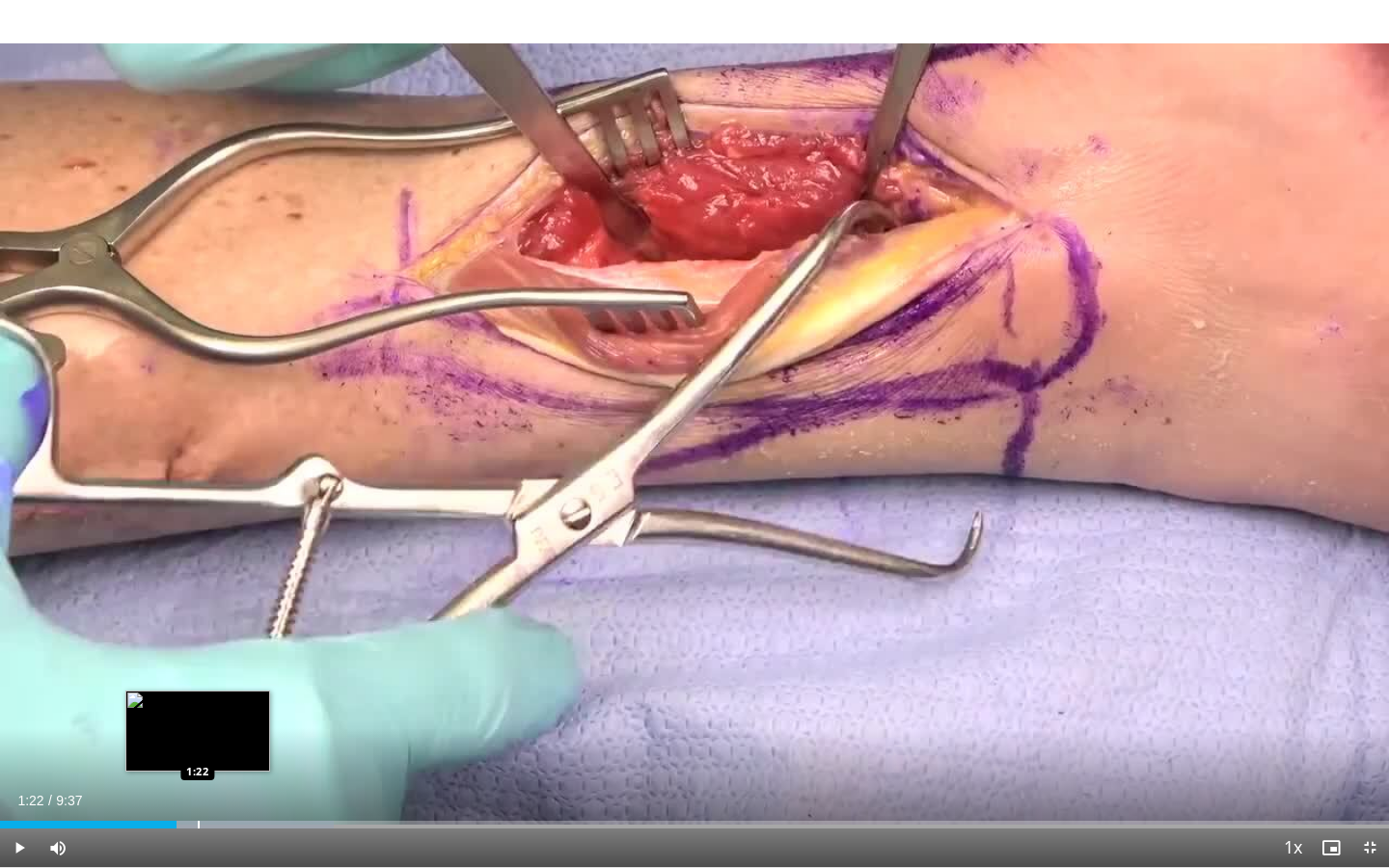 click at bounding box center (199, 825) 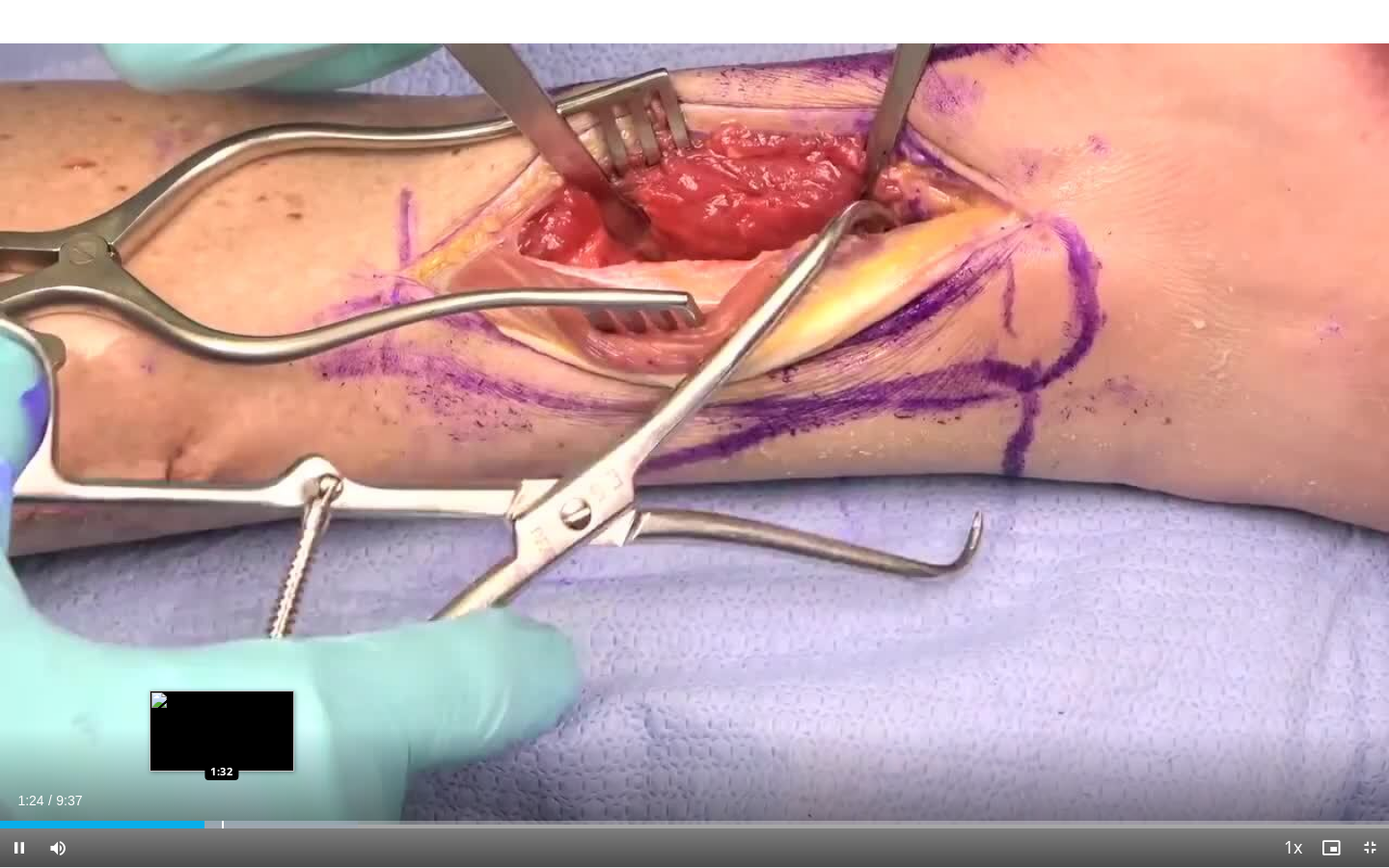 click at bounding box center [223, 825] 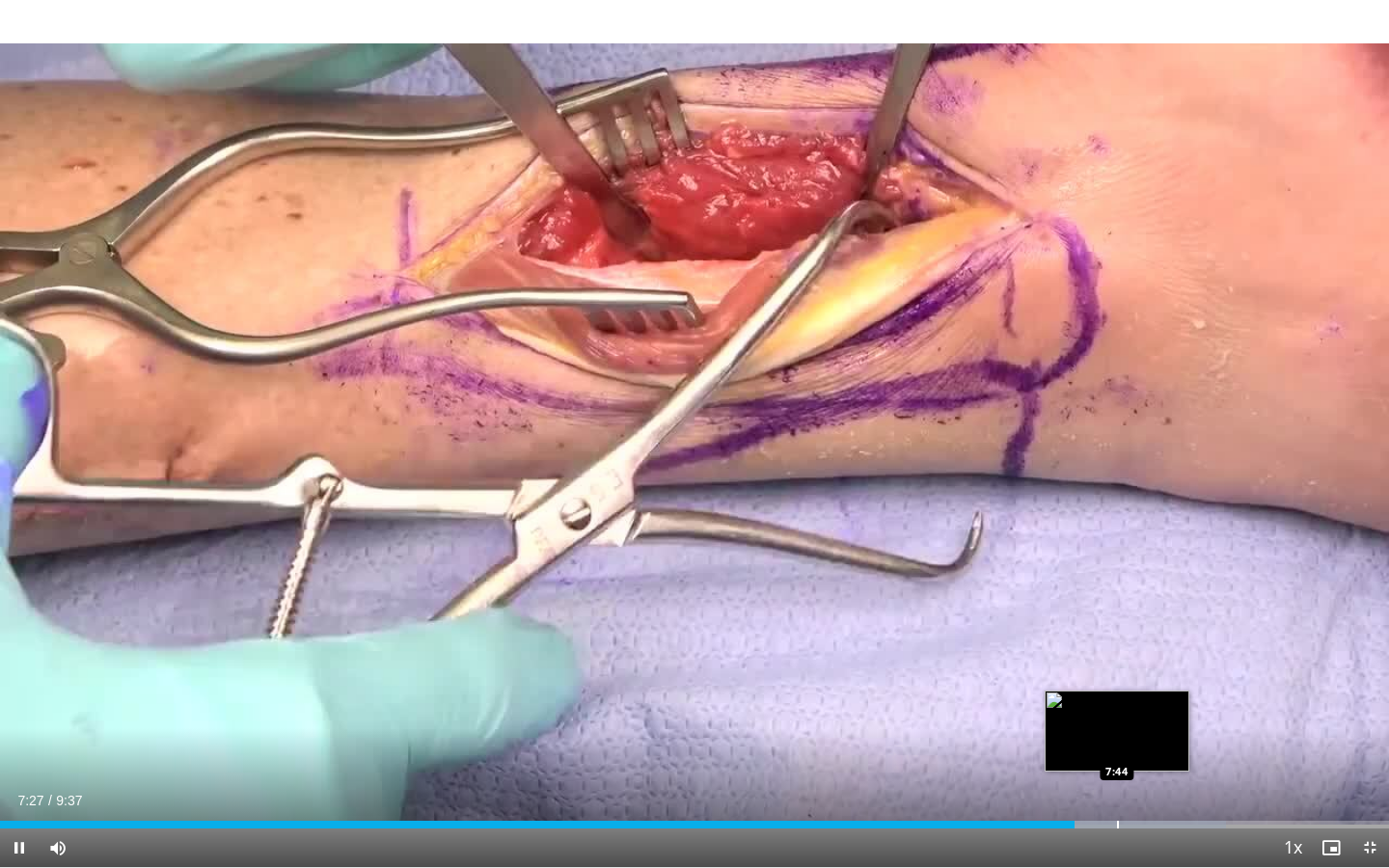 click at bounding box center [1118, 825] 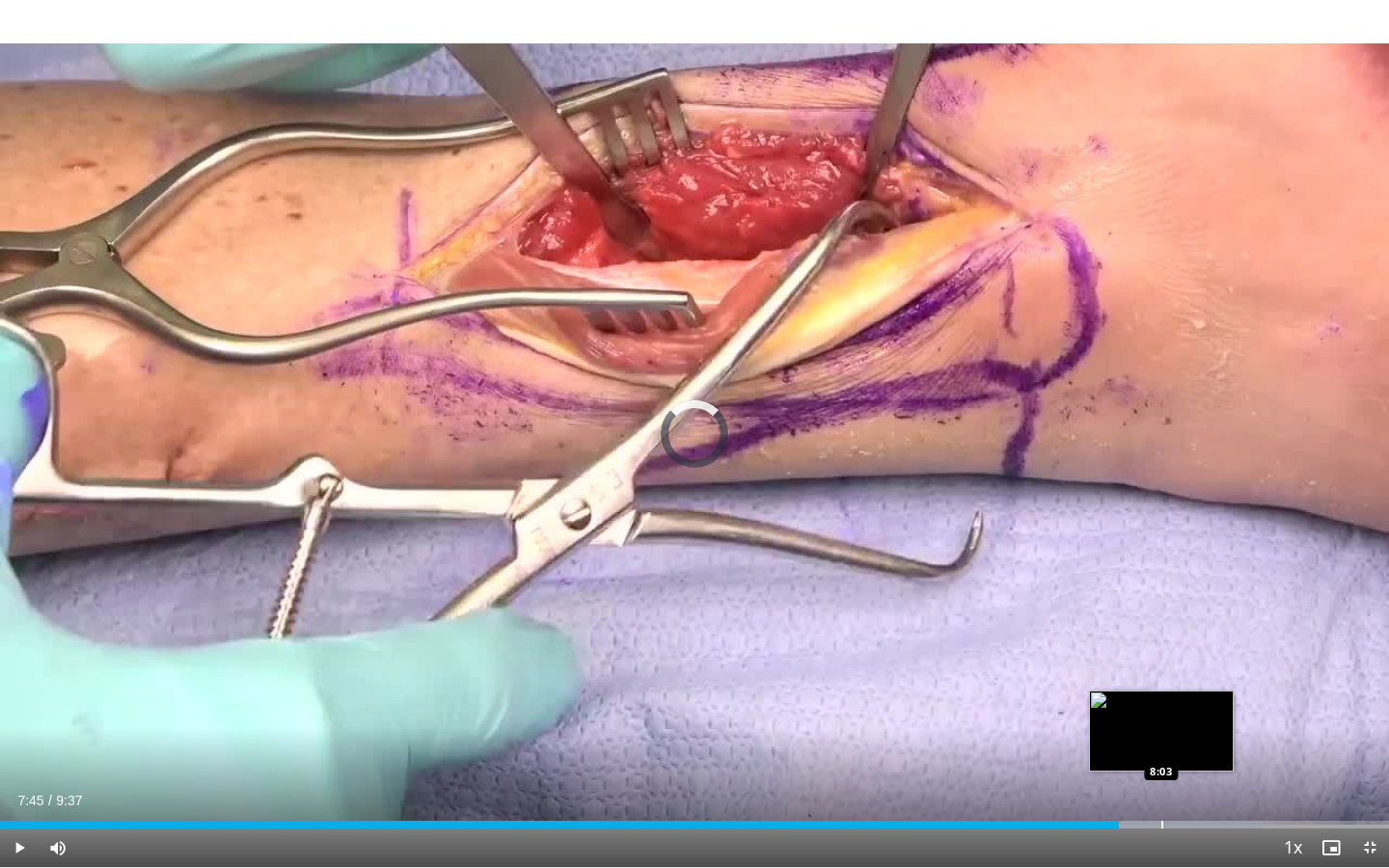 click on "Loaded :  90.96% 8:03 8:03" at bounding box center (694, 819) 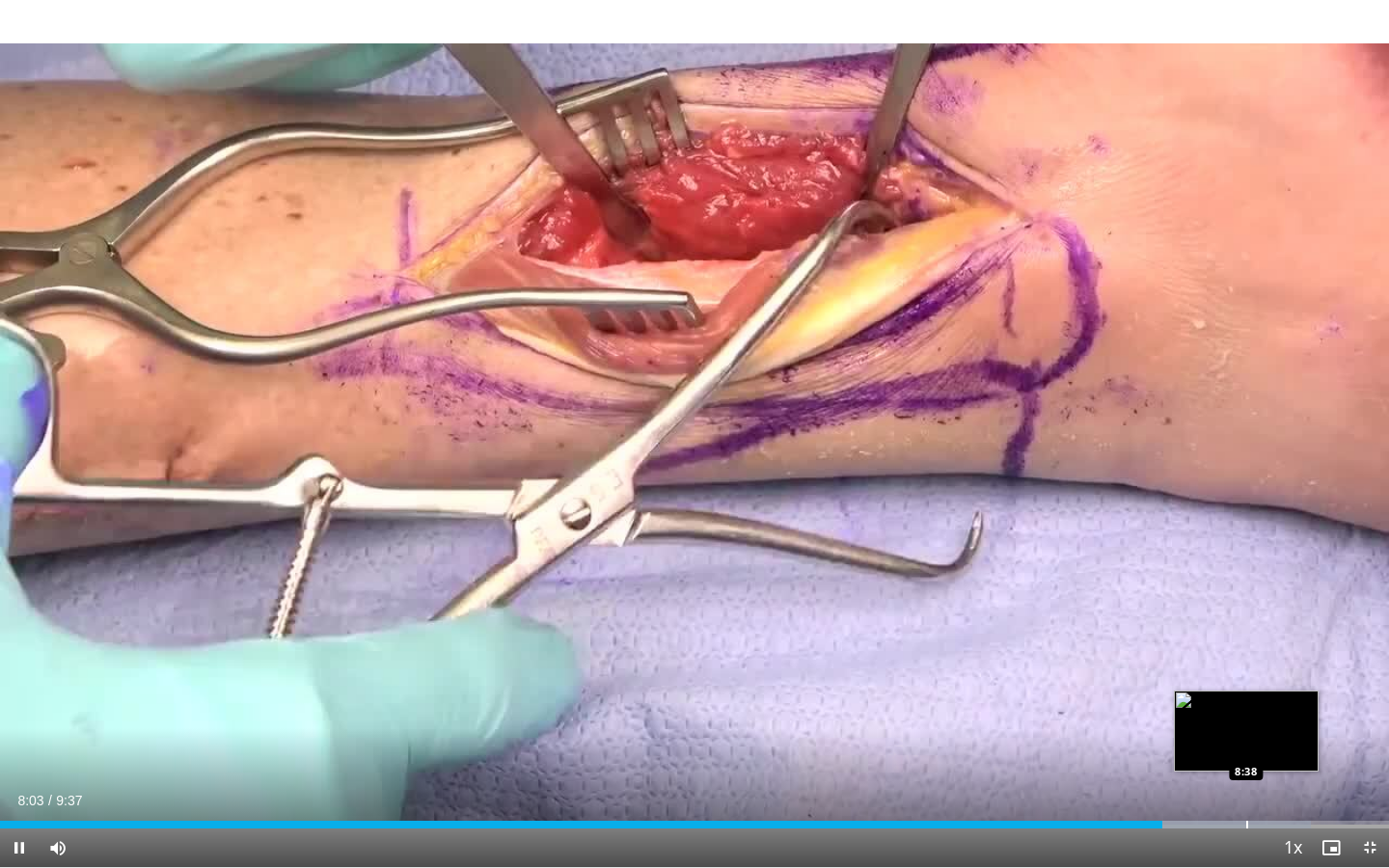 click at bounding box center (1247, 825) 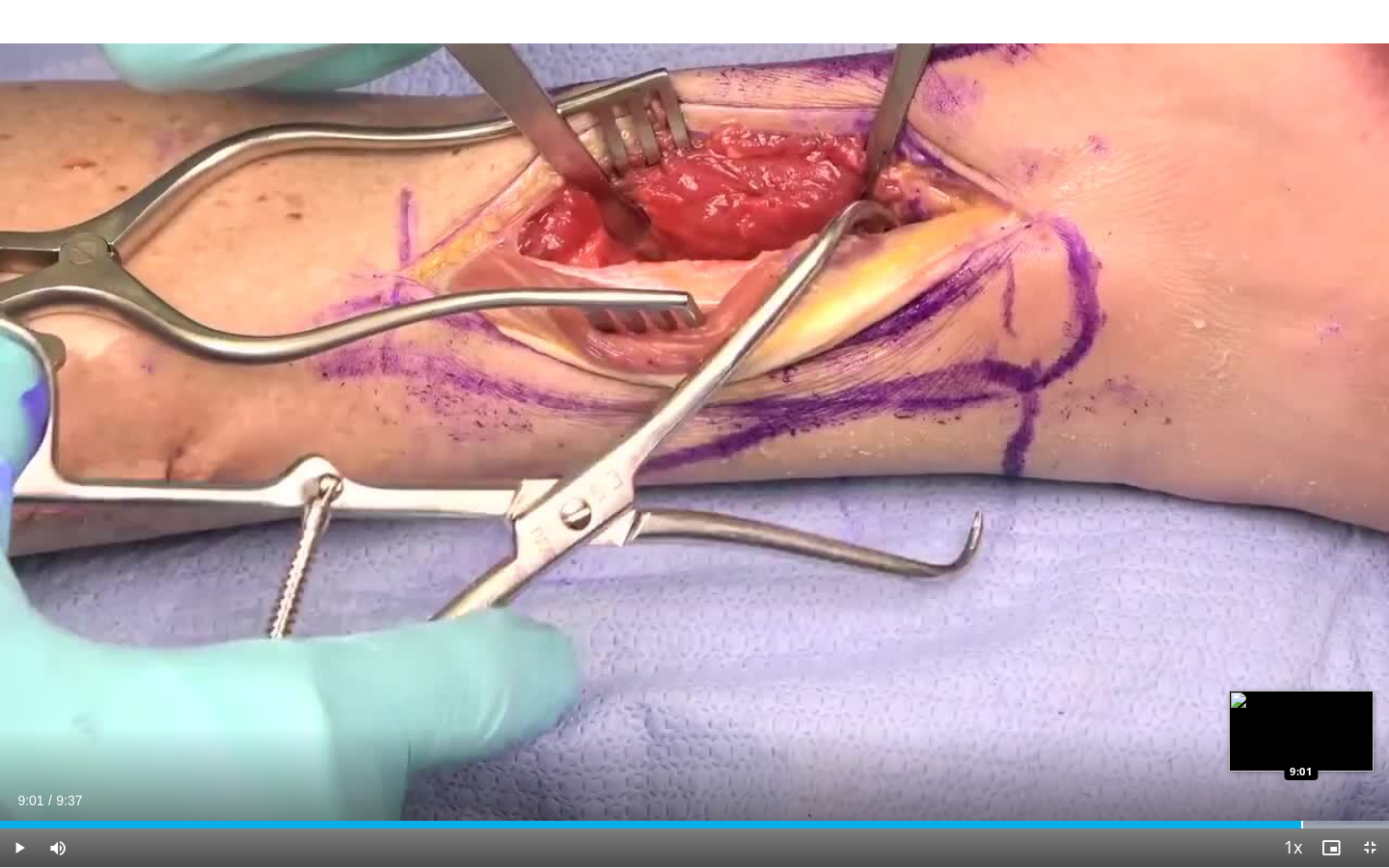click at bounding box center (1302, 825) 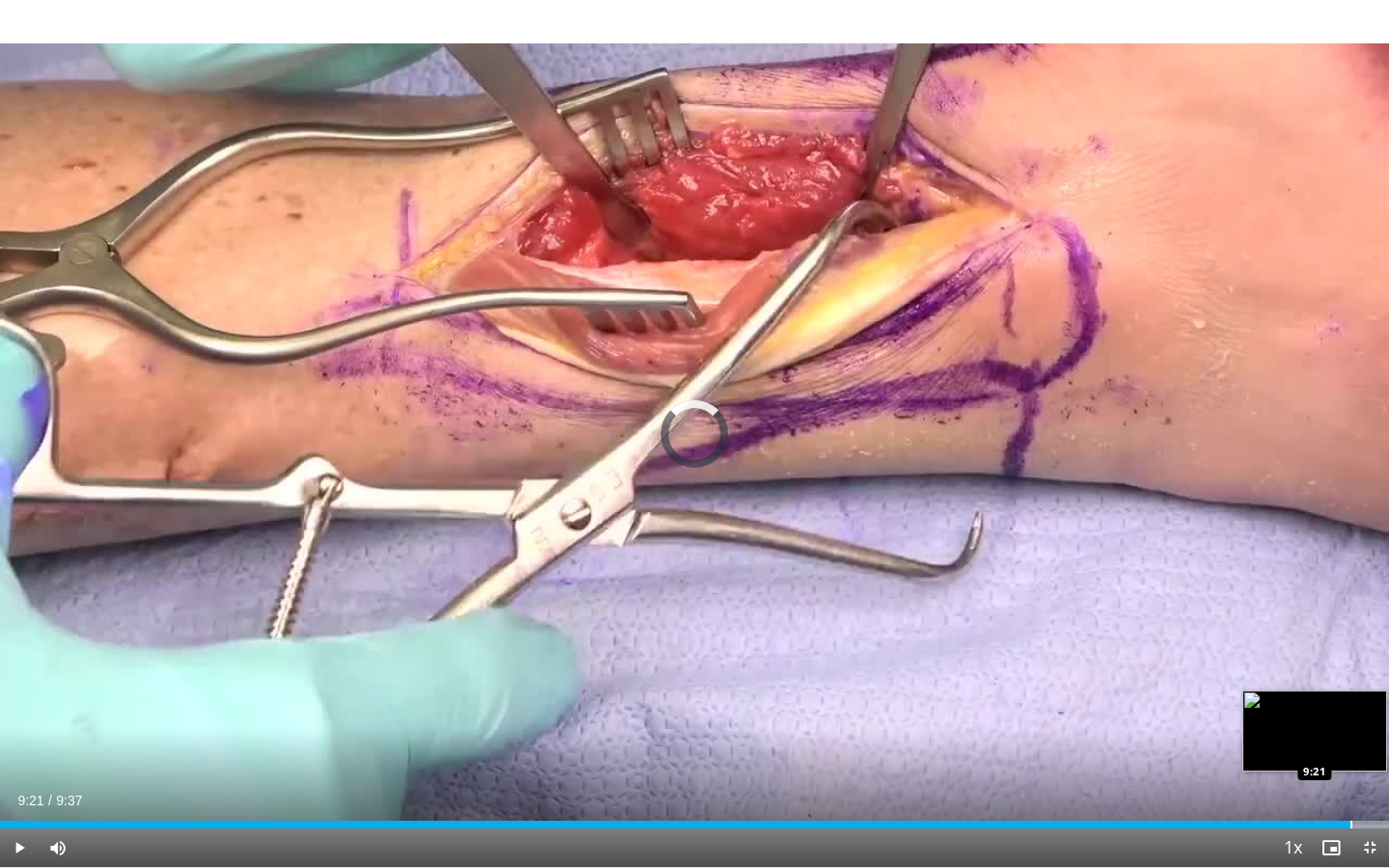 click at bounding box center [1351, 825] 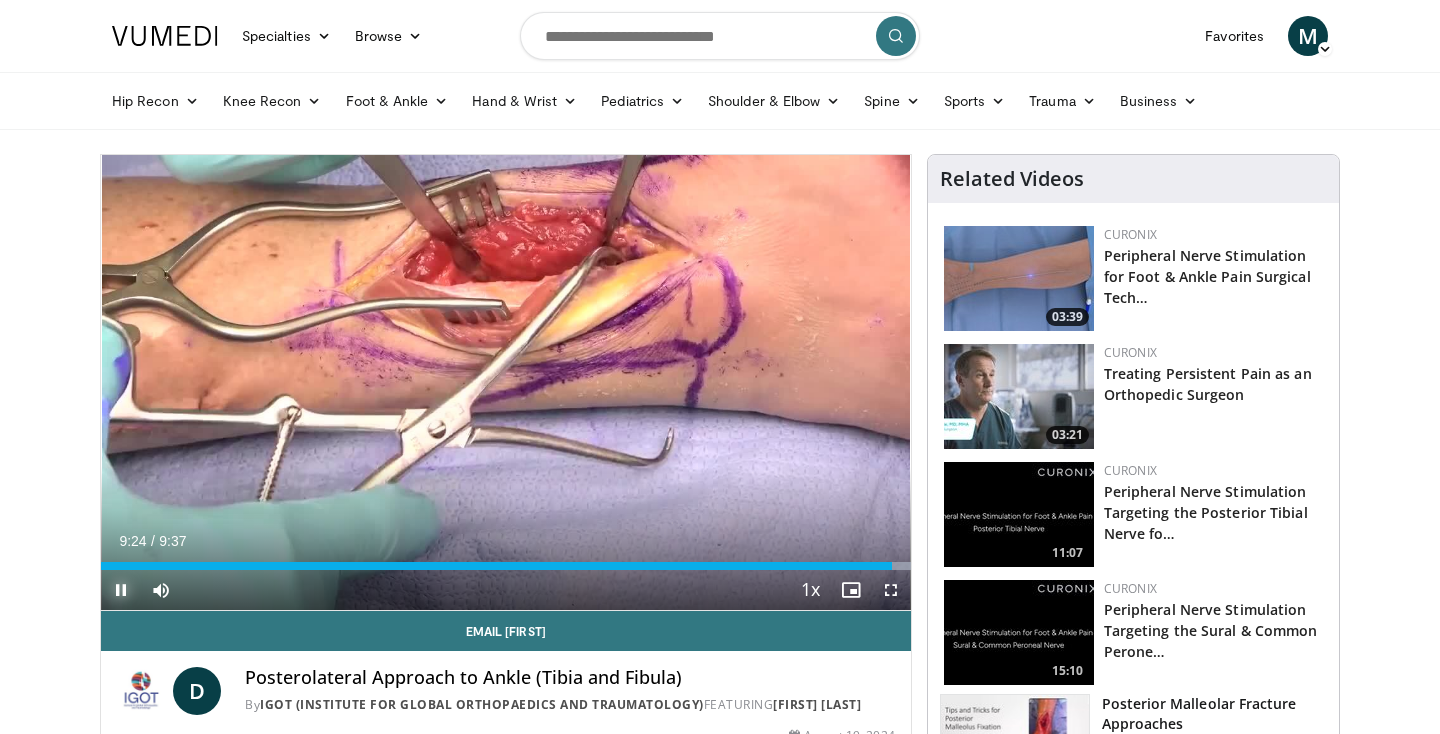 click at bounding box center (121, 590) 